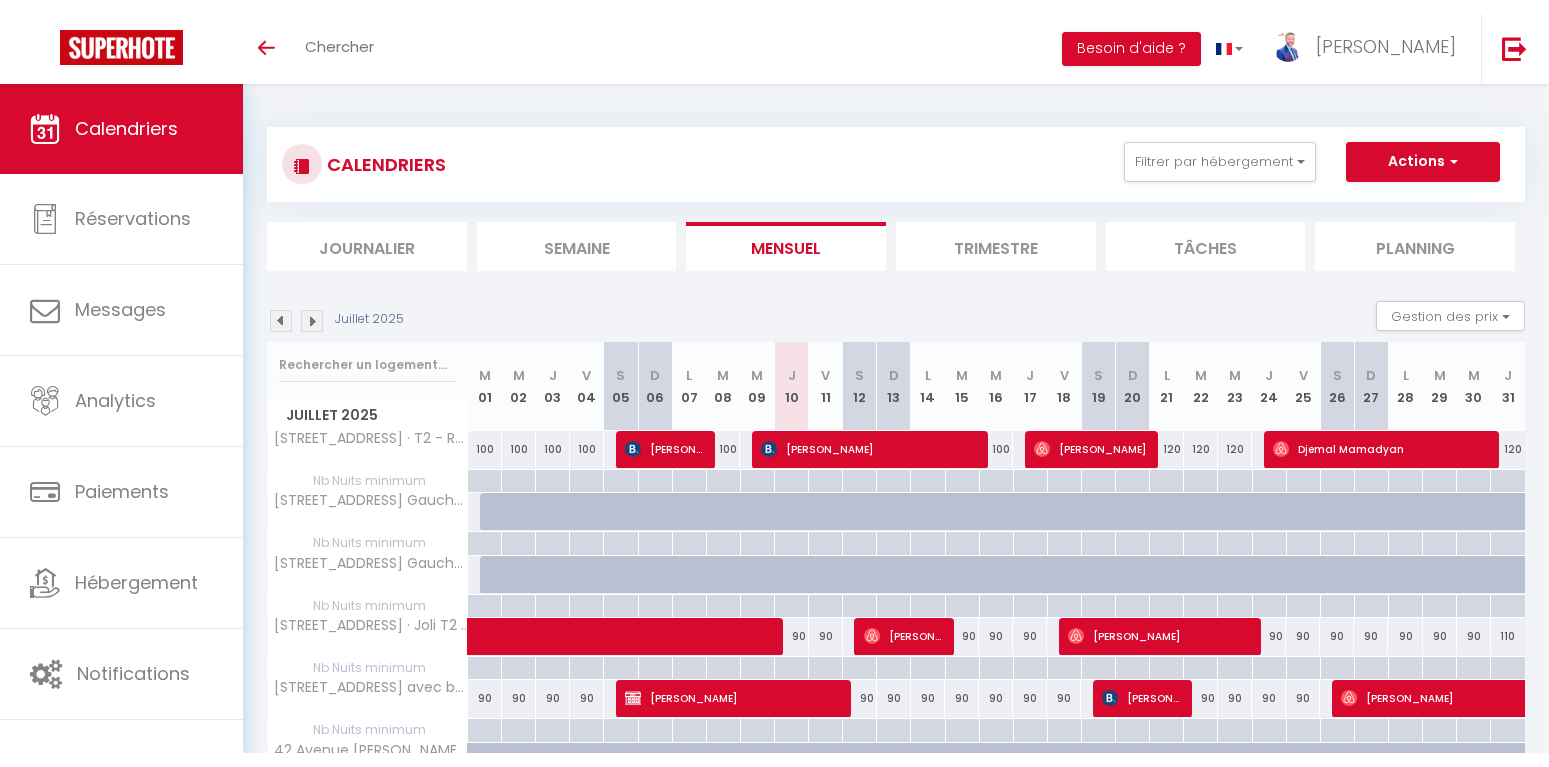 scroll, scrollTop: 0, scrollLeft: 0, axis: both 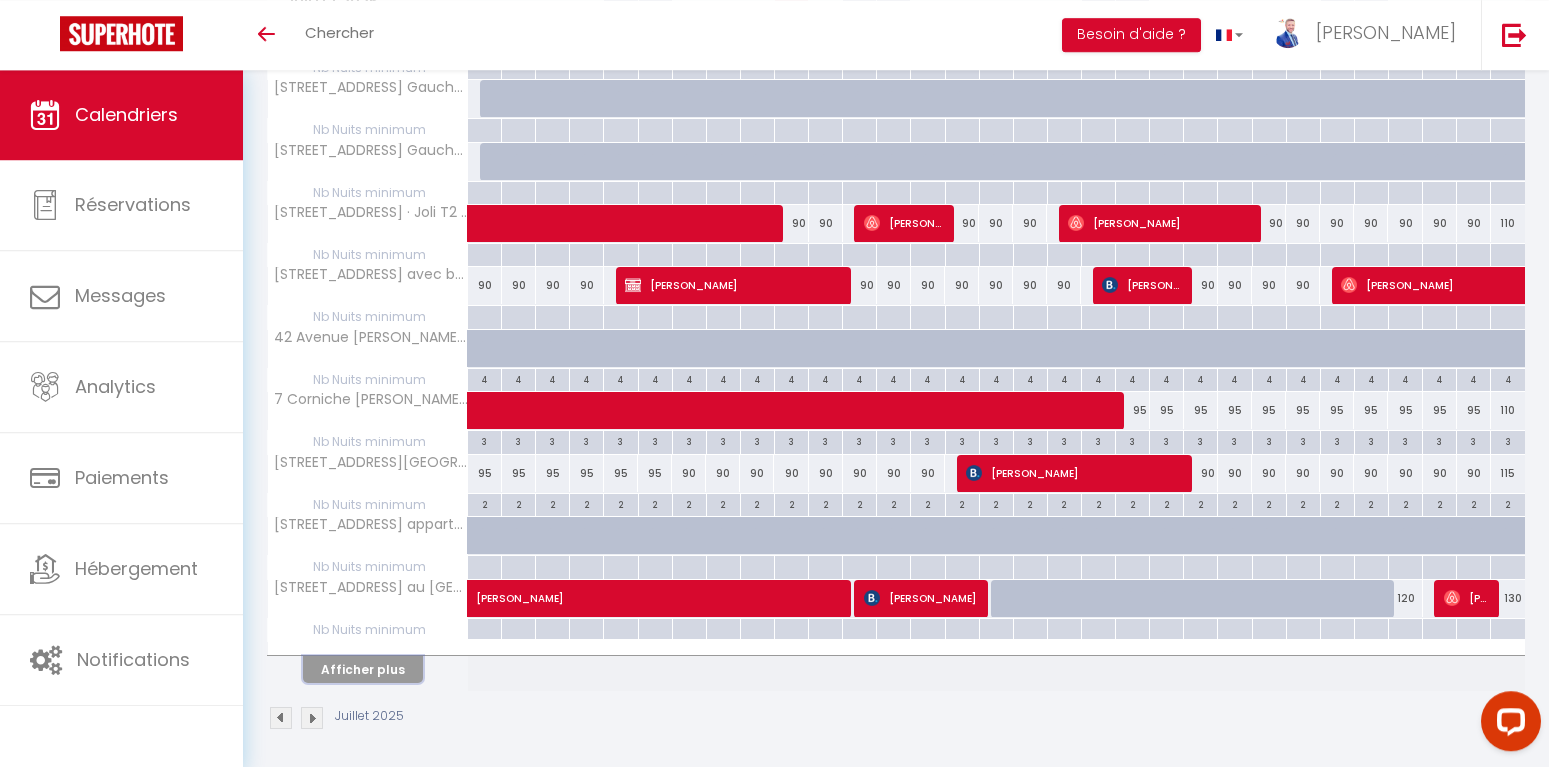 click on "Afficher plus" at bounding box center [363, 669] 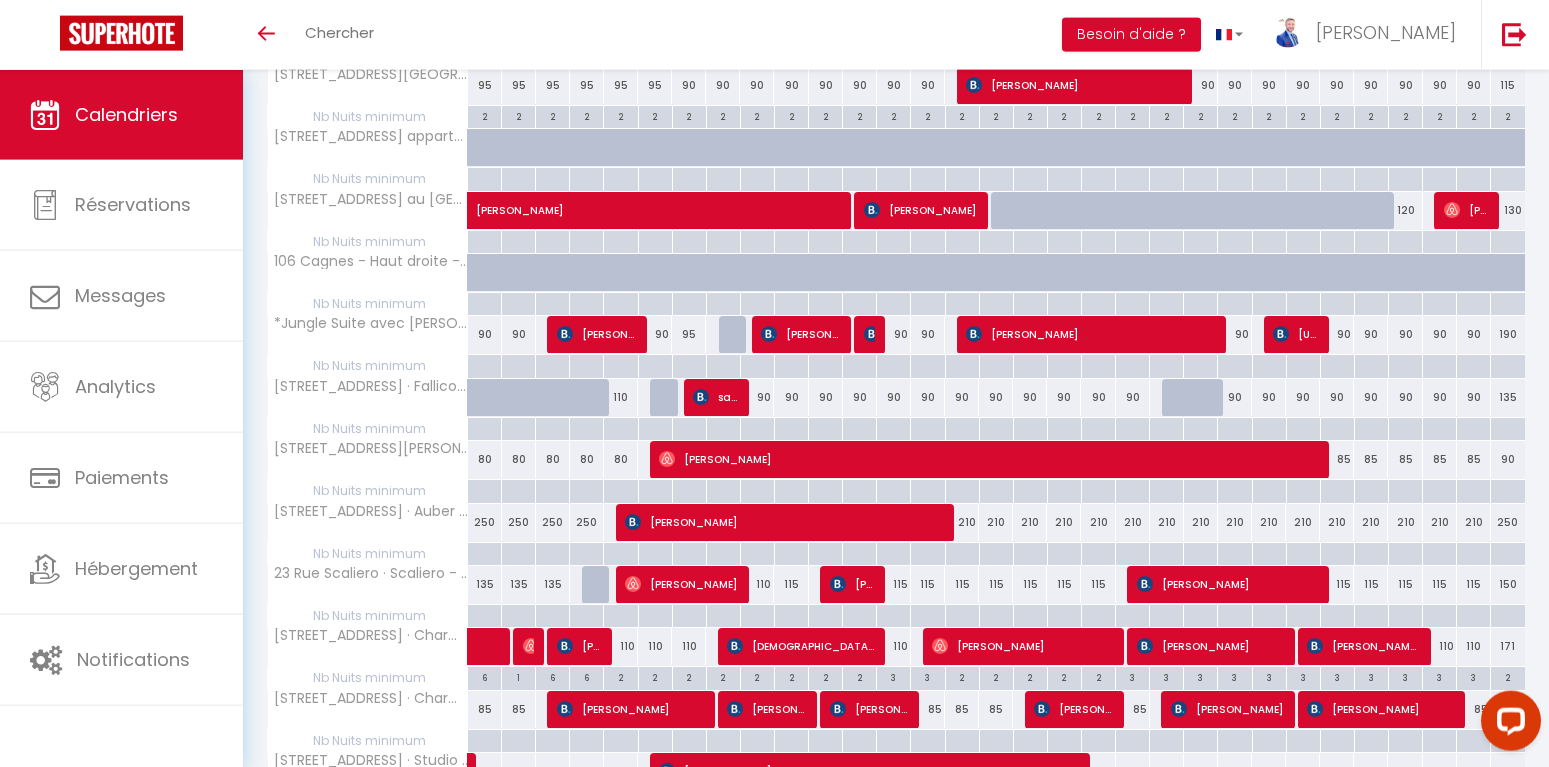 scroll, scrollTop: 1024, scrollLeft: 0, axis: vertical 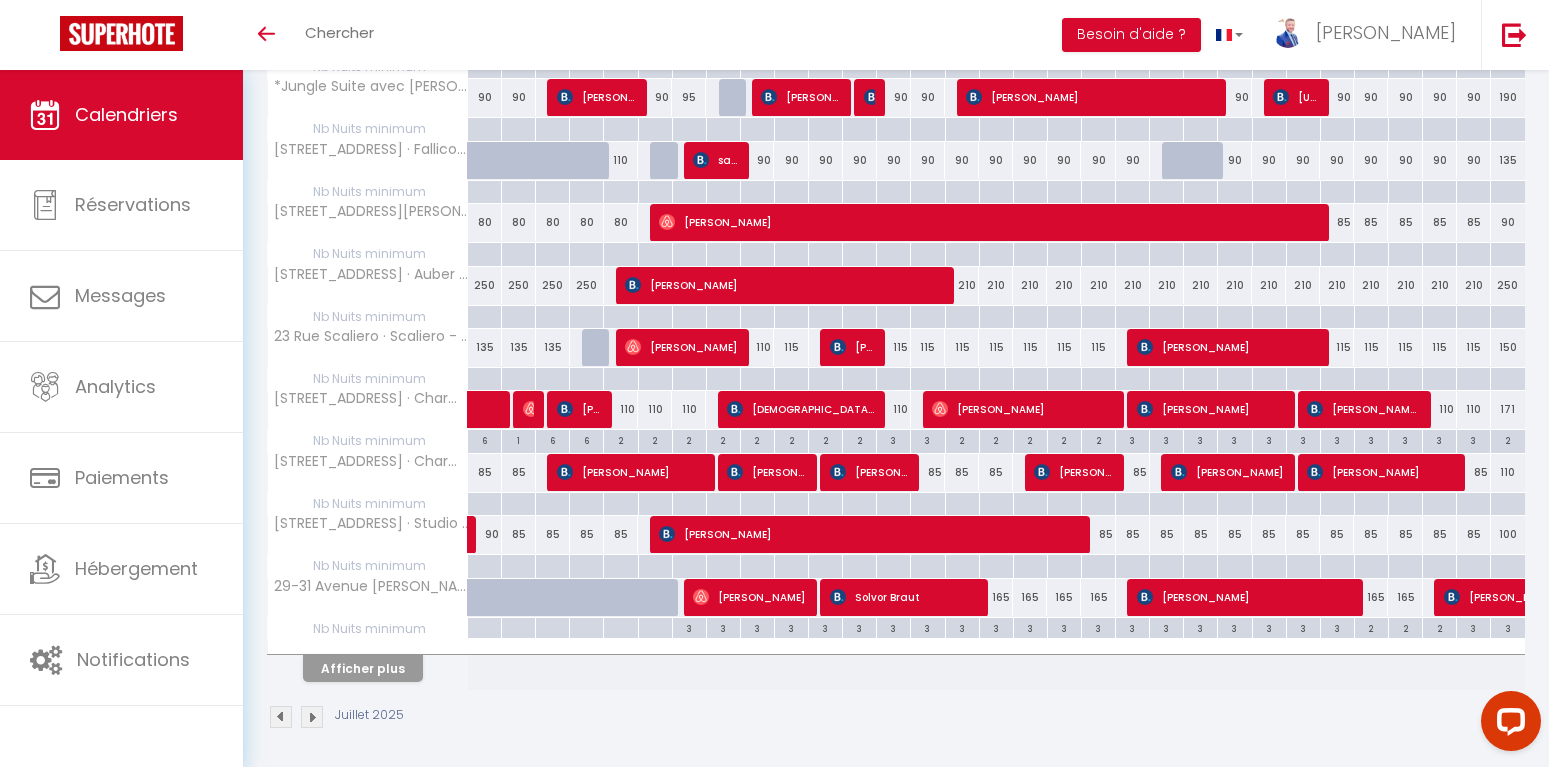 click on "[PERSON_NAME]-Fallet" at bounding box center [1363, 409] 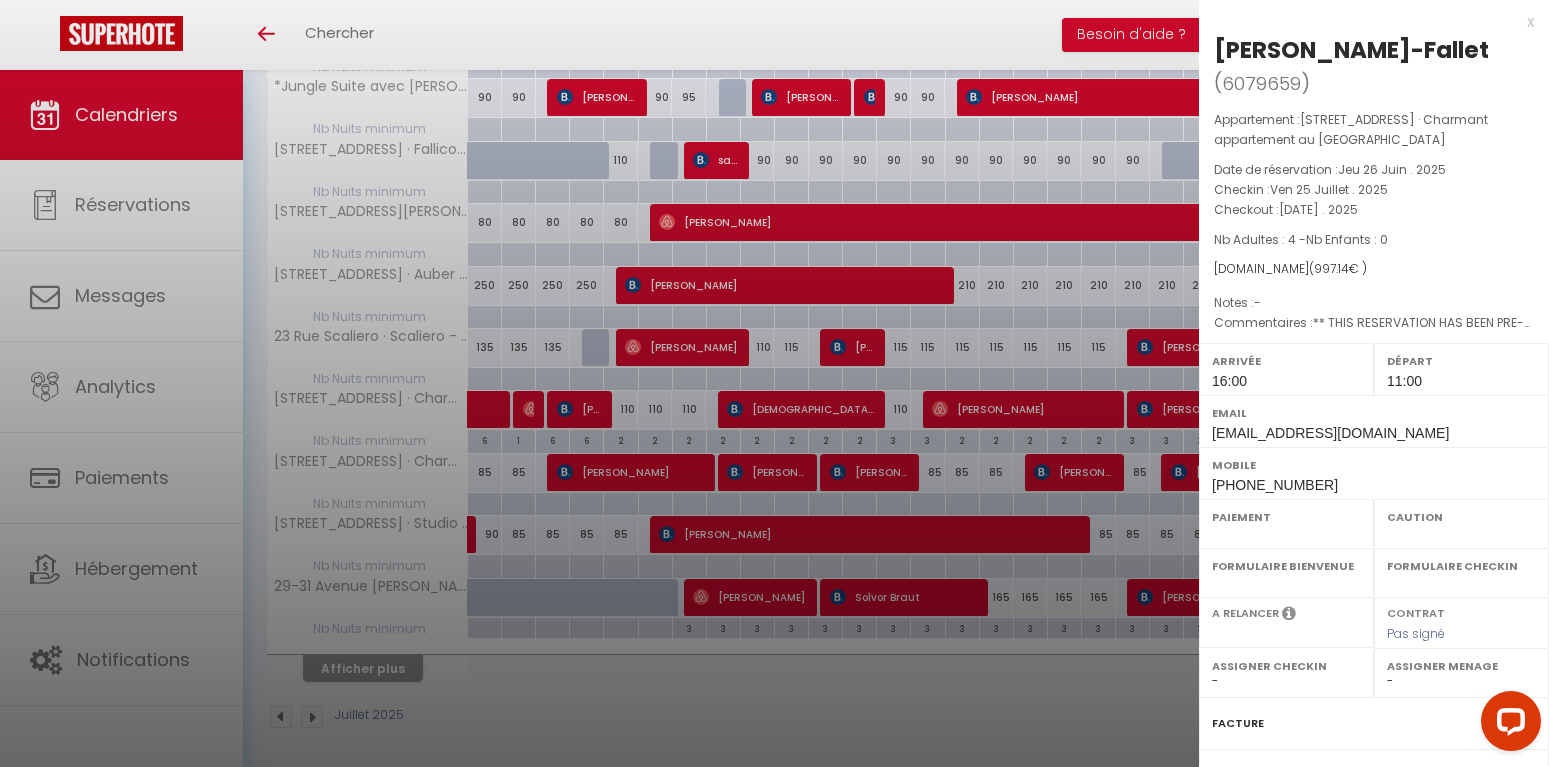 select on "OK" 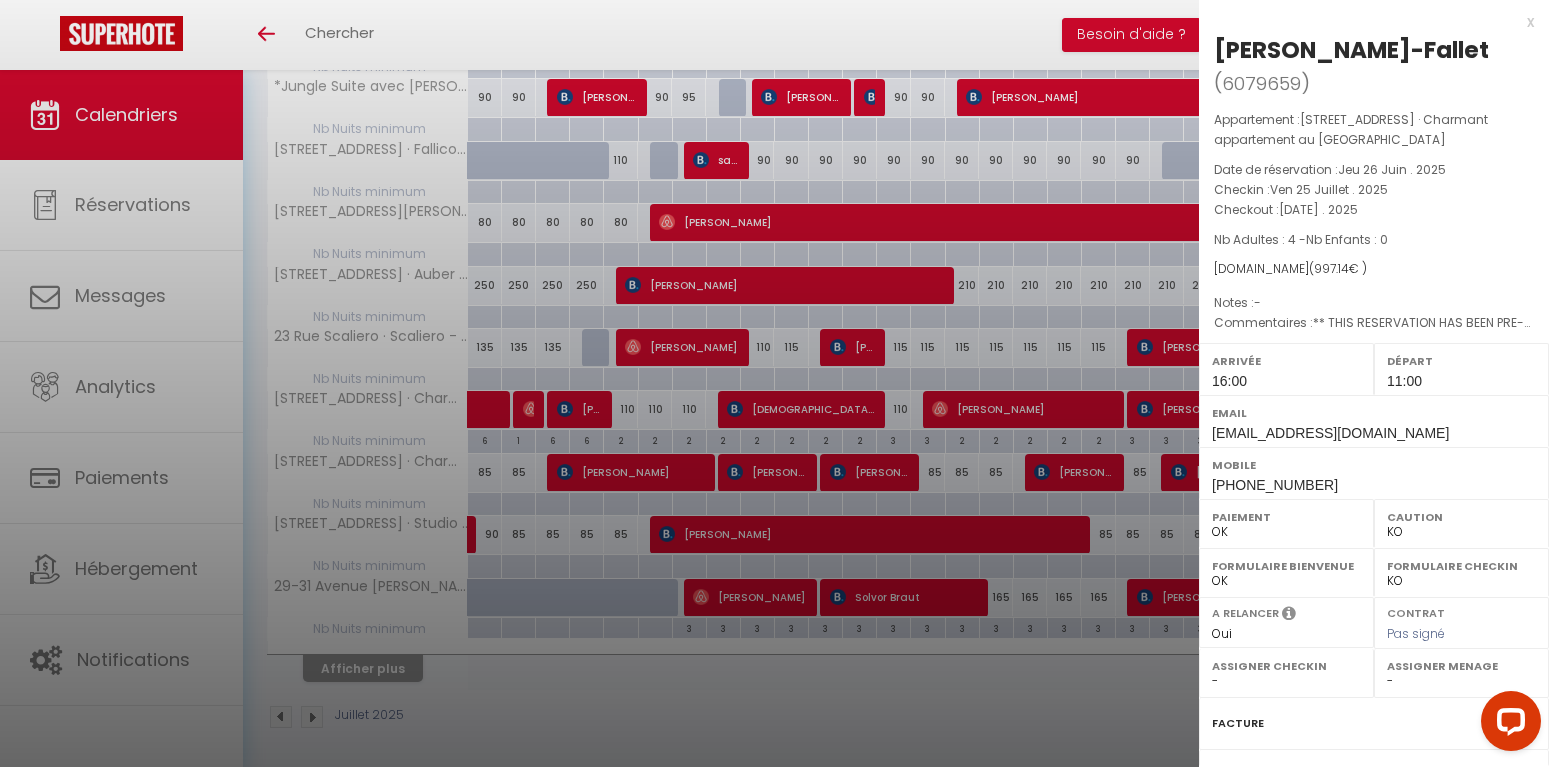 select on "20397" 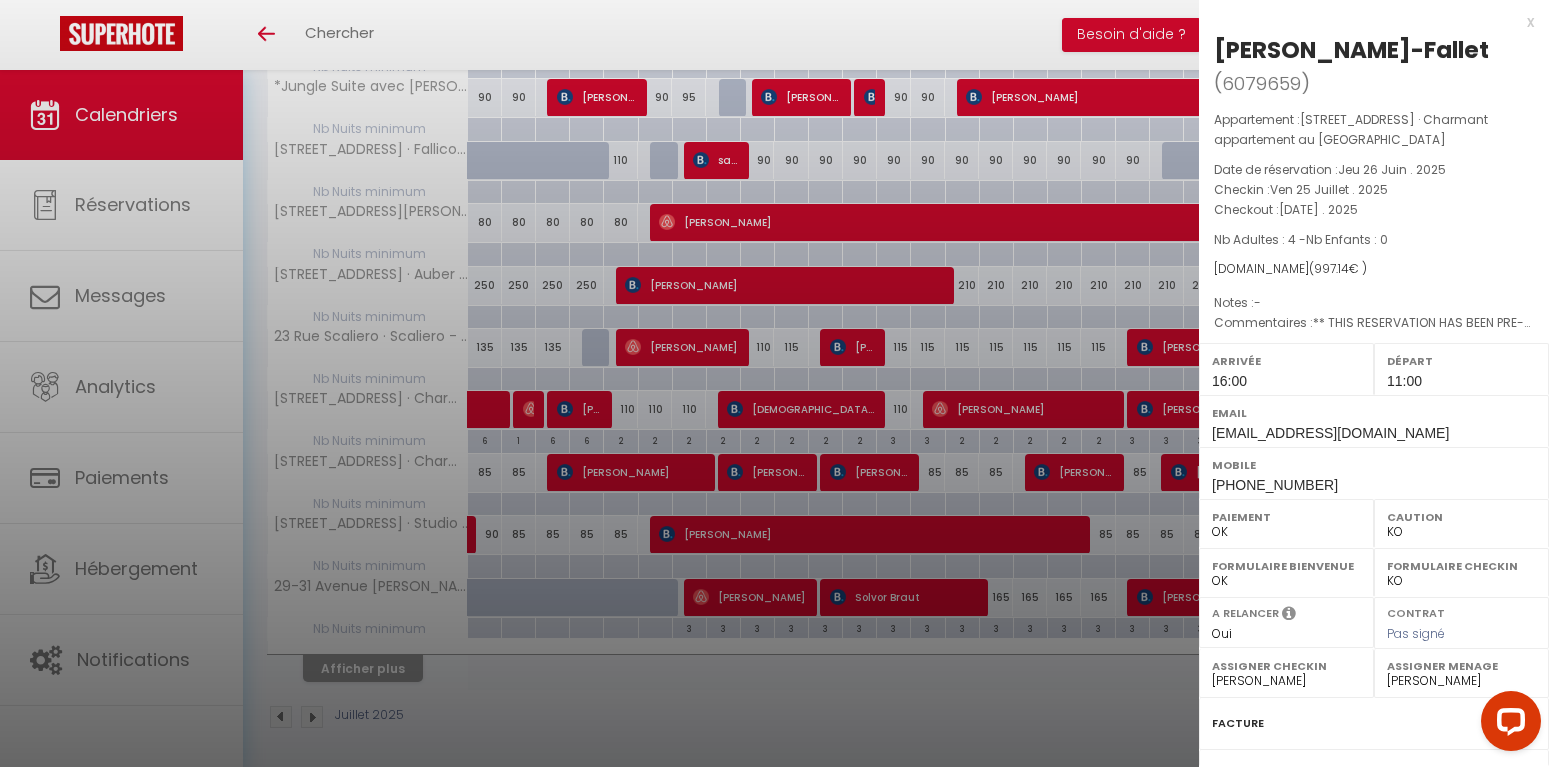 click on "x" at bounding box center (1366, 22) 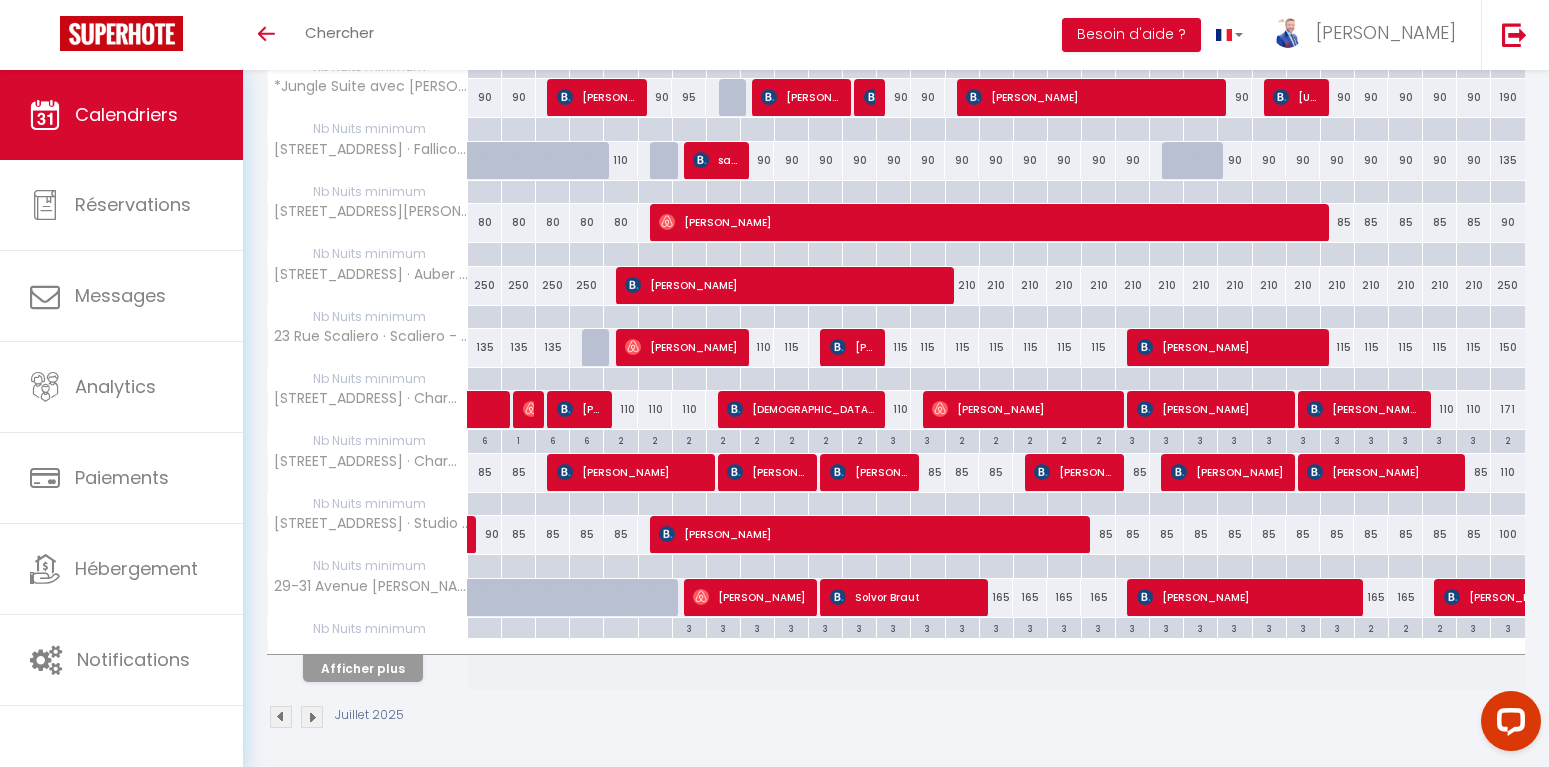 click on "110" at bounding box center (1440, 409) 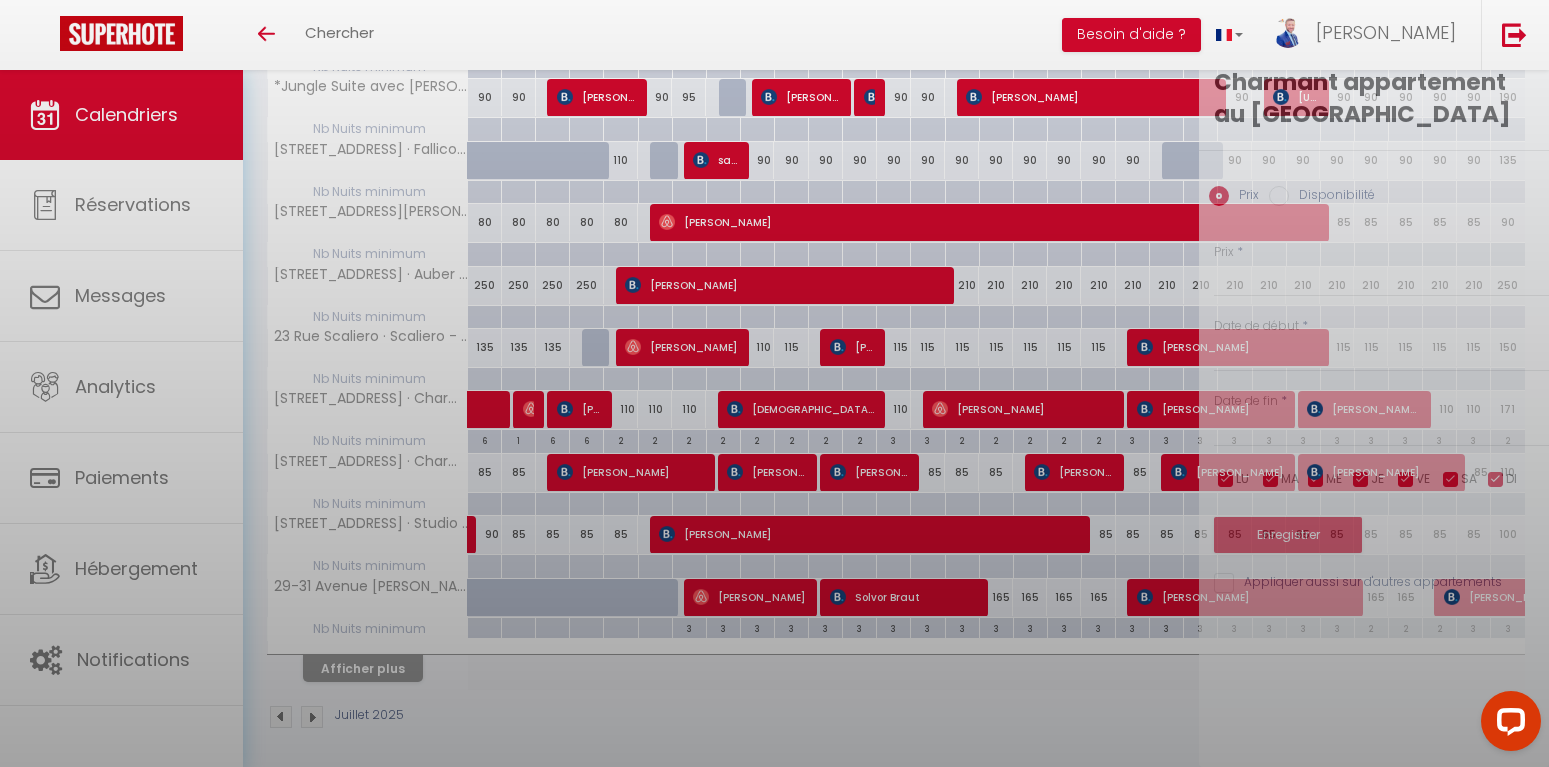 type on "110" 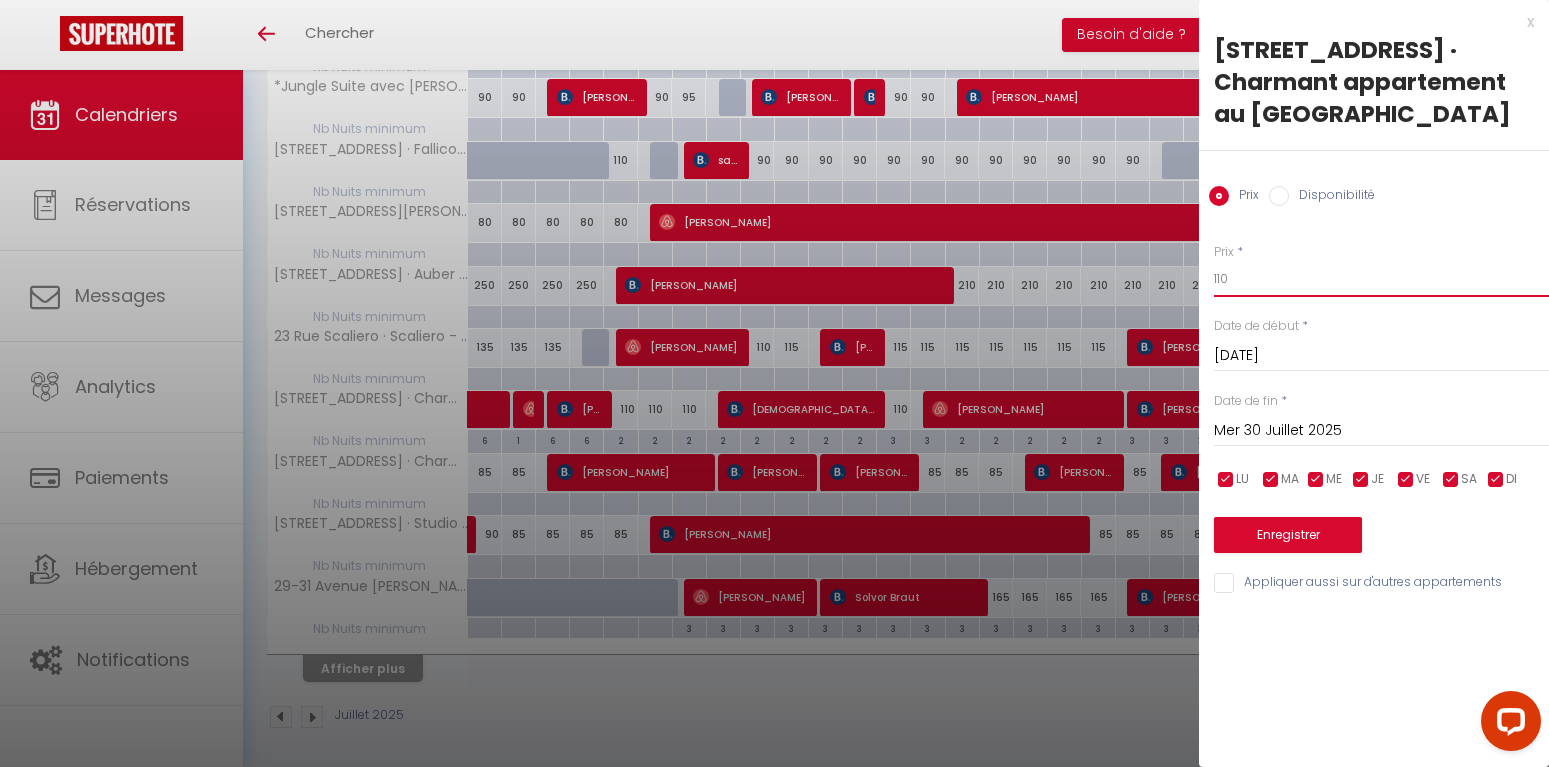 drag, startPoint x: 1283, startPoint y: 276, endPoint x: 1214, endPoint y: 277, distance: 69.00725 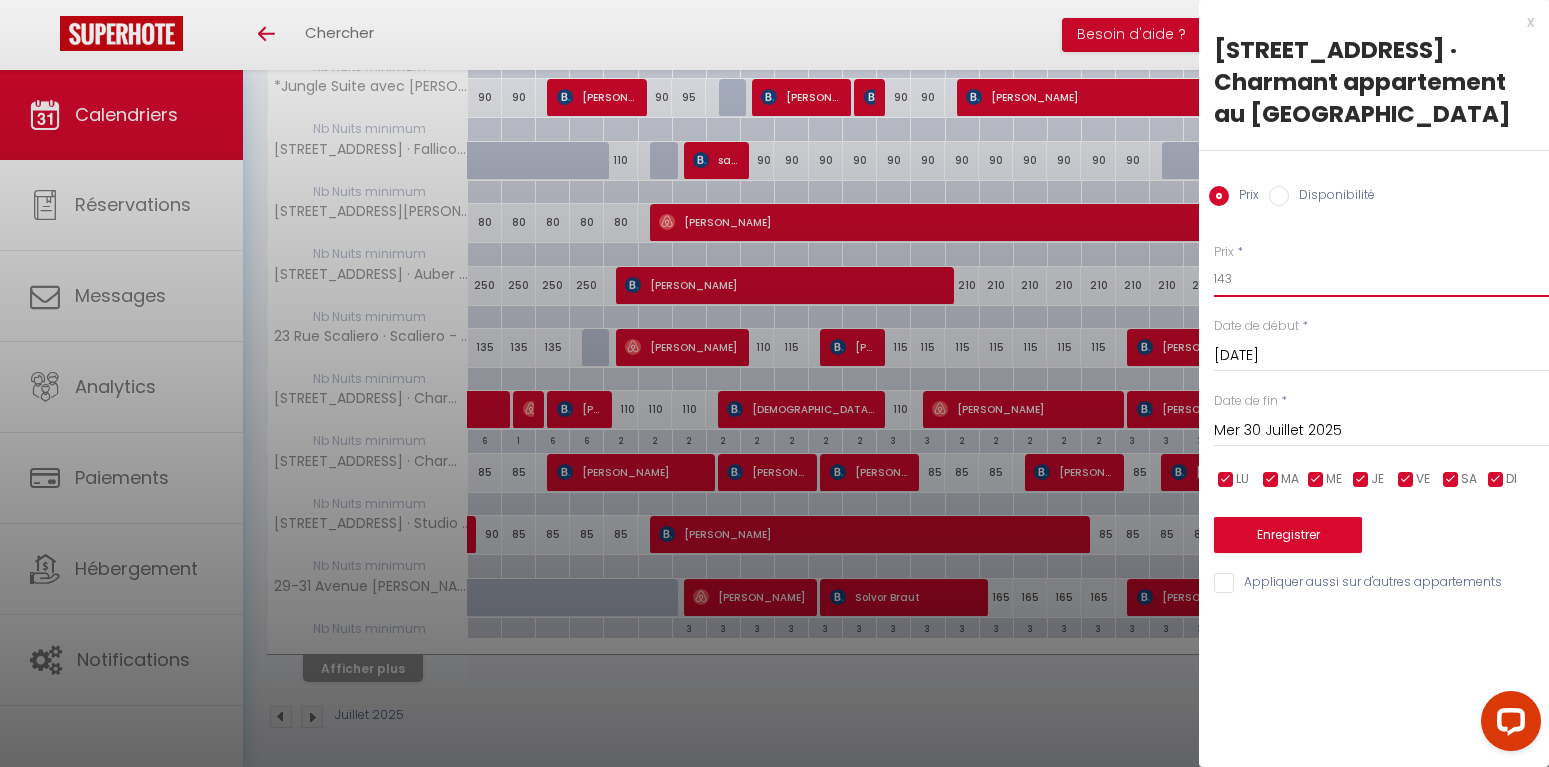 type on "143" 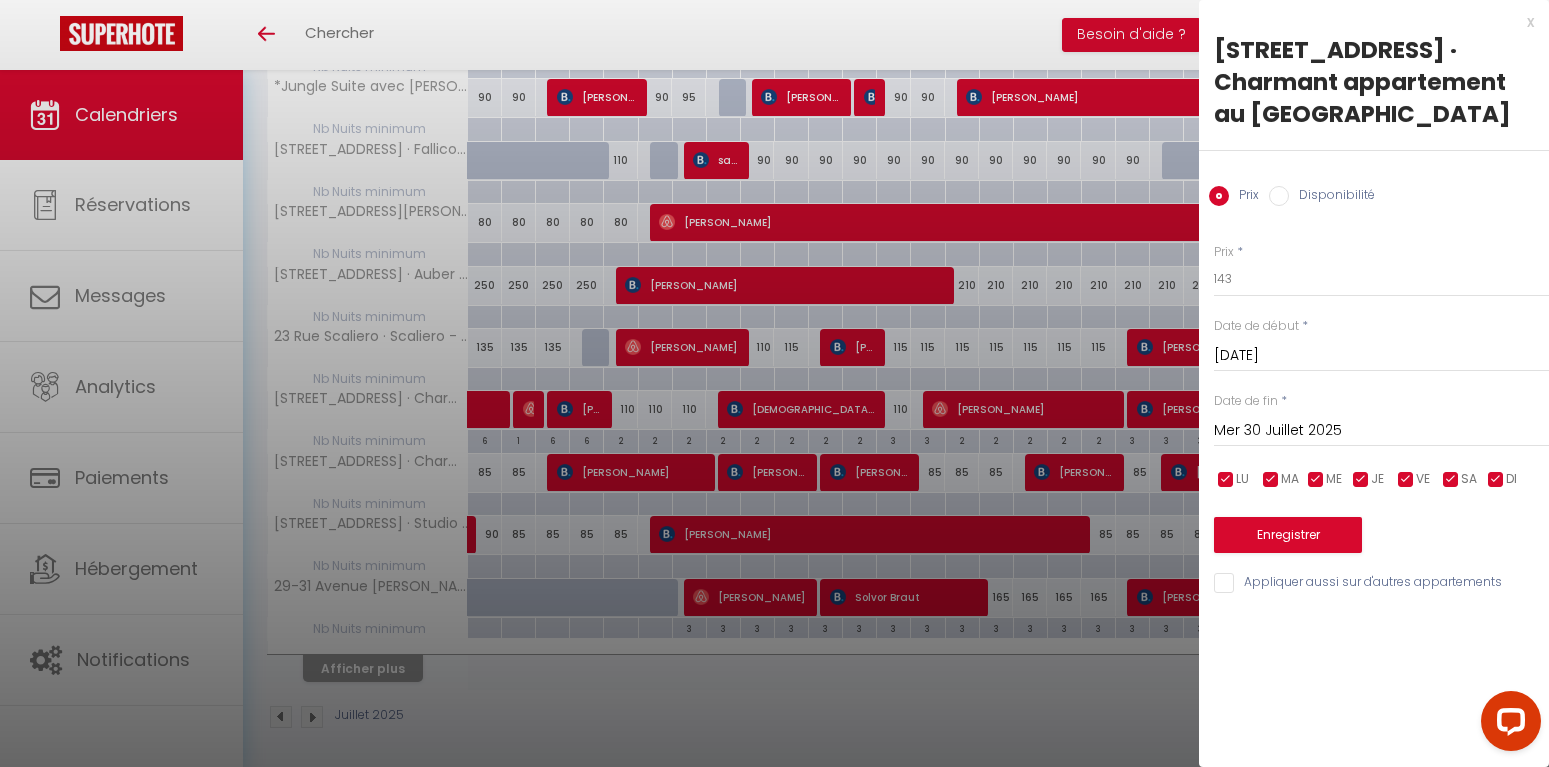 click on "Mer 30 Juillet 2025" at bounding box center (1381, 431) 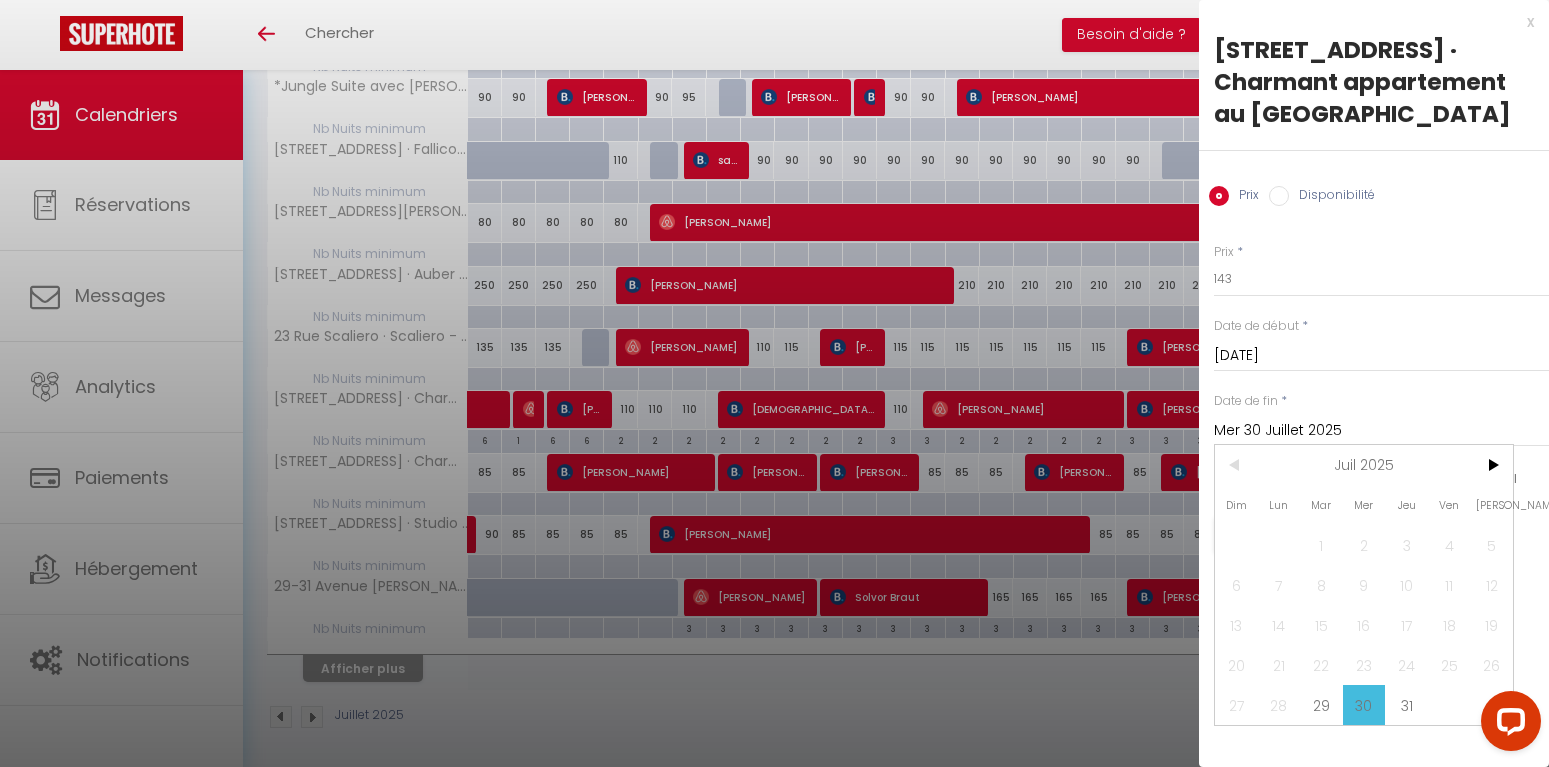 click on "31" at bounding box center (1406, 705) 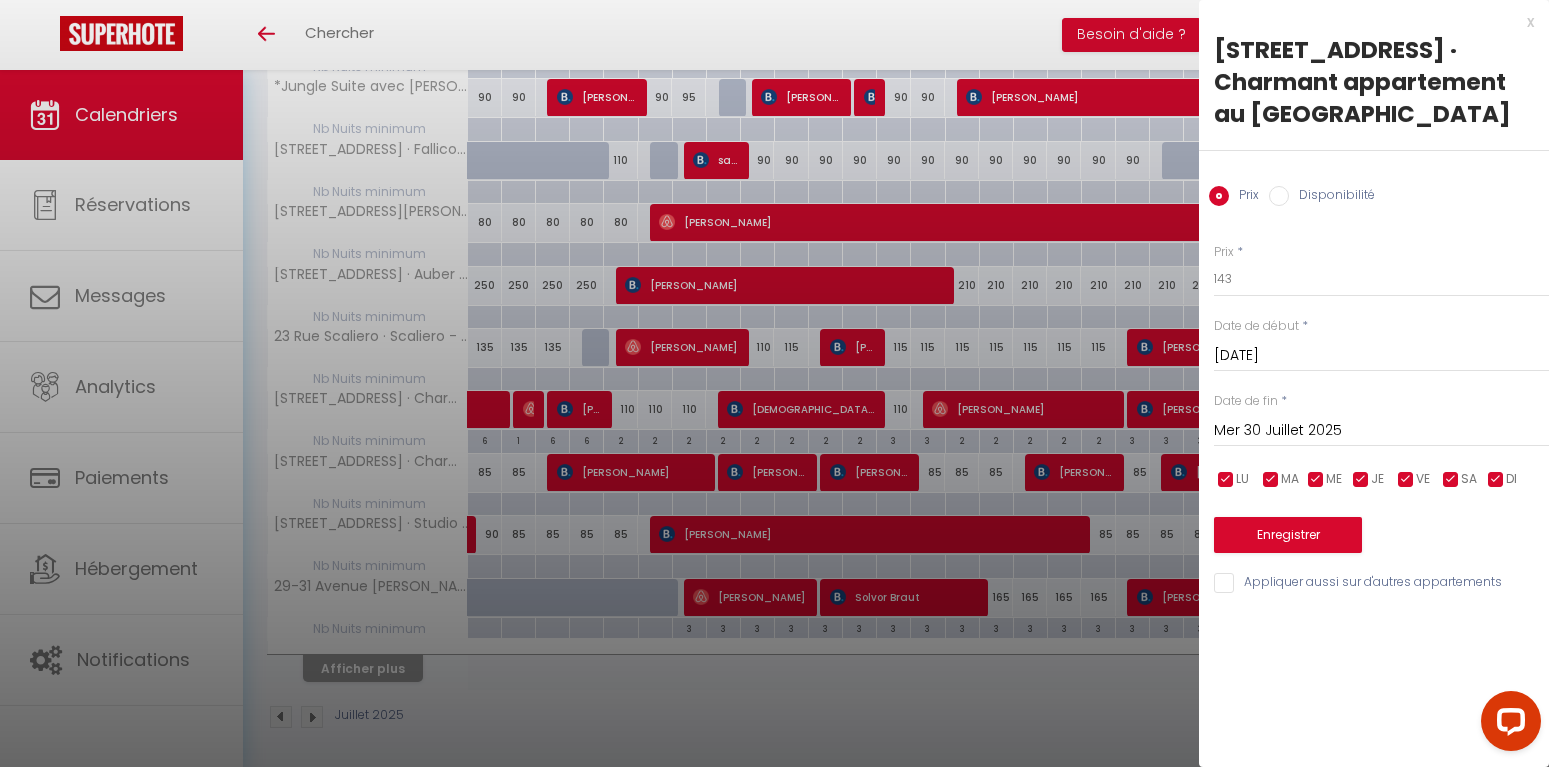 type on "Jeu 31 Juillet 2025" 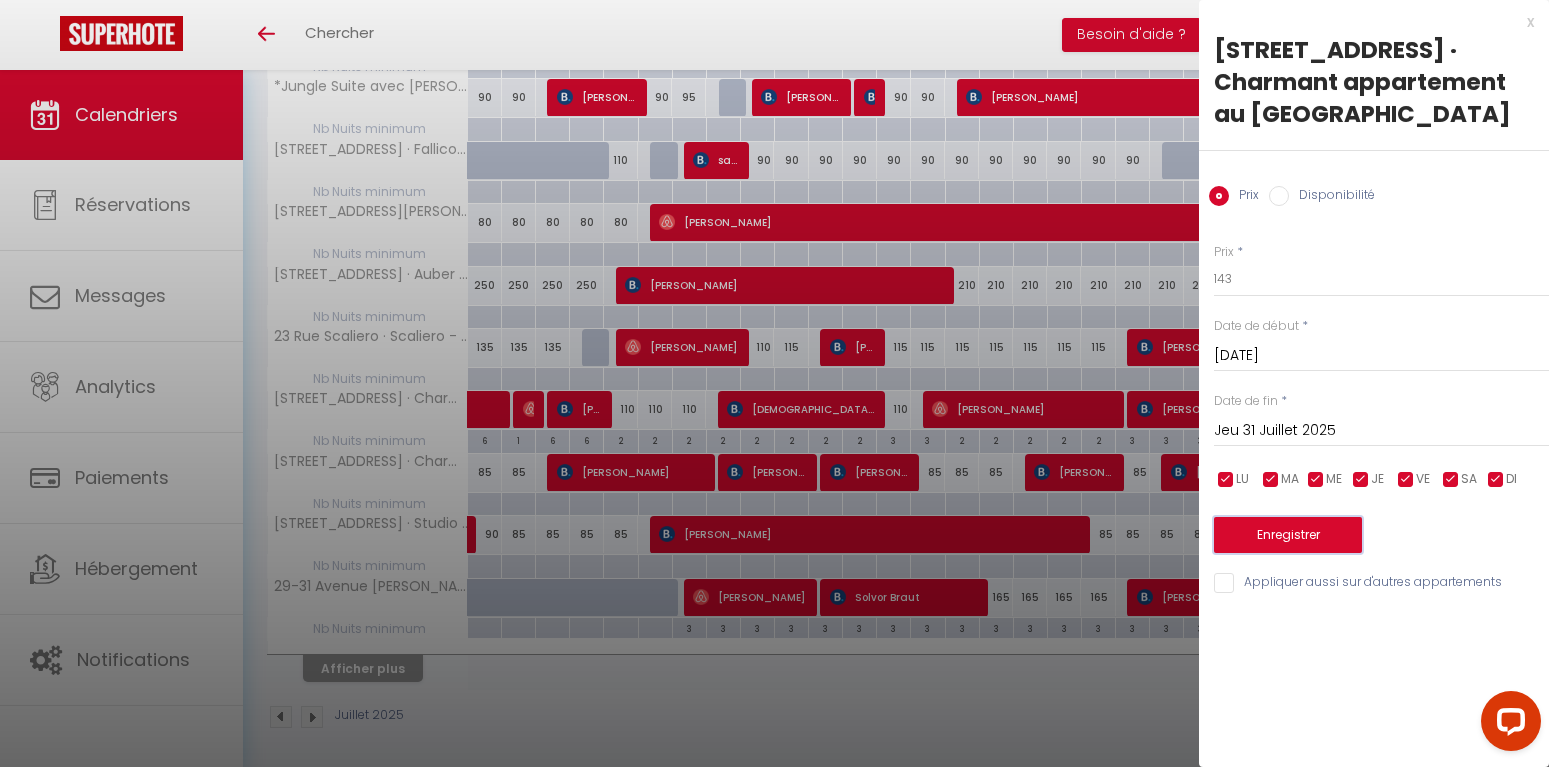 click on "Enregistrer" at bounding box center (1288, 535) 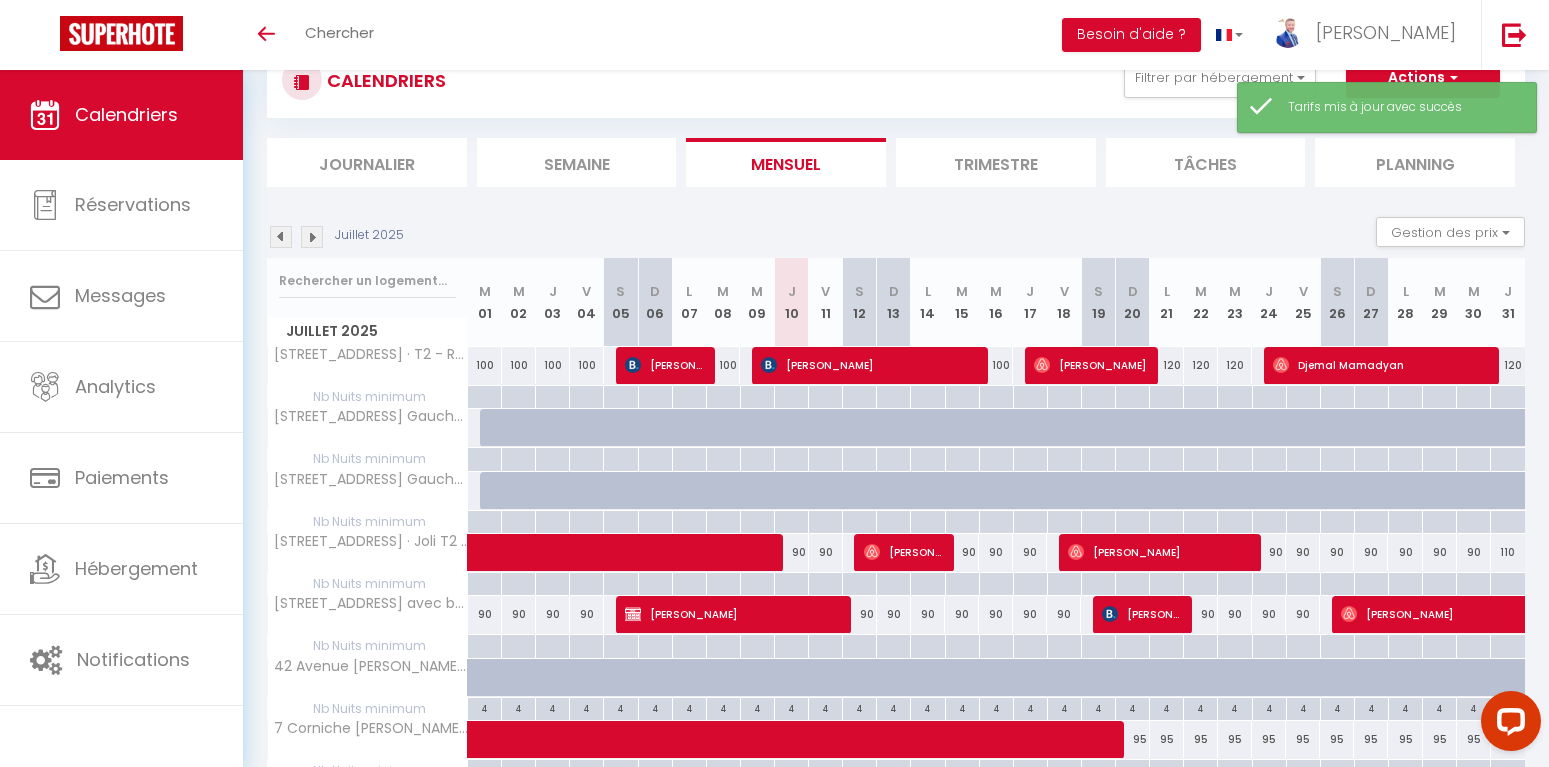 scroll, scrollTop: 405, scrollLeft: 0, axis: vertical 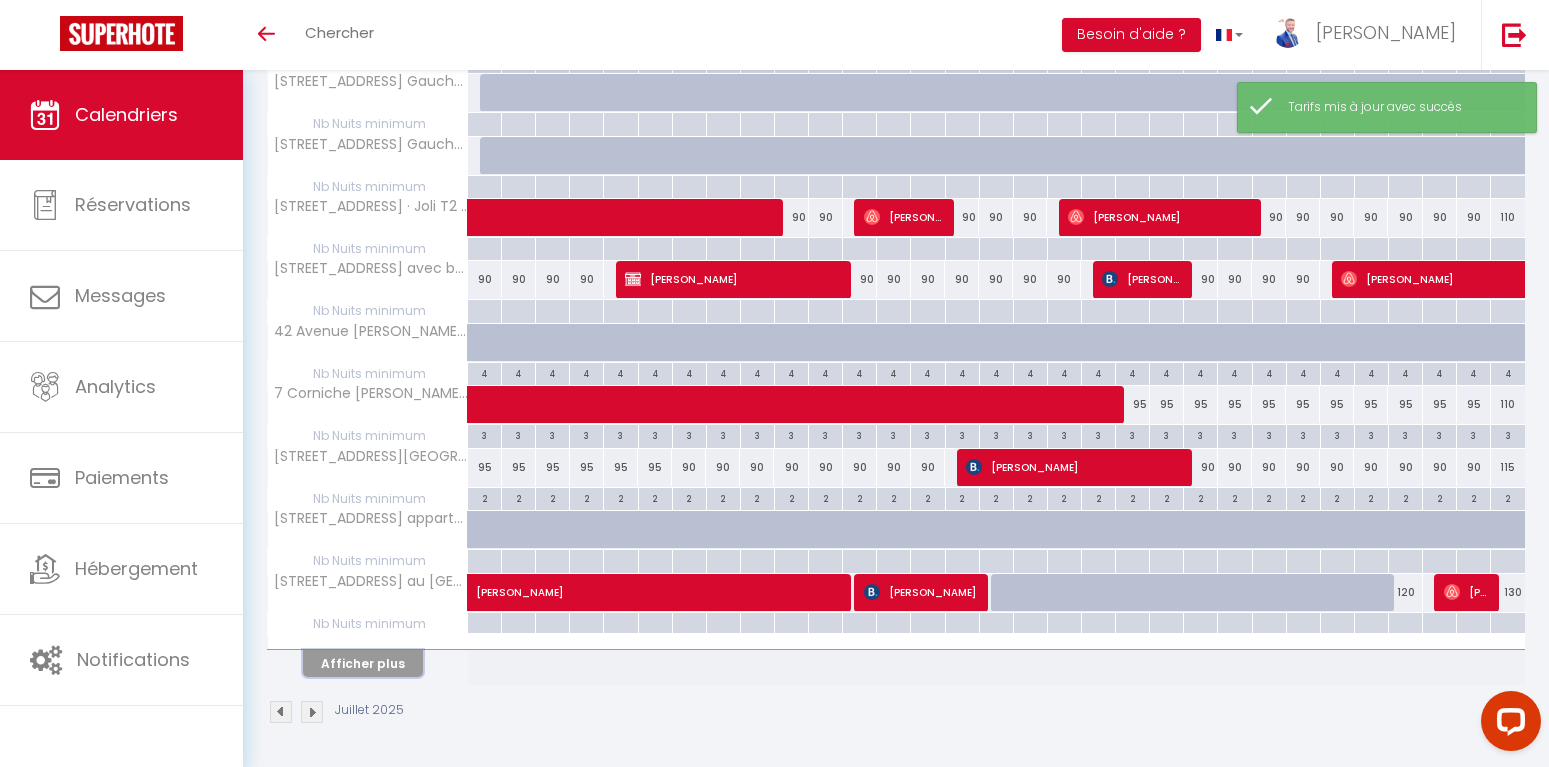 click on "Afficher plus" at bounding box center [363, 663] 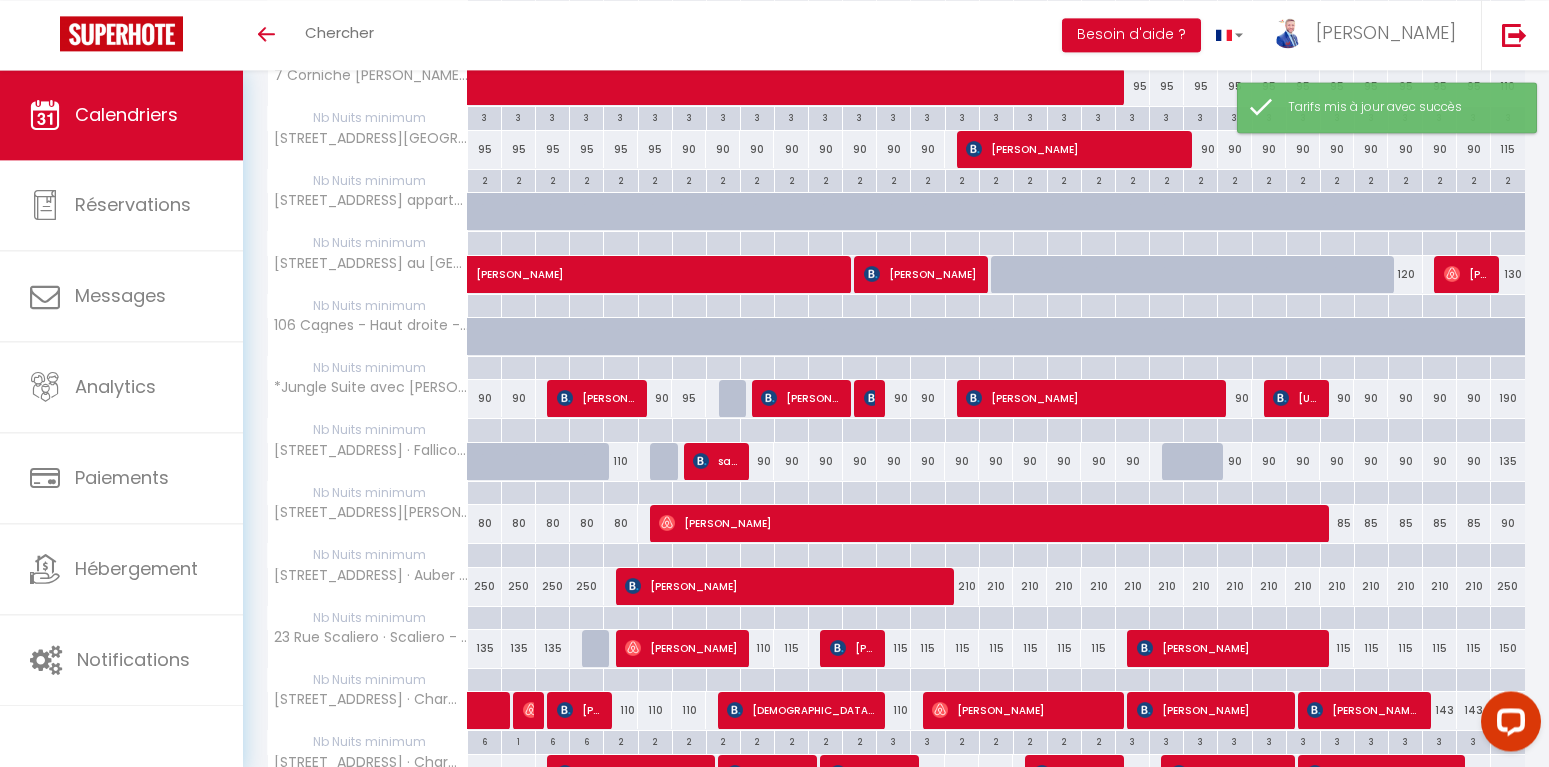 scroll, scrollTop: 993, scrollLeft: 0, axis: vertical 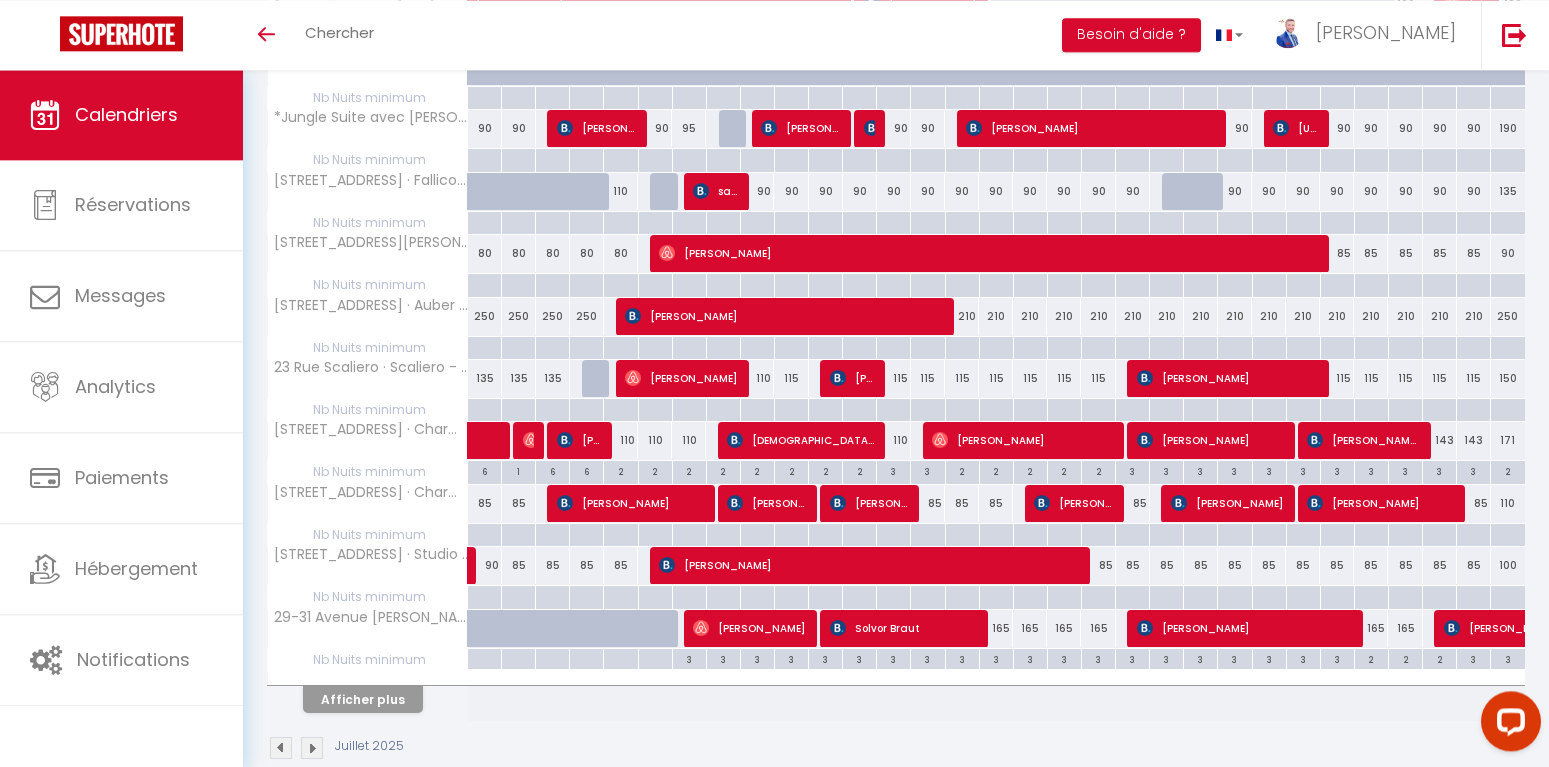 click on "[DEMOGRAPHIC_DATA][PERSON_NAME]" at bounding box center (800, 440) 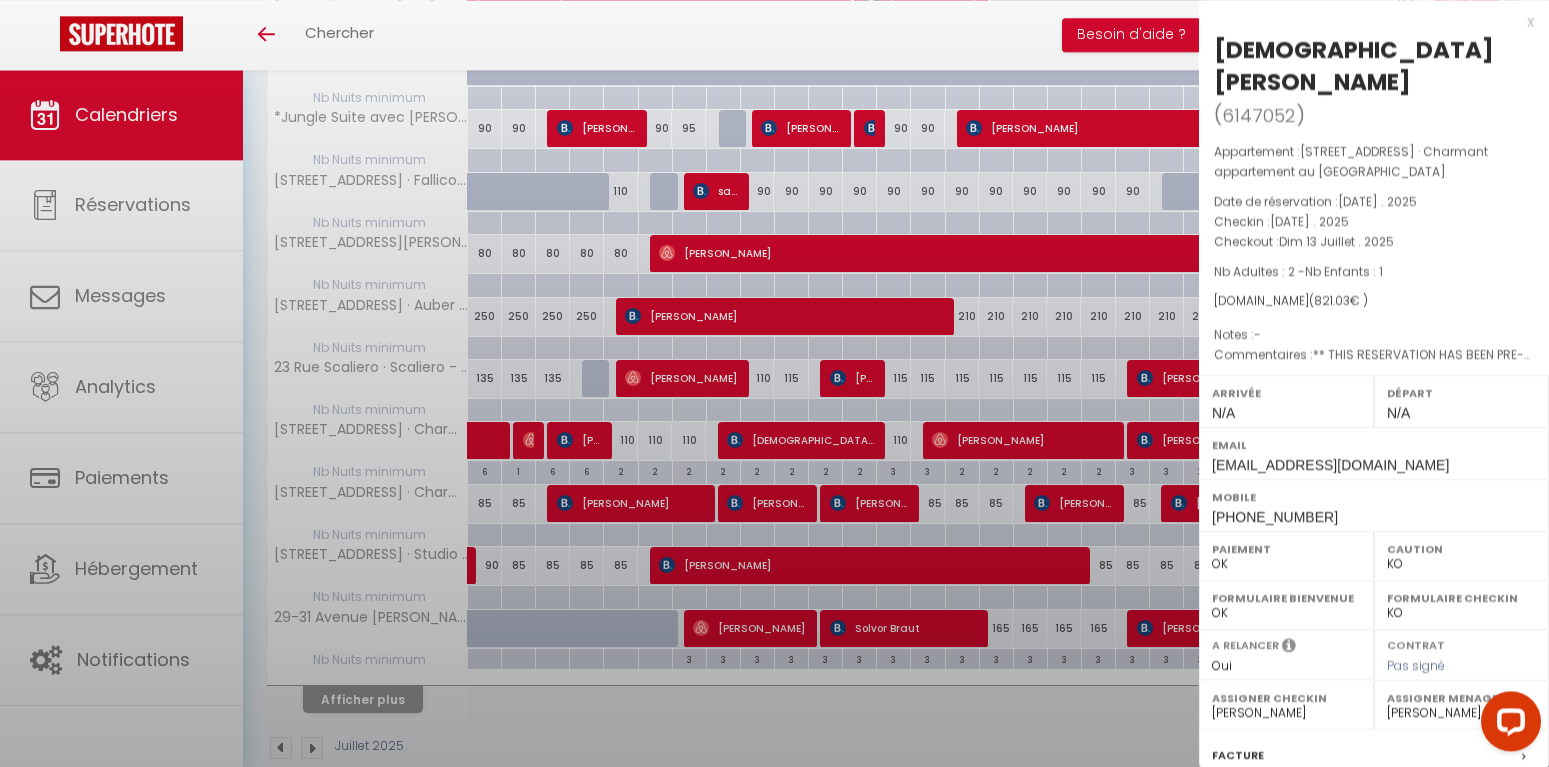 select on "OK" 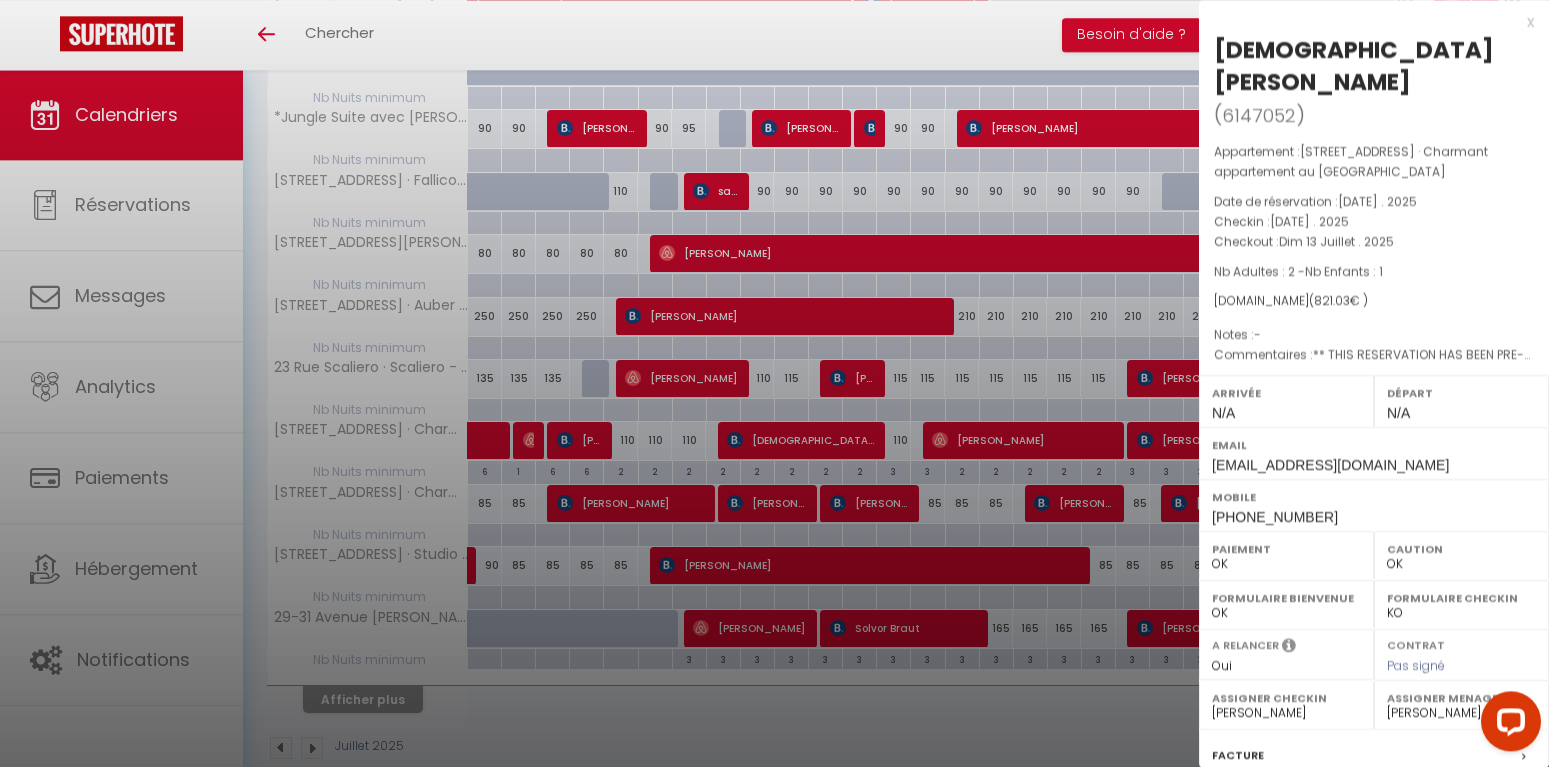 click on "x" at bounding box center (1366, 22) 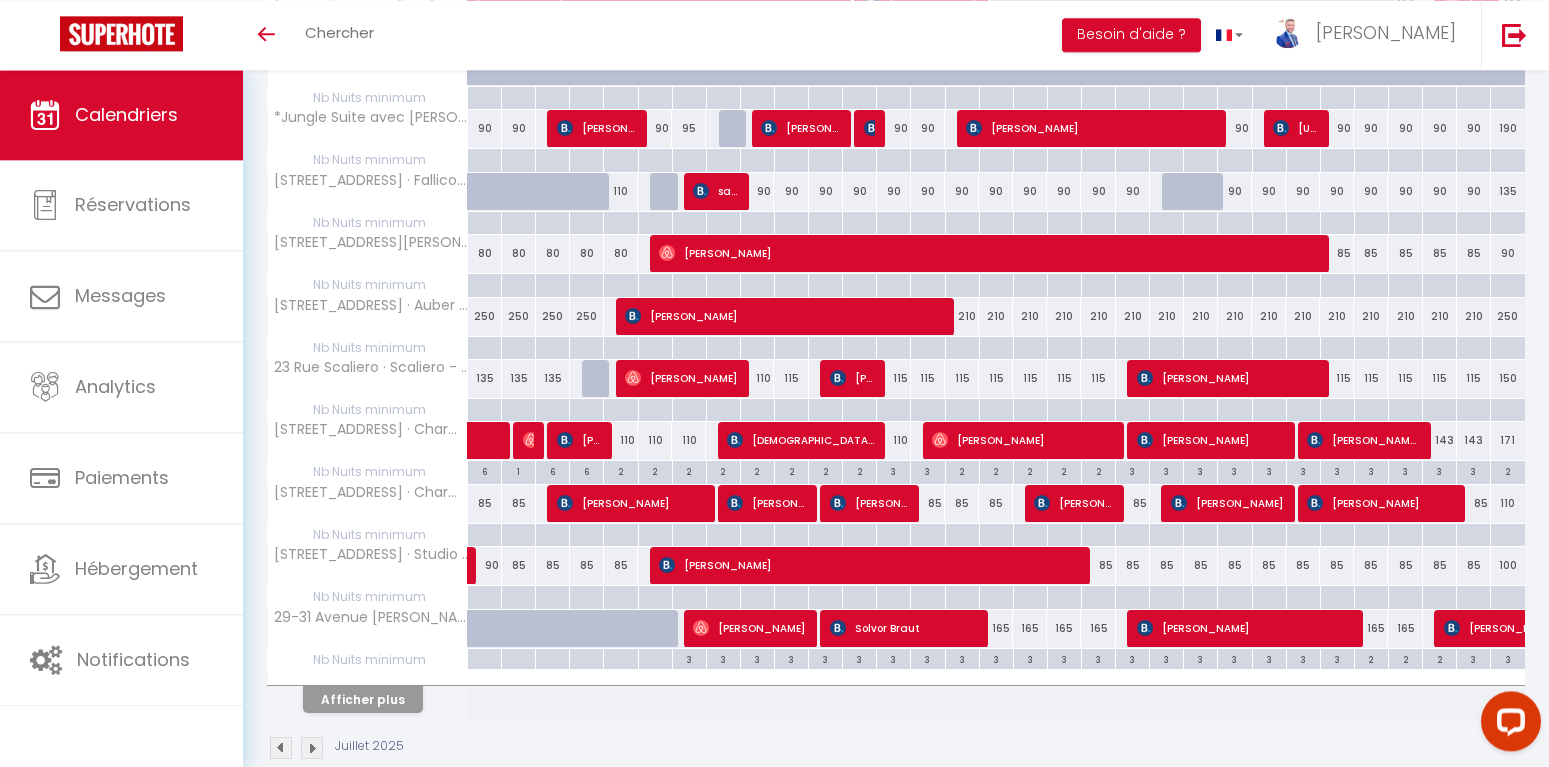 click on "[PERSON_NAME]" at bounding box center (1022, 440) 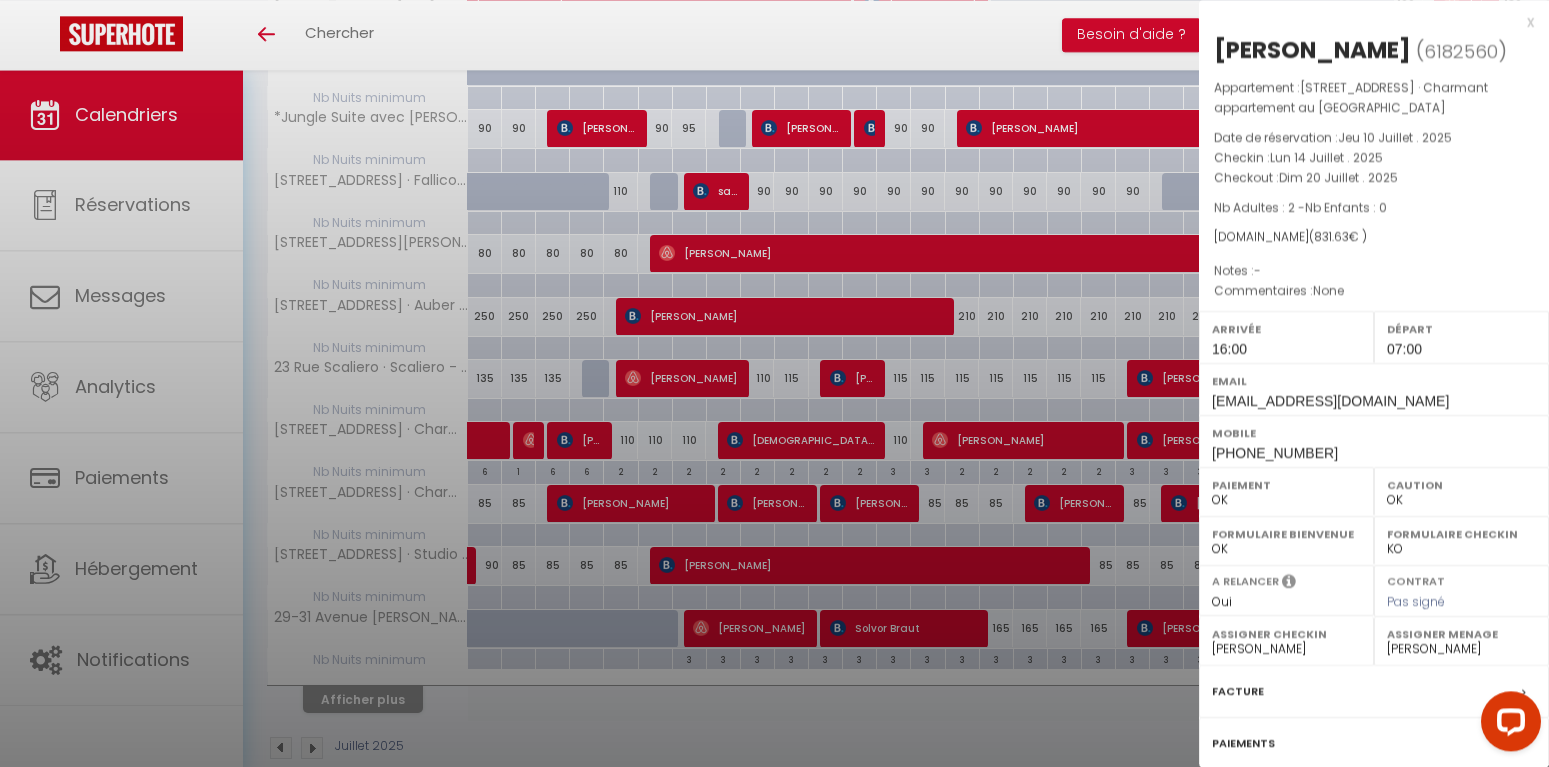 select on "1" 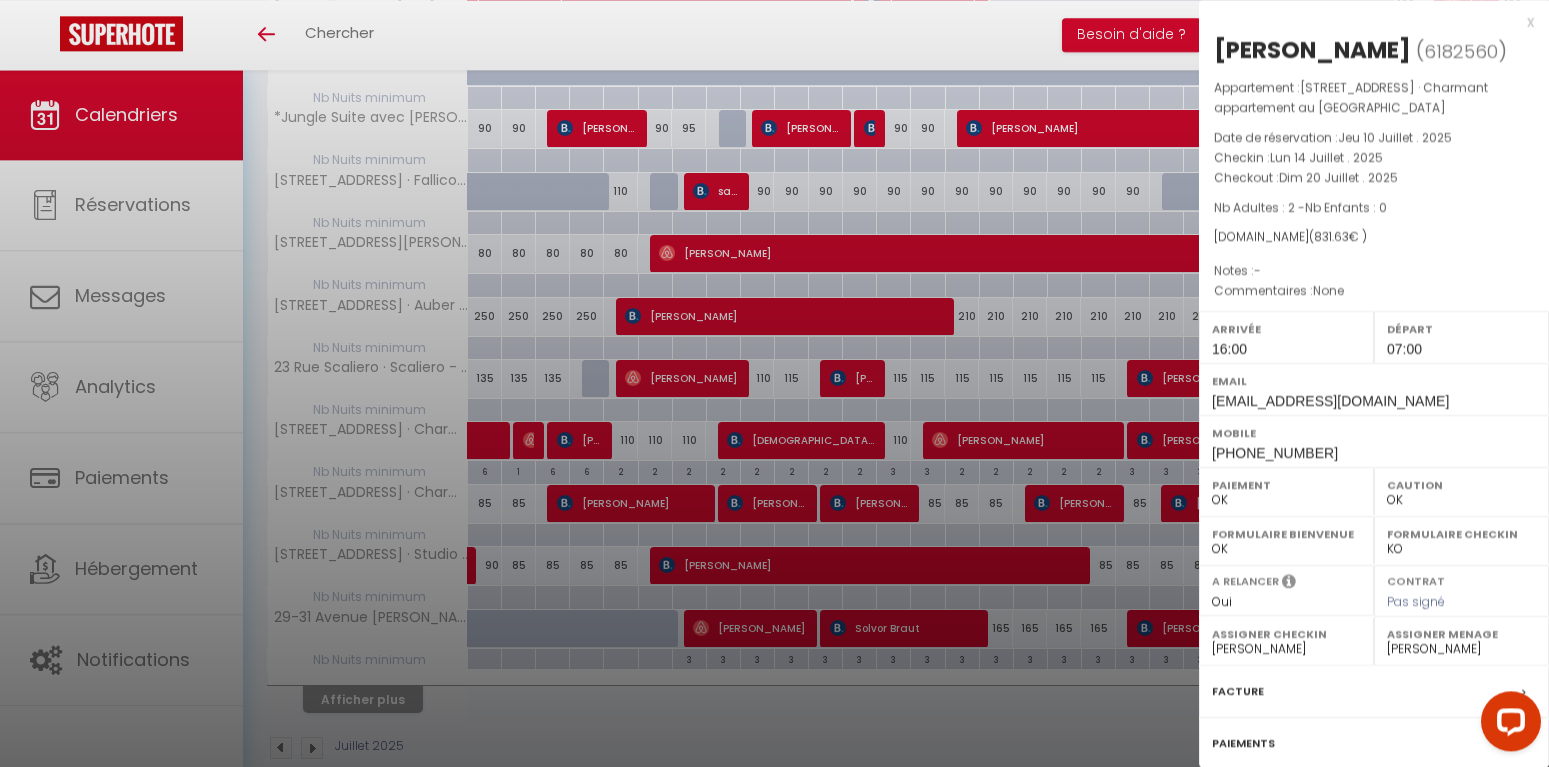 click on "x" at bounding box center [1366, 22] 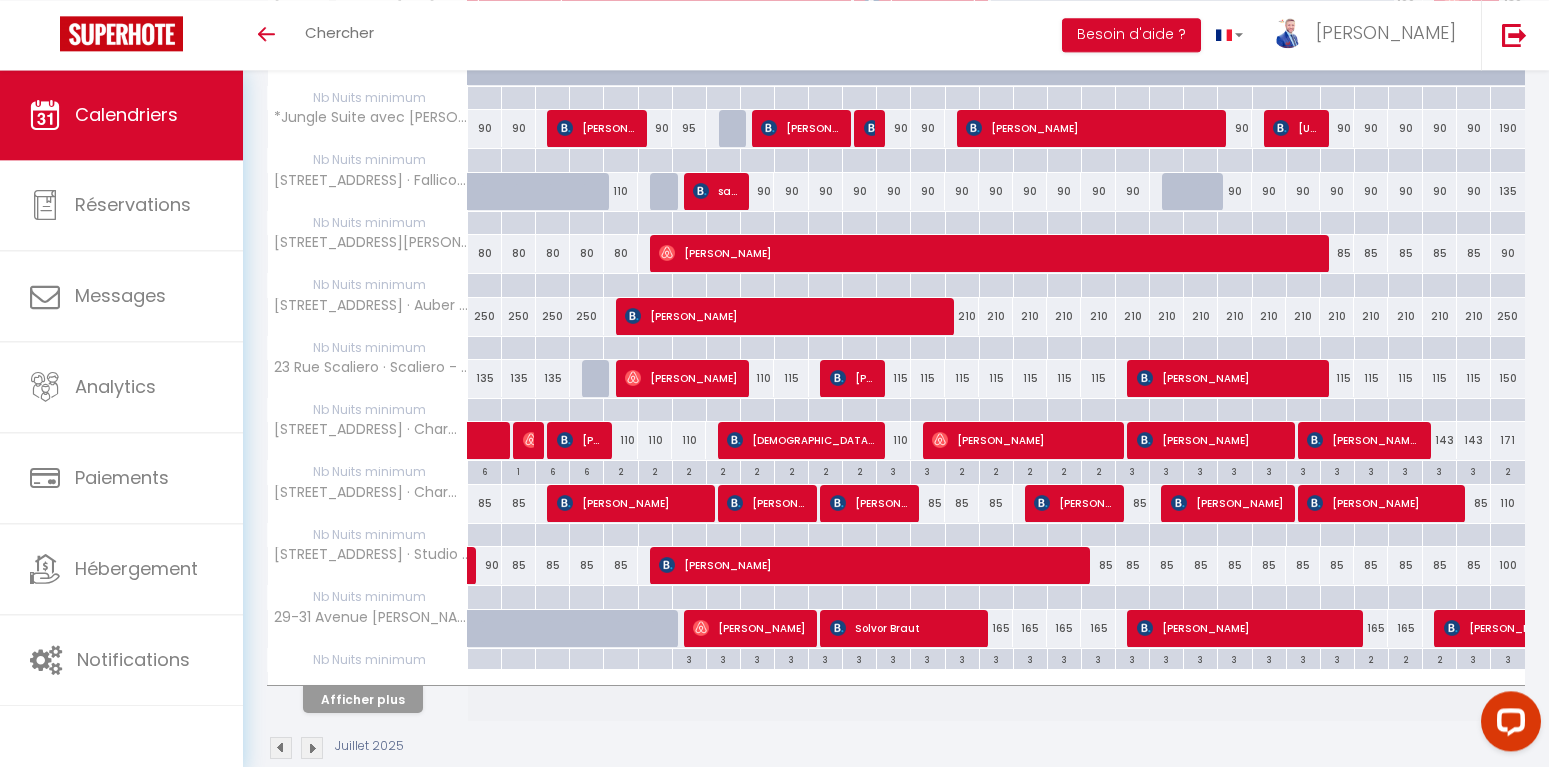 click on "[PERSON_NAME]" at bounding box center [1210, 440] 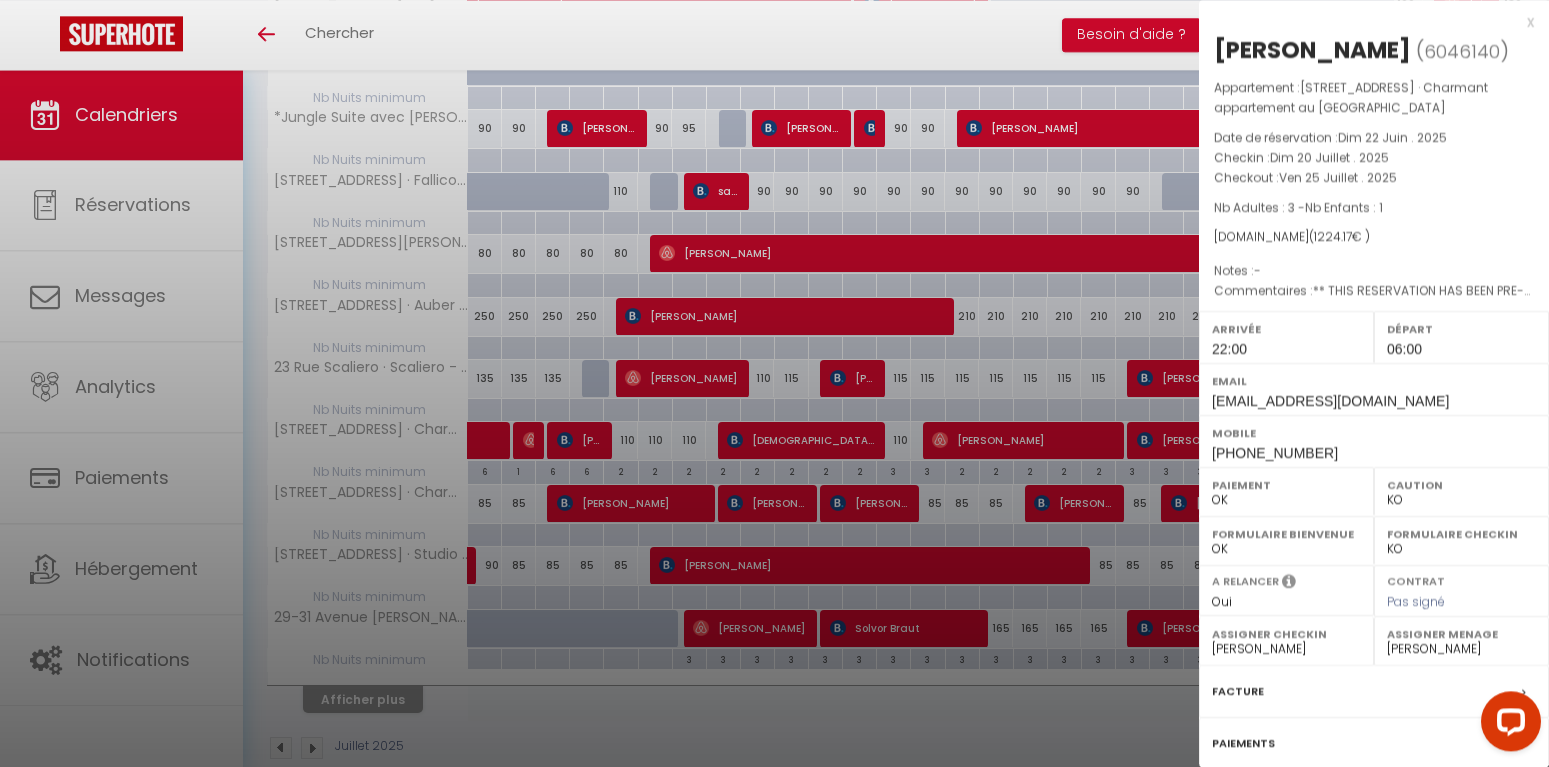 click on "x" at bounding box center (1366, 22) 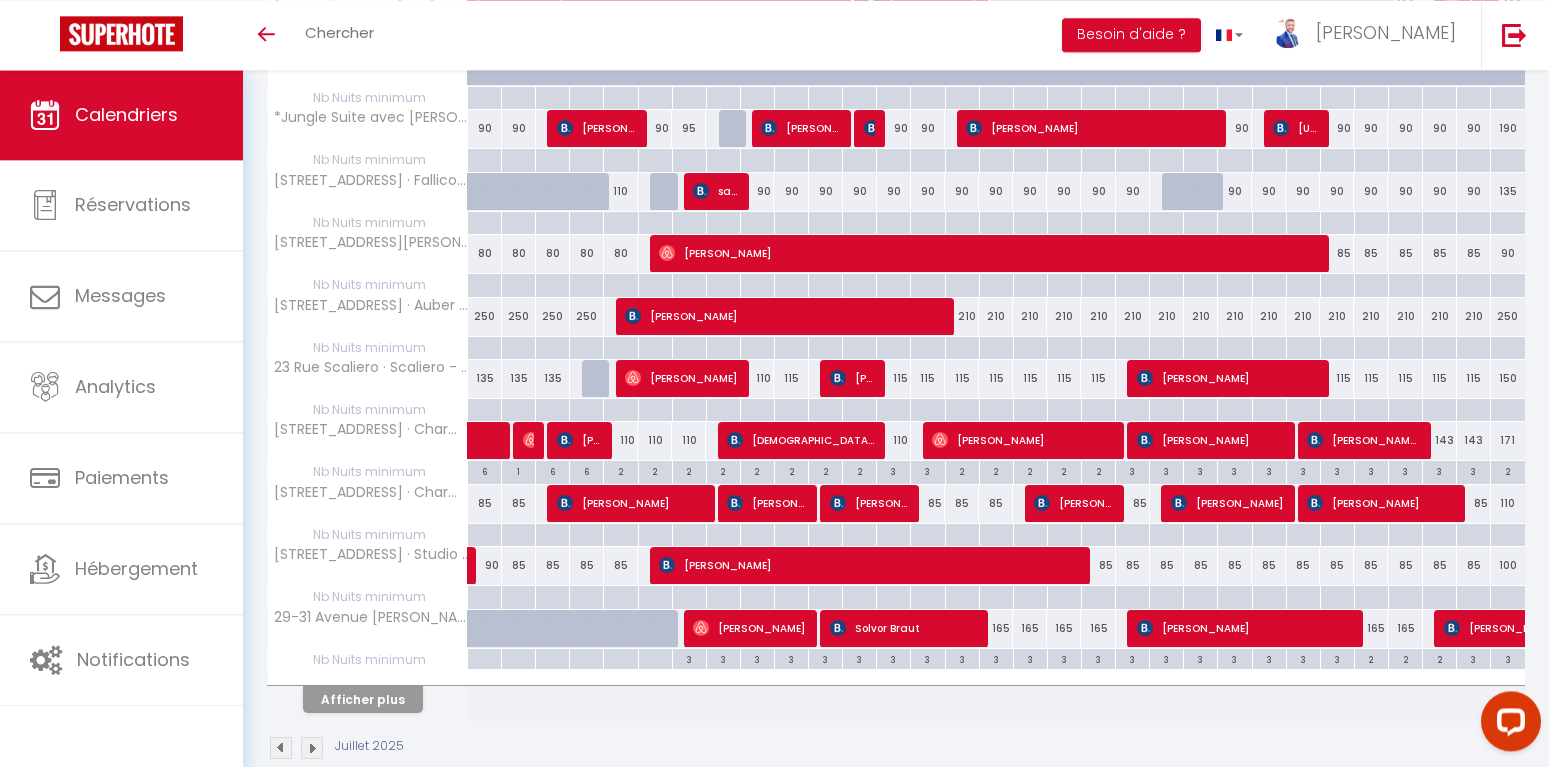click on "[DEMOGRAPHIC_DATA][PERSON_NAME]" at bounding box center (800, 440) 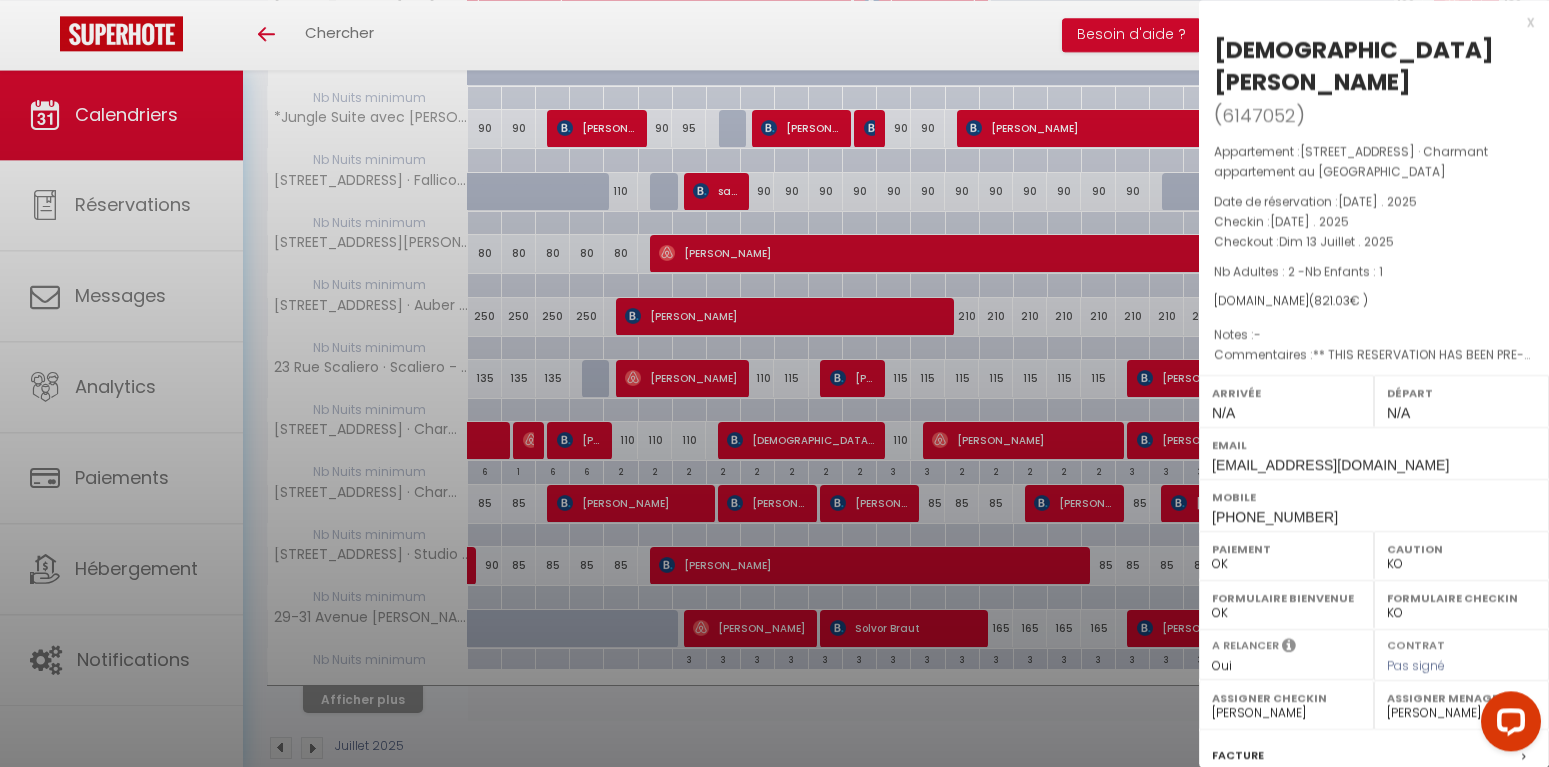 select on "OK" 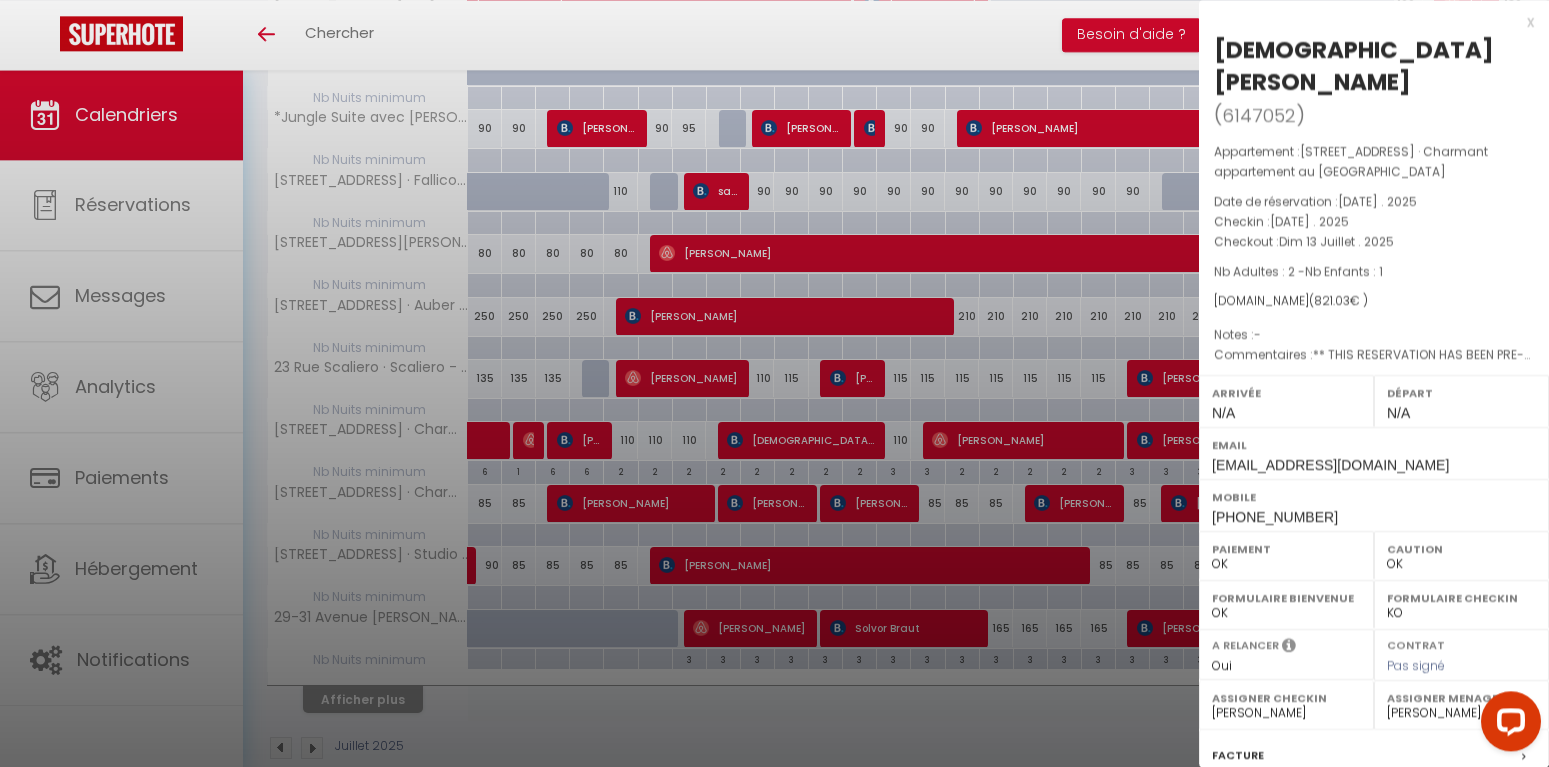 click on "x" at bounding box center (1366, 22) 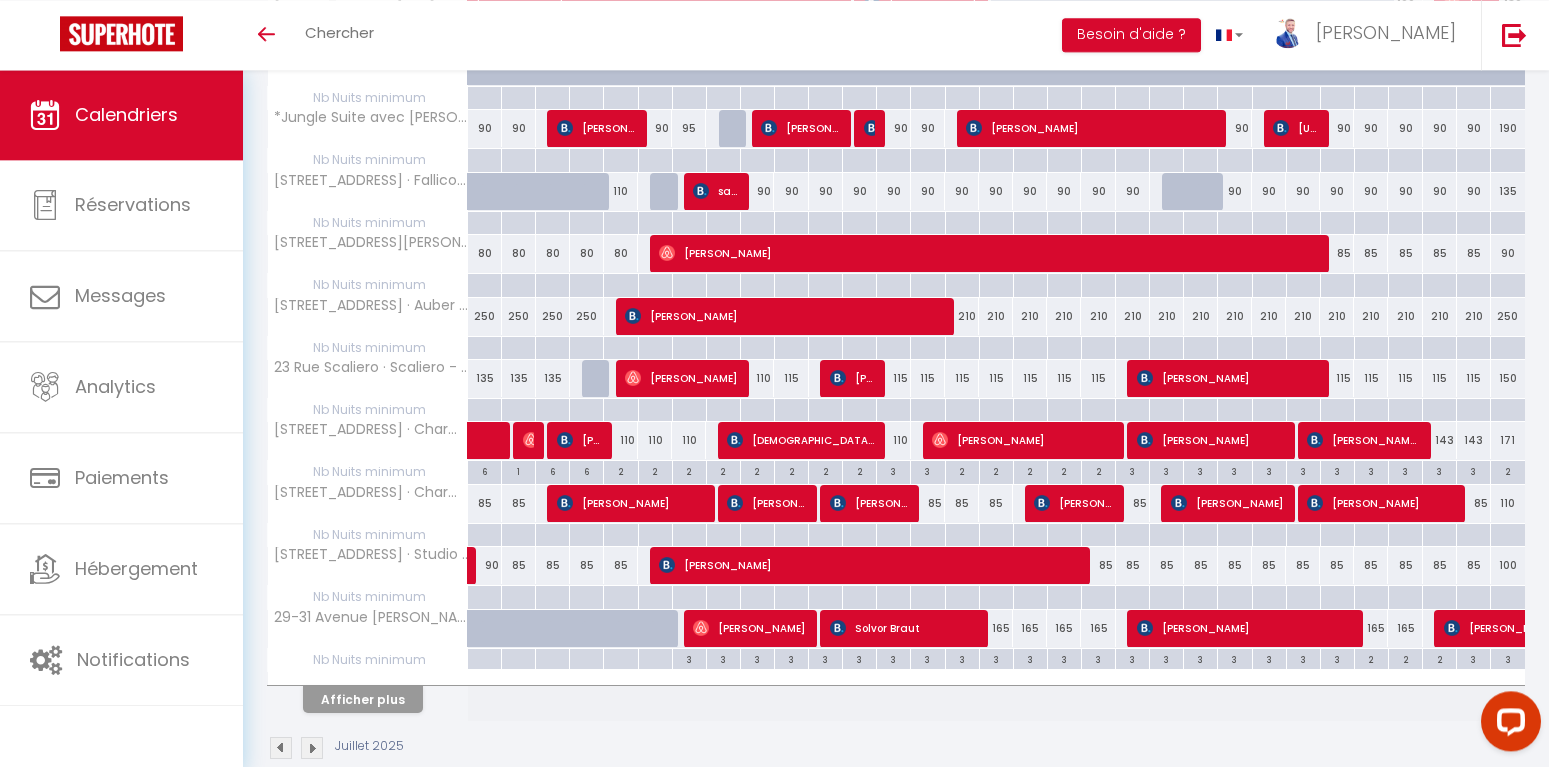 click on "[PERSON_NAME]" at bounding box center [1022, 440] 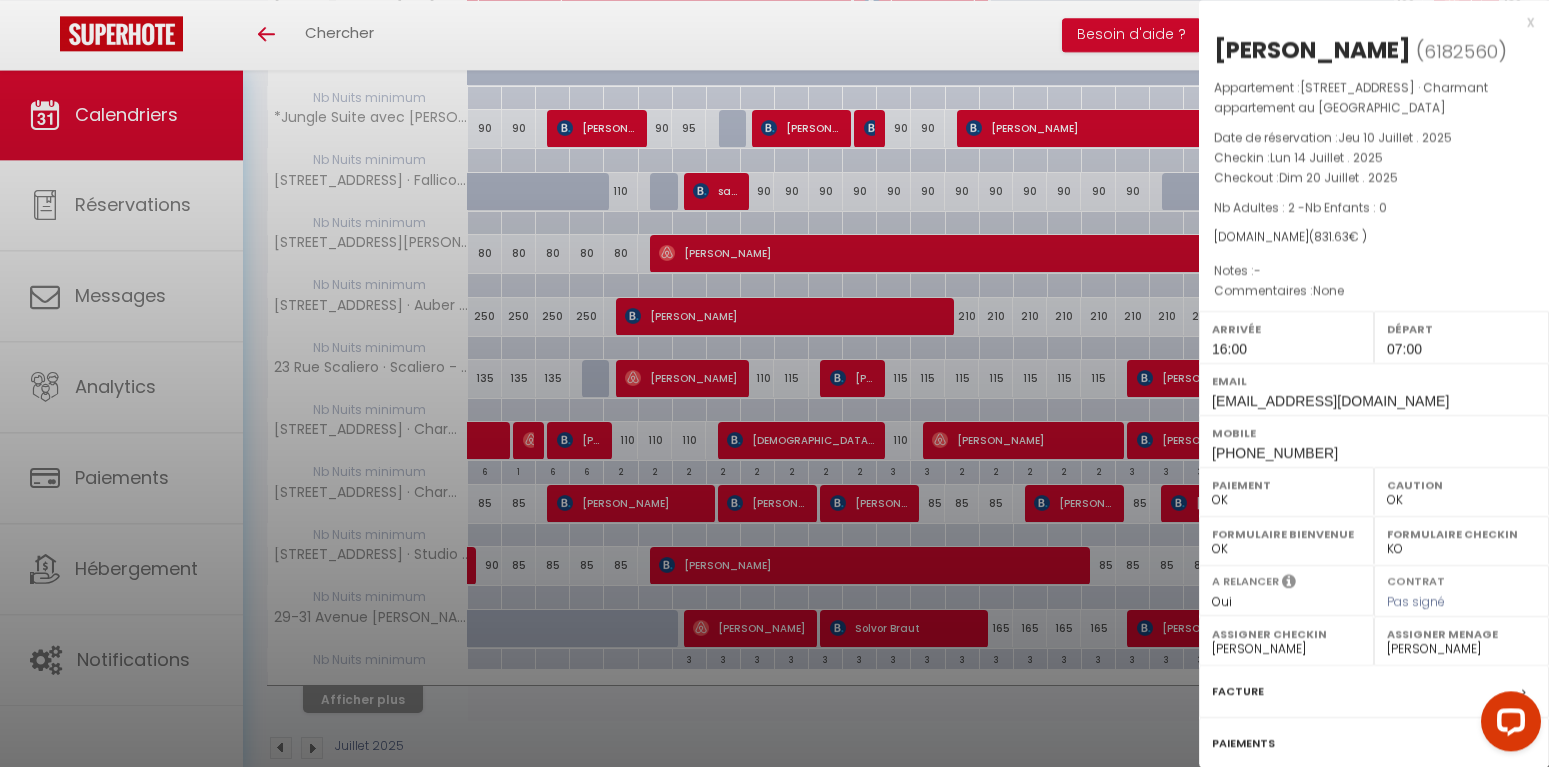 select on "1" 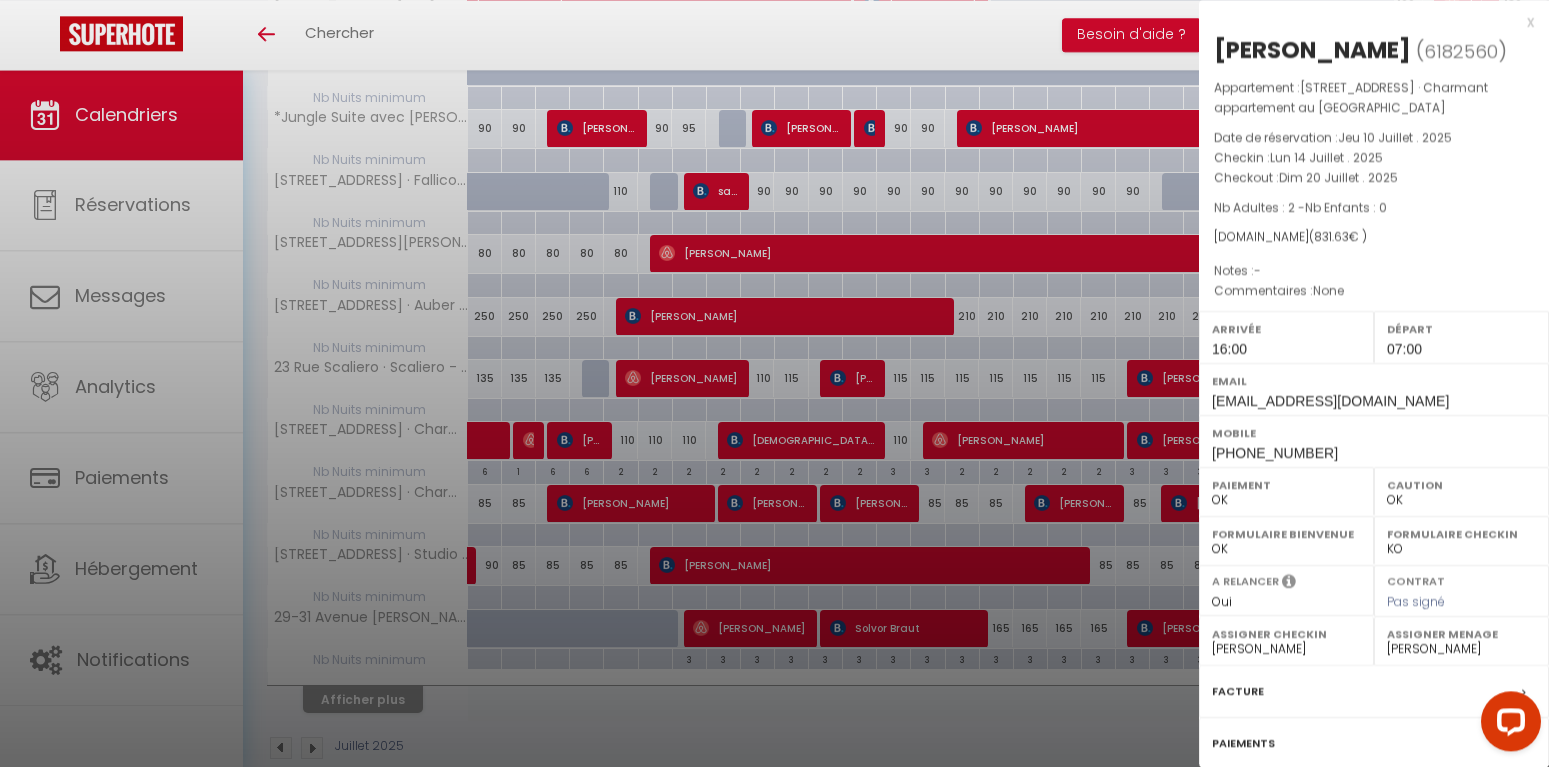 click on "x" at bounding box center (1366, 22) 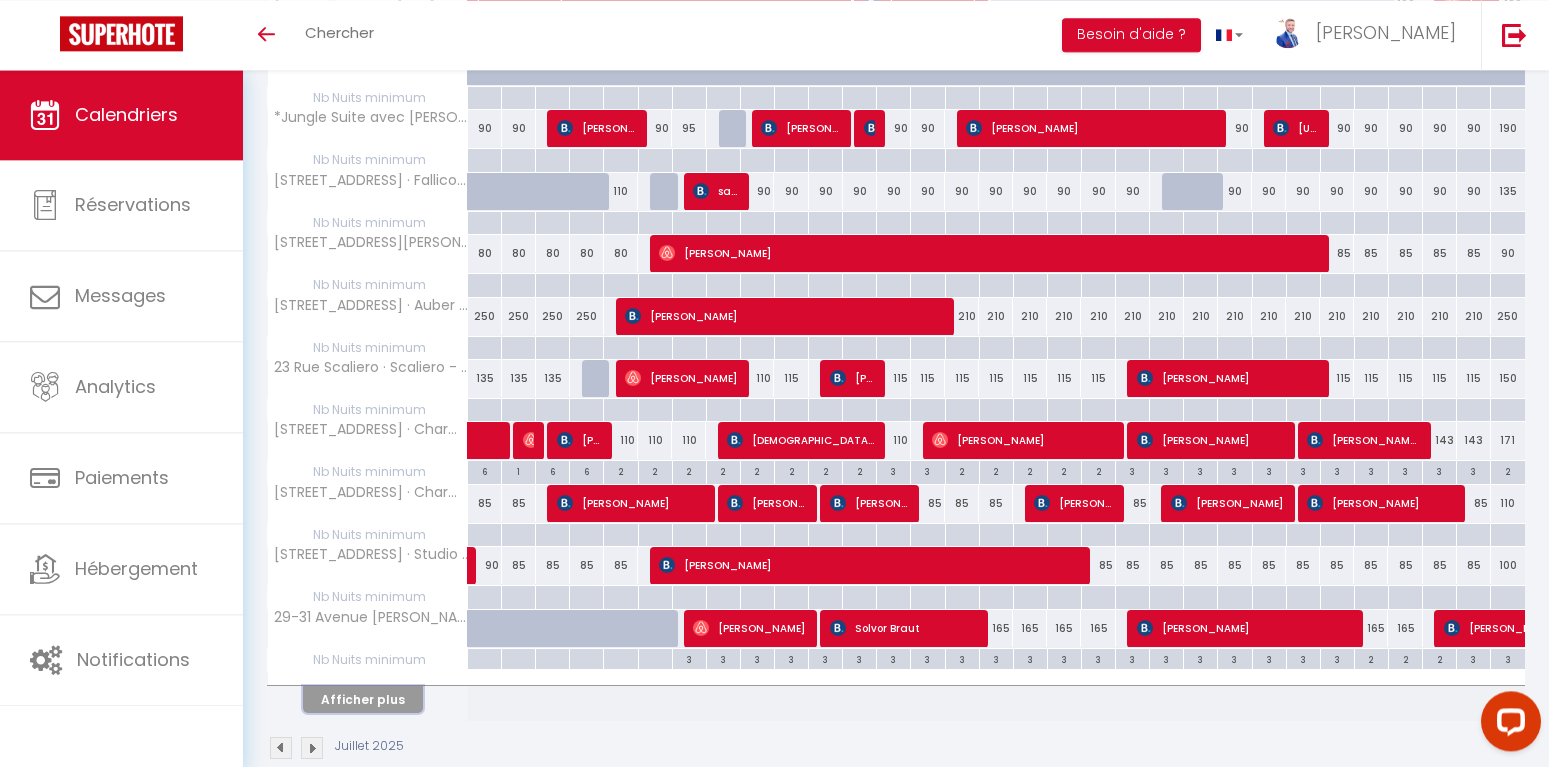 click on "Afficher plus" at bounding box center (363, 699) 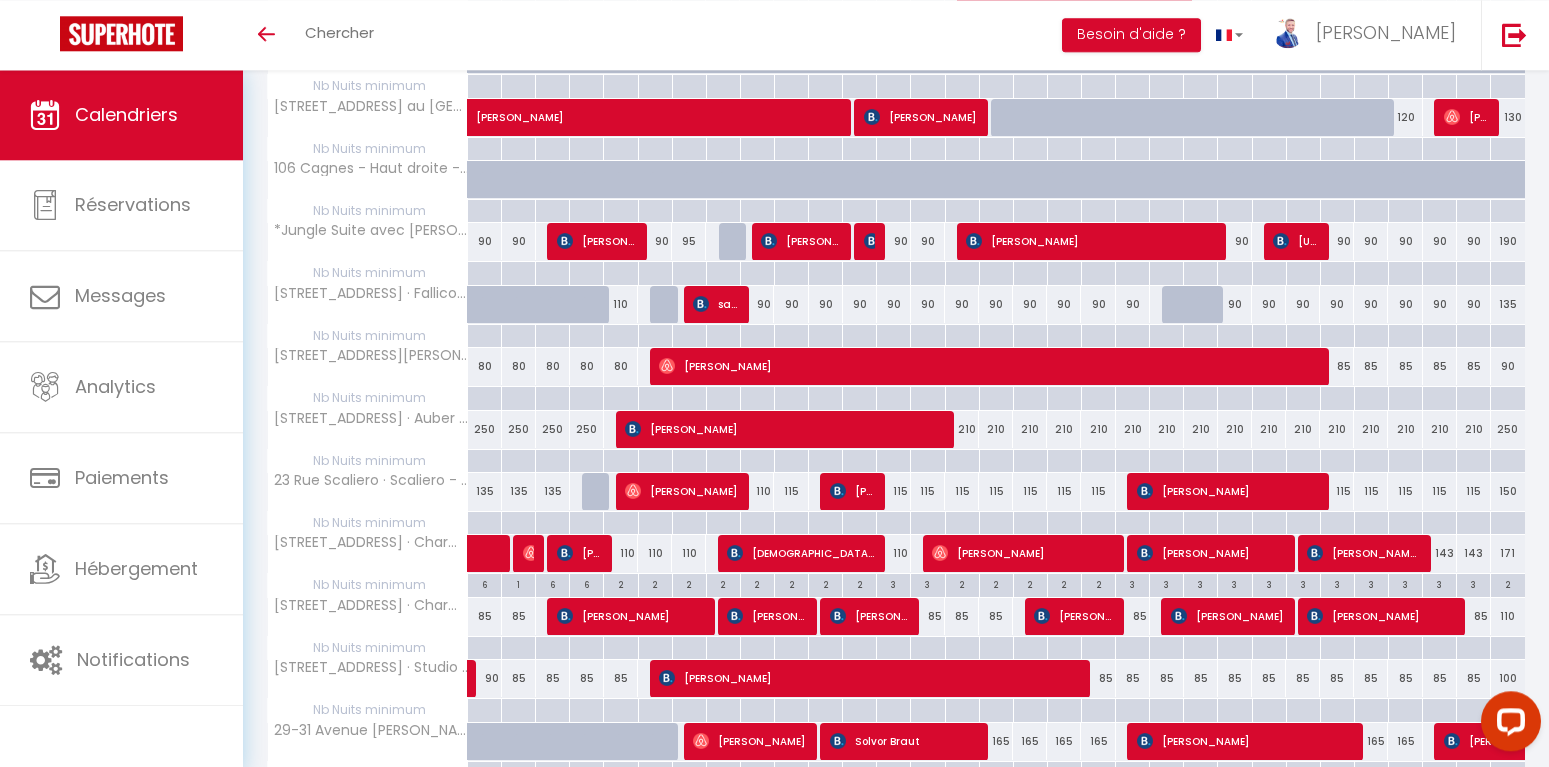 scroll, scrollTop: 881, scrollLeft: 0, axis: vertical 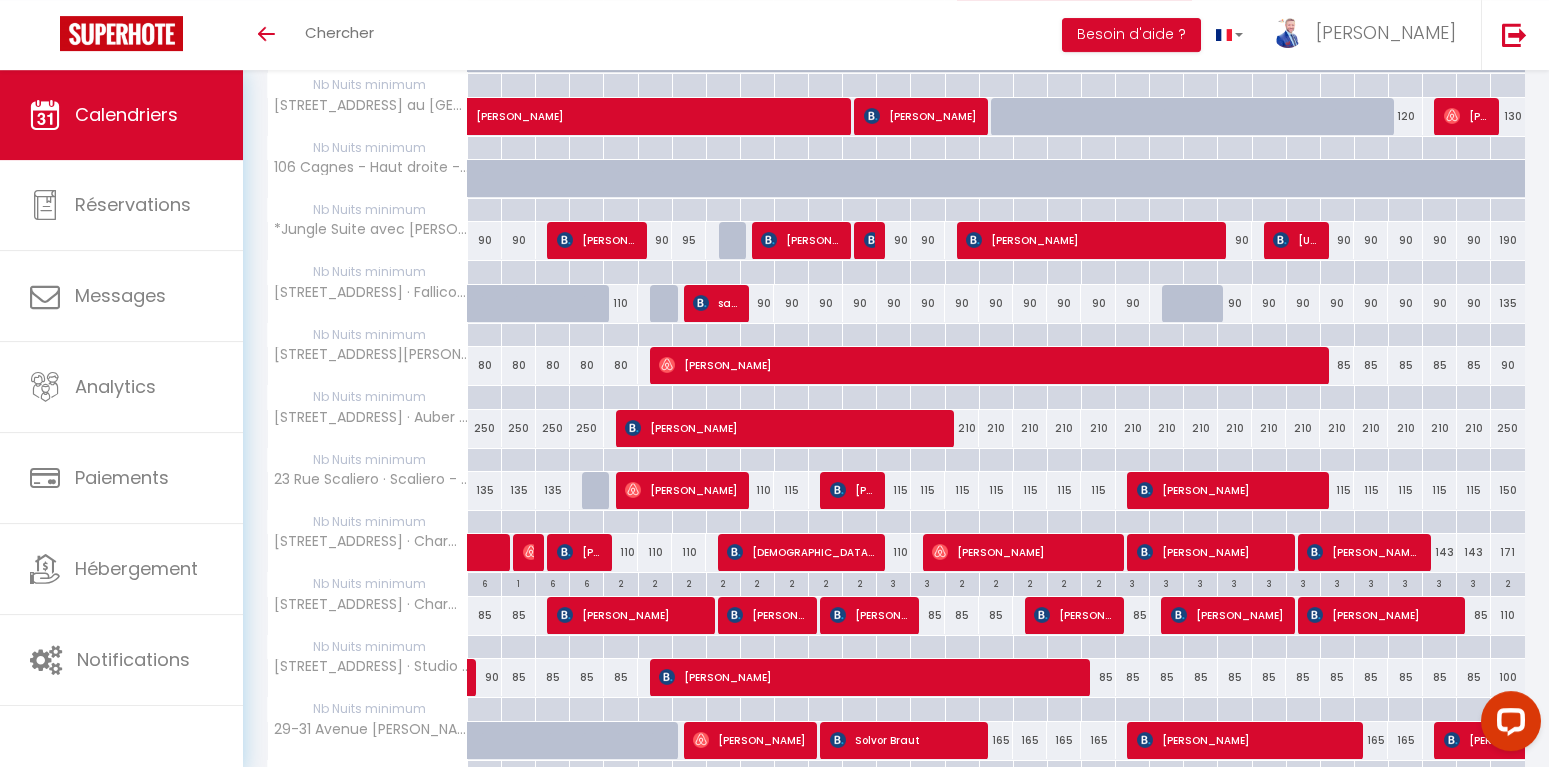 click on "[PERSON_NAME]" at bounding box center [681, 490] 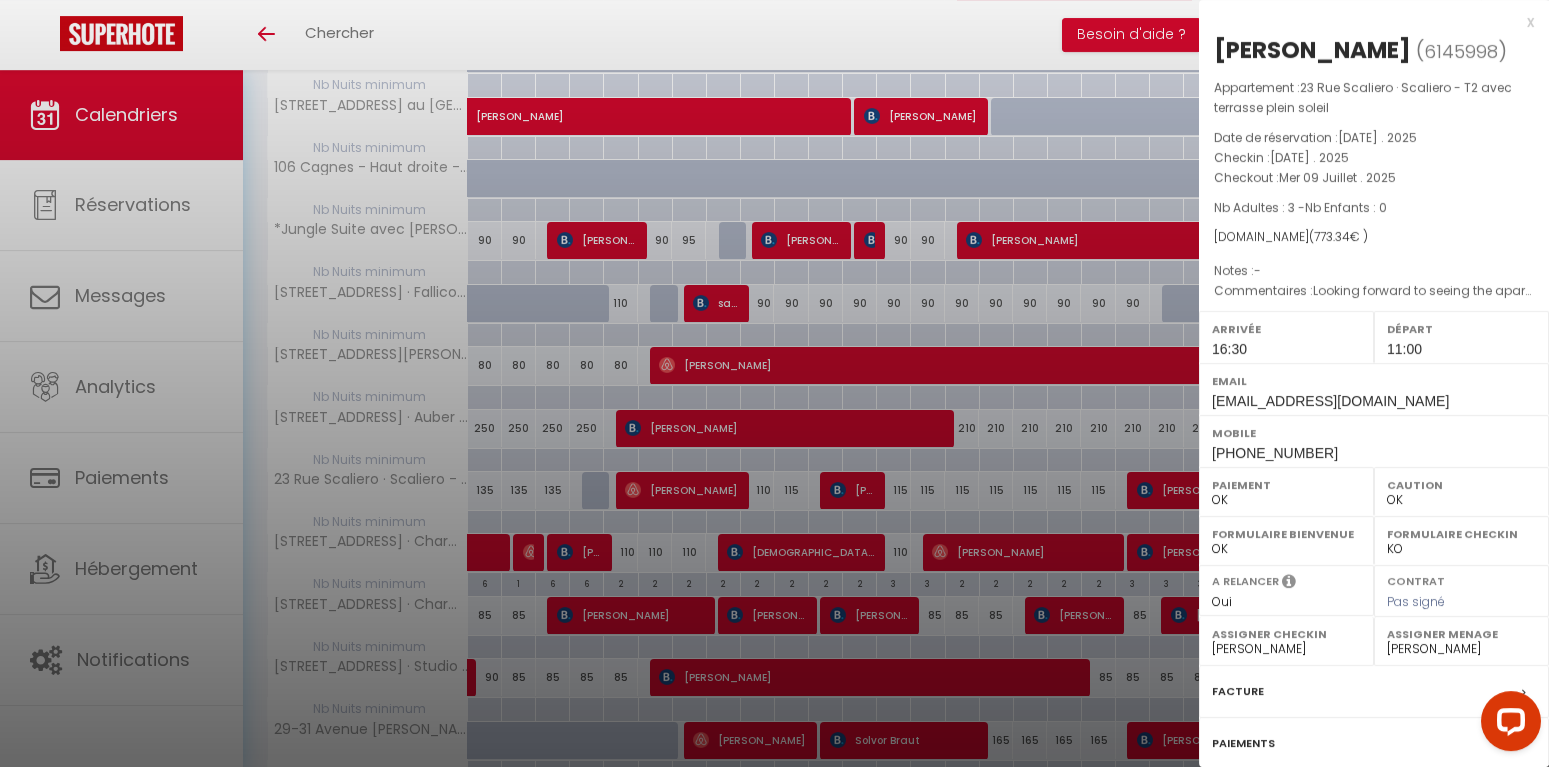 click on "x" at bounding box center [1366, 22] 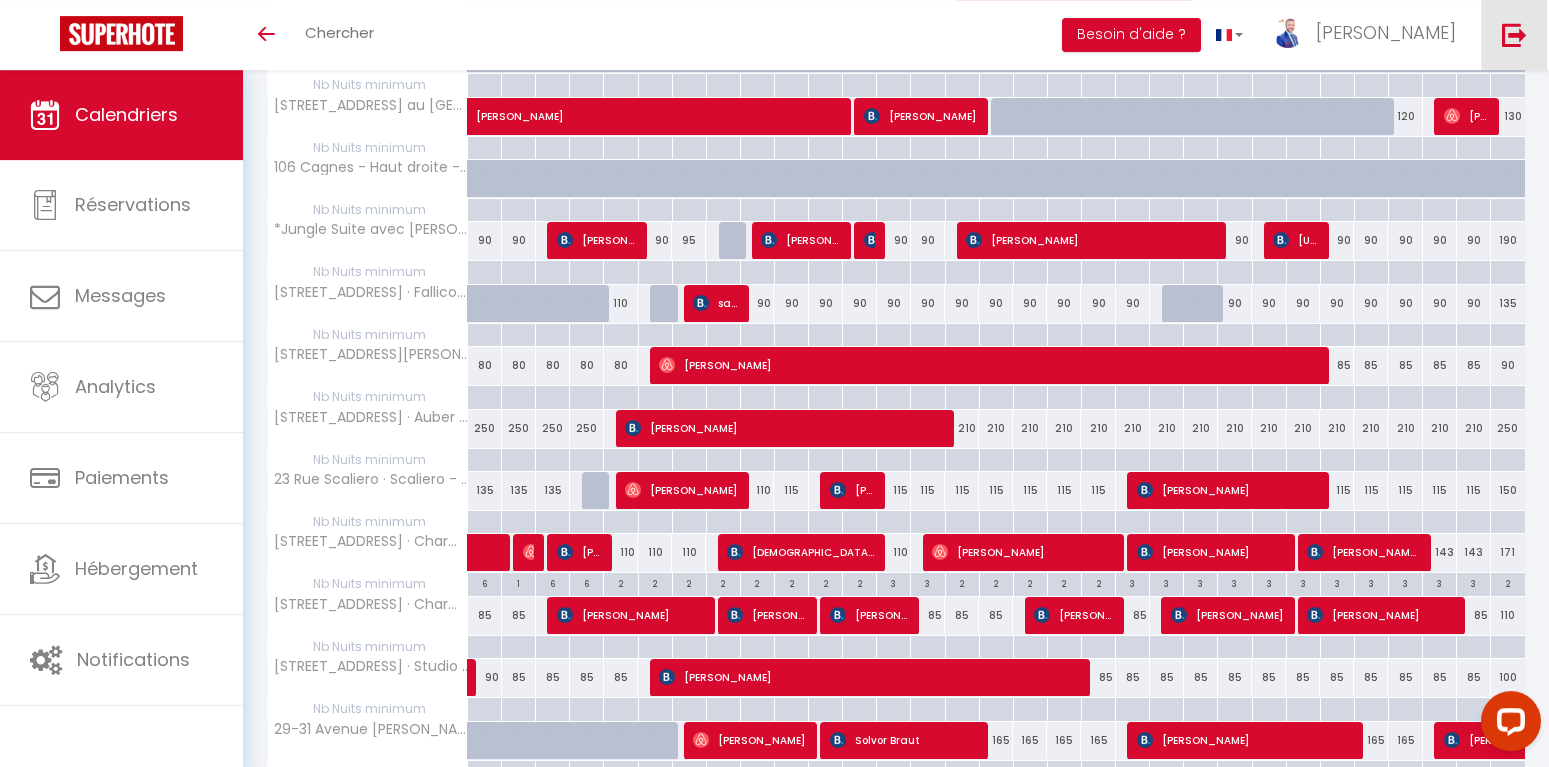 click at bounding box center [1514, 34] 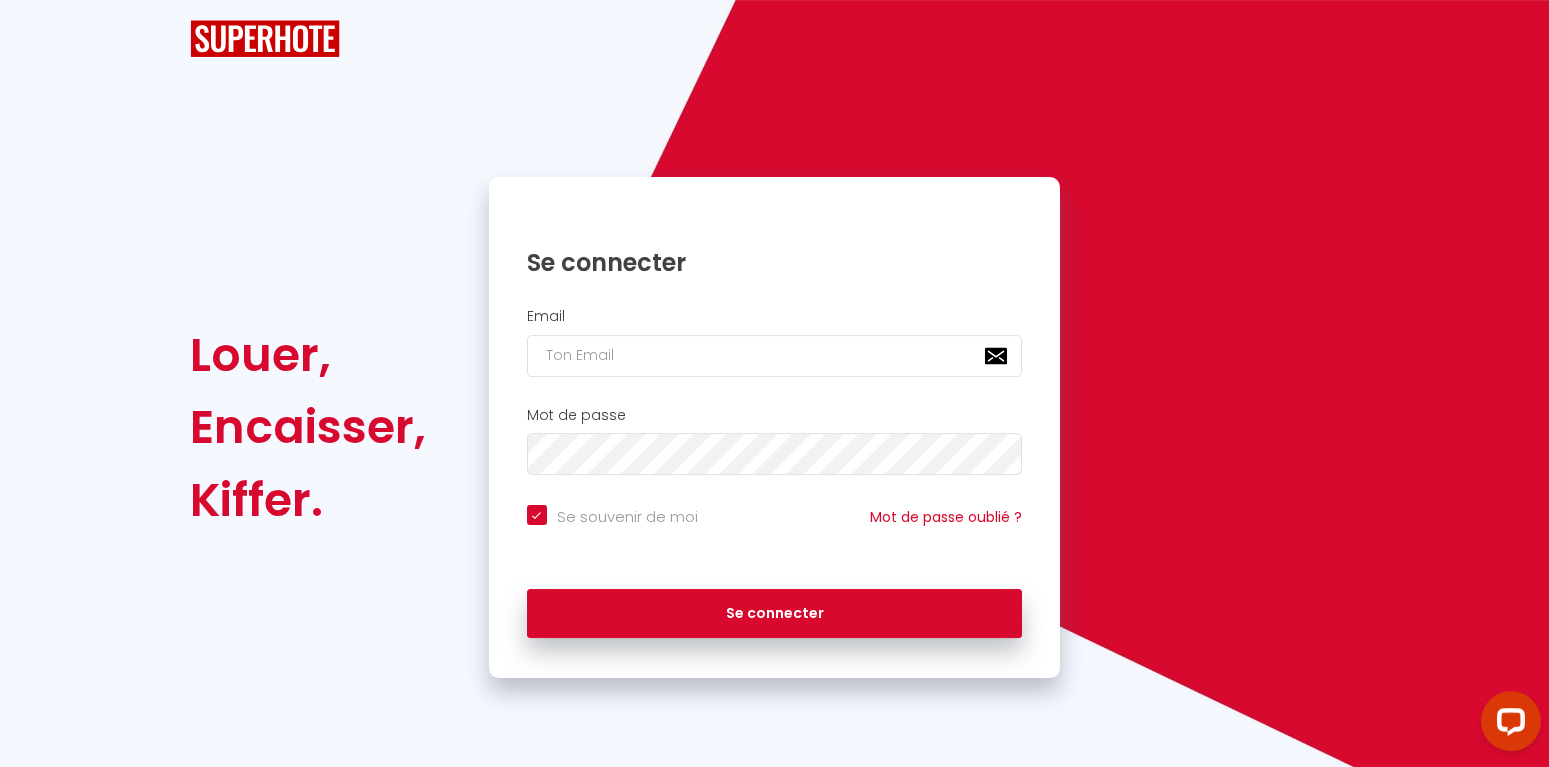 type on "[EMAIL_ADDRESS][DOMAIN_NAME]" 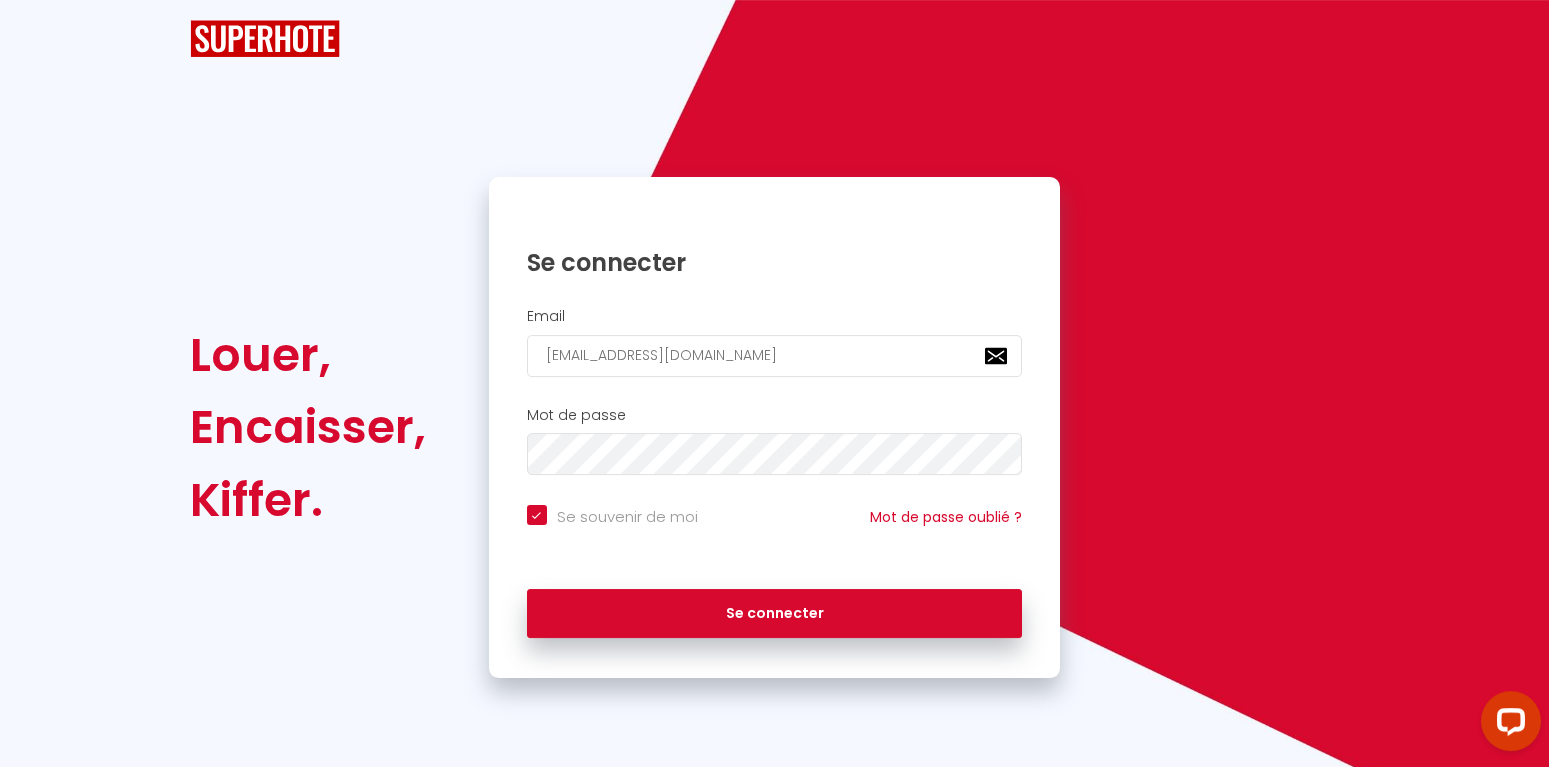 scroll, scrollTop: 0, scrollLeft: 0, axis: both 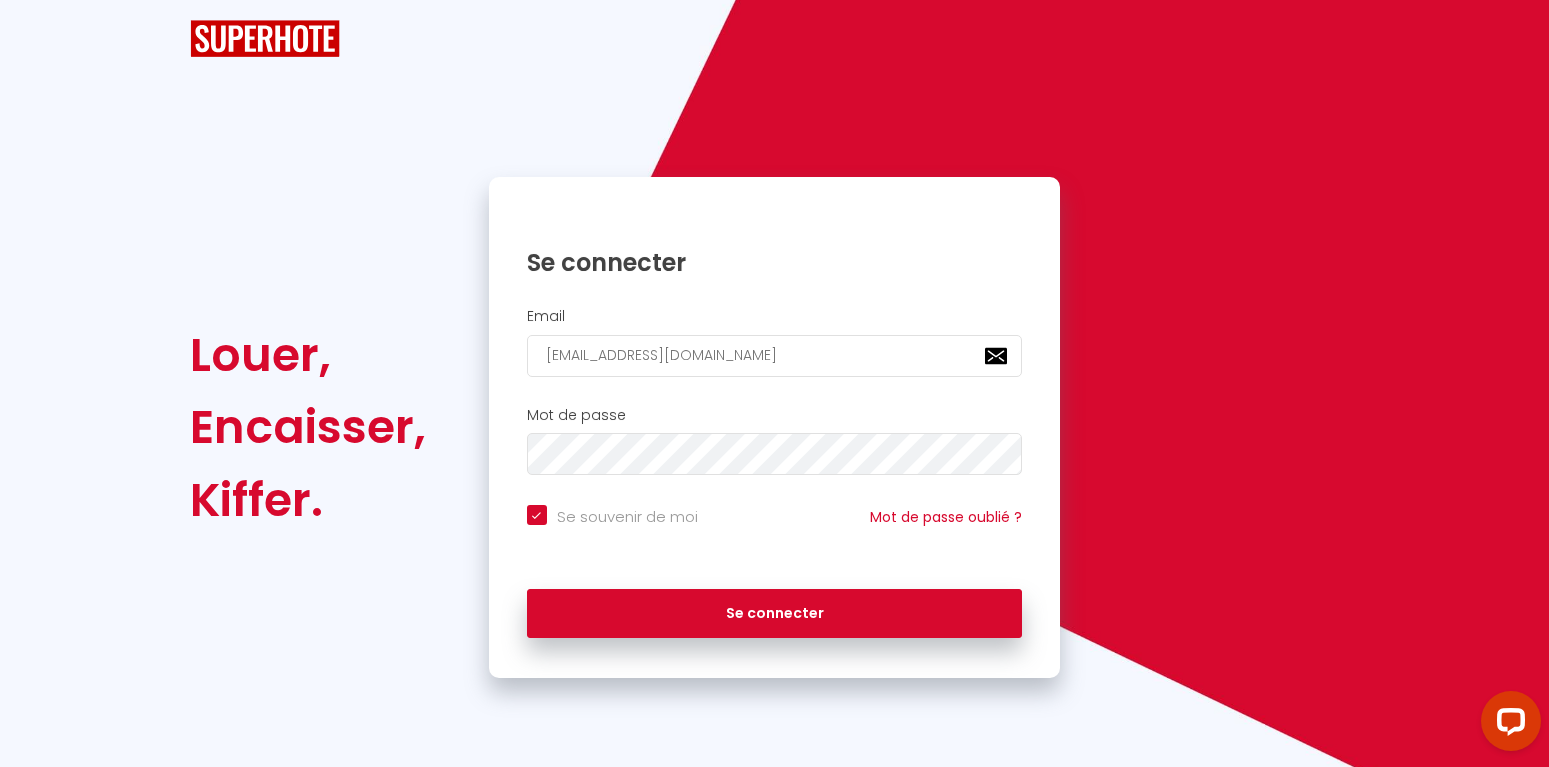 click on "Se connecter
Email   [EMAIL_ADDRESS][DOMAIN_NAME]   Mot de passe       Se souvenir de moi   Mot de passe oublié ?     Se connecter" at bounding box center [775, 428] 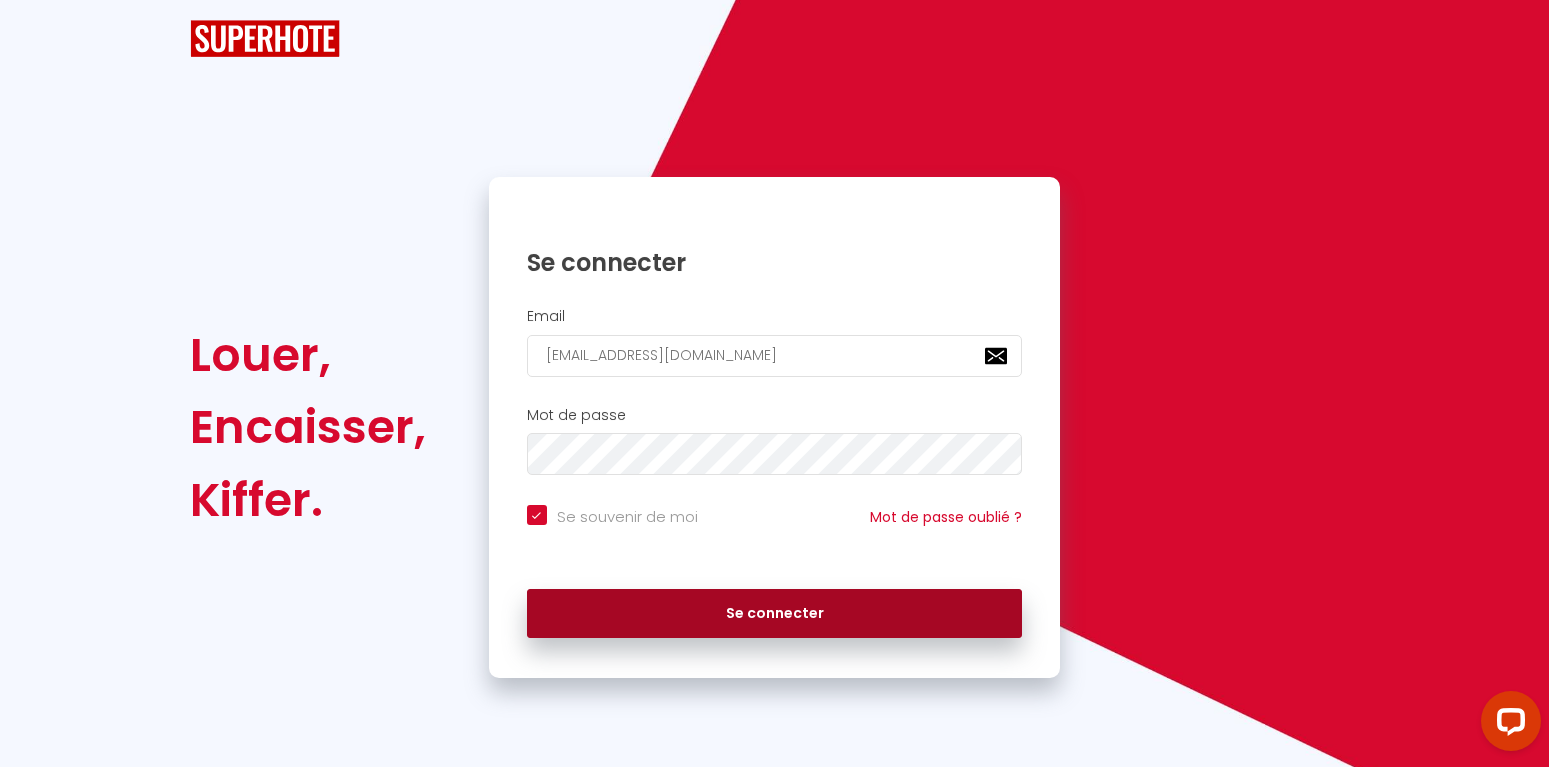 click on "Se connecter" at bounding box center (775, 614) 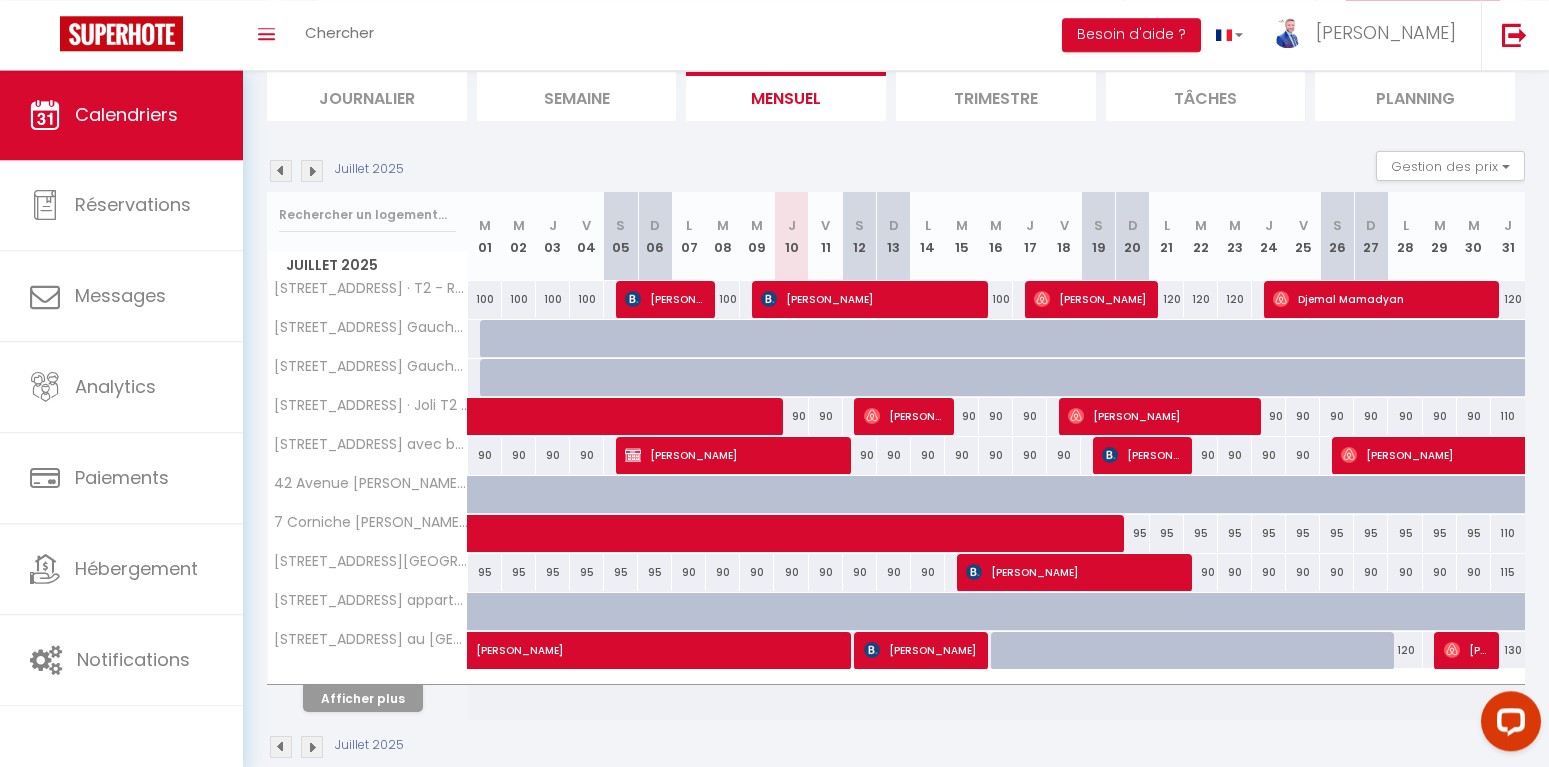 scroll, scrollTop: 171, scrollLeft: 0, axis: vertical 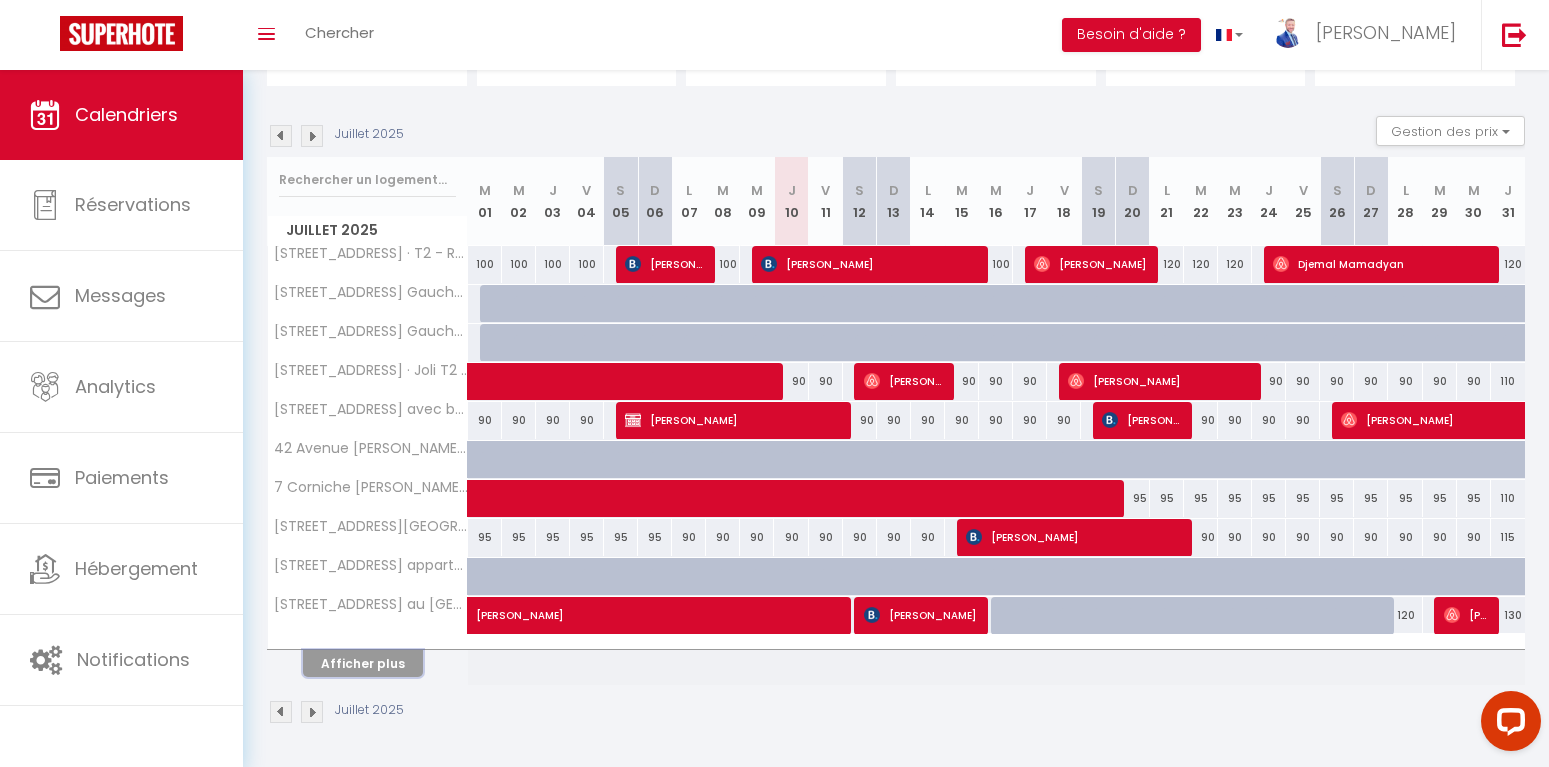 click on "Afficher plus" at bounding box center (363, 663) 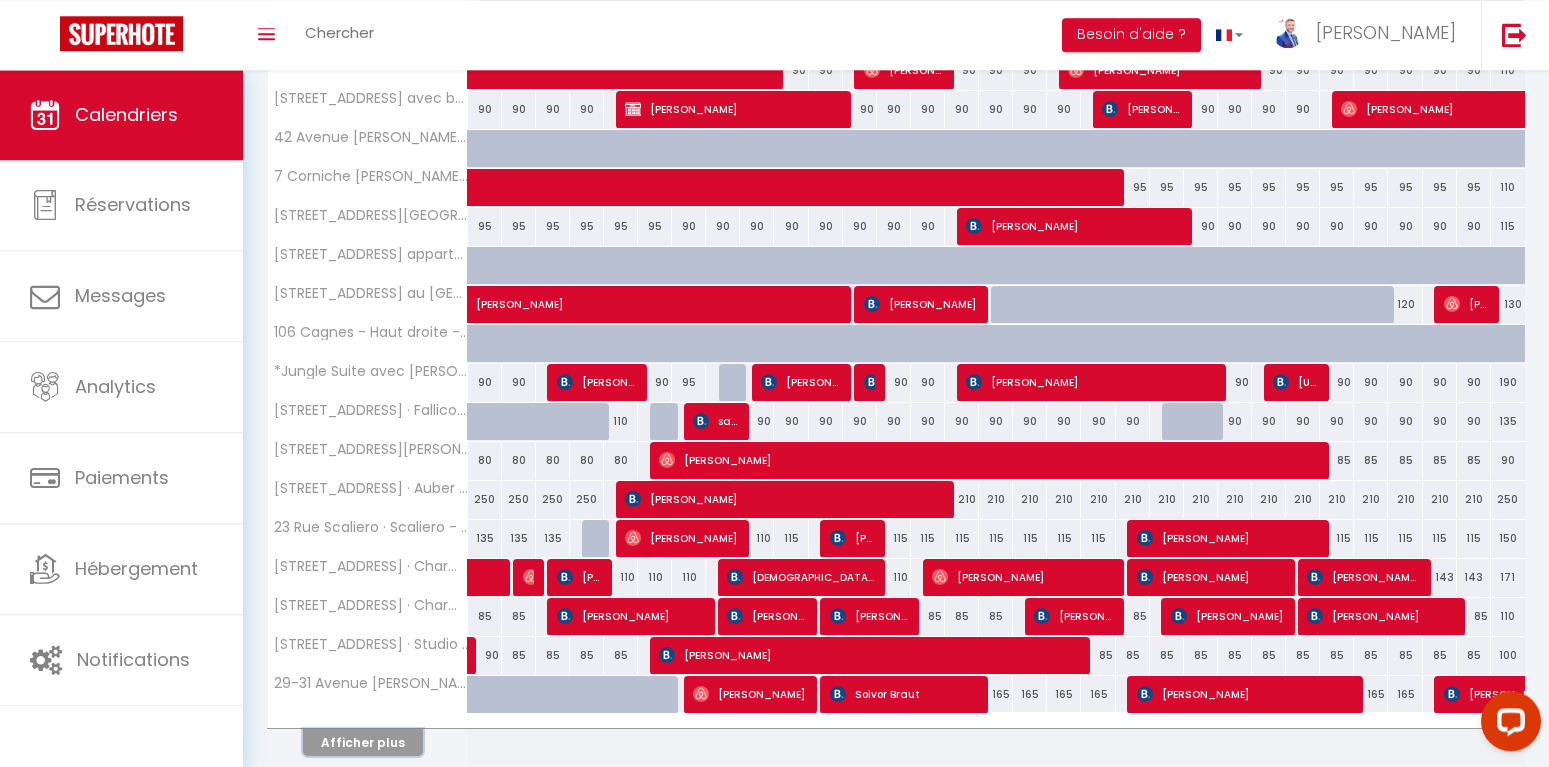 scroll, scrollTop: 556, scrollLeft: 0, axis: vertical 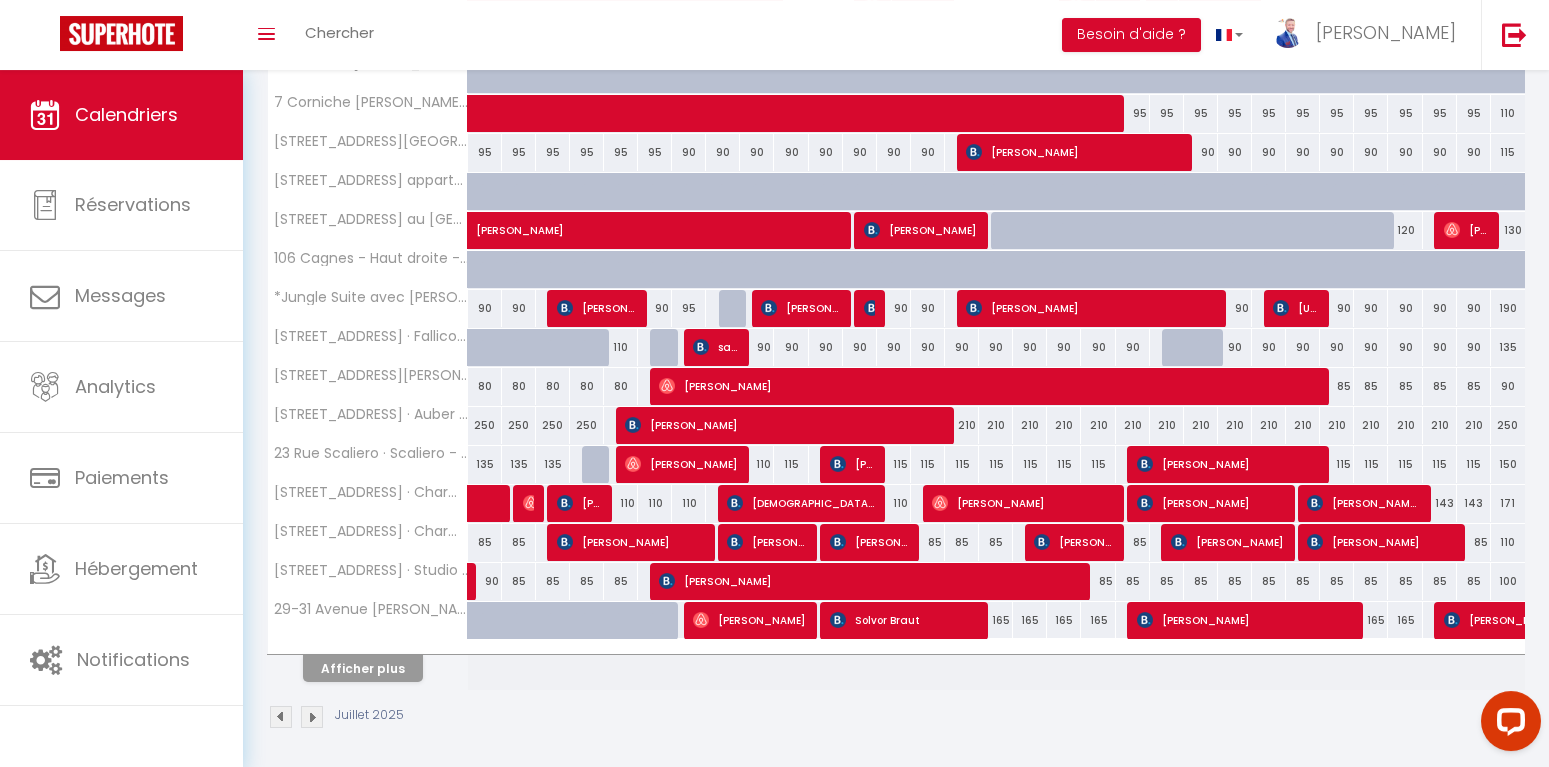 click at bounding box center (838, 464) 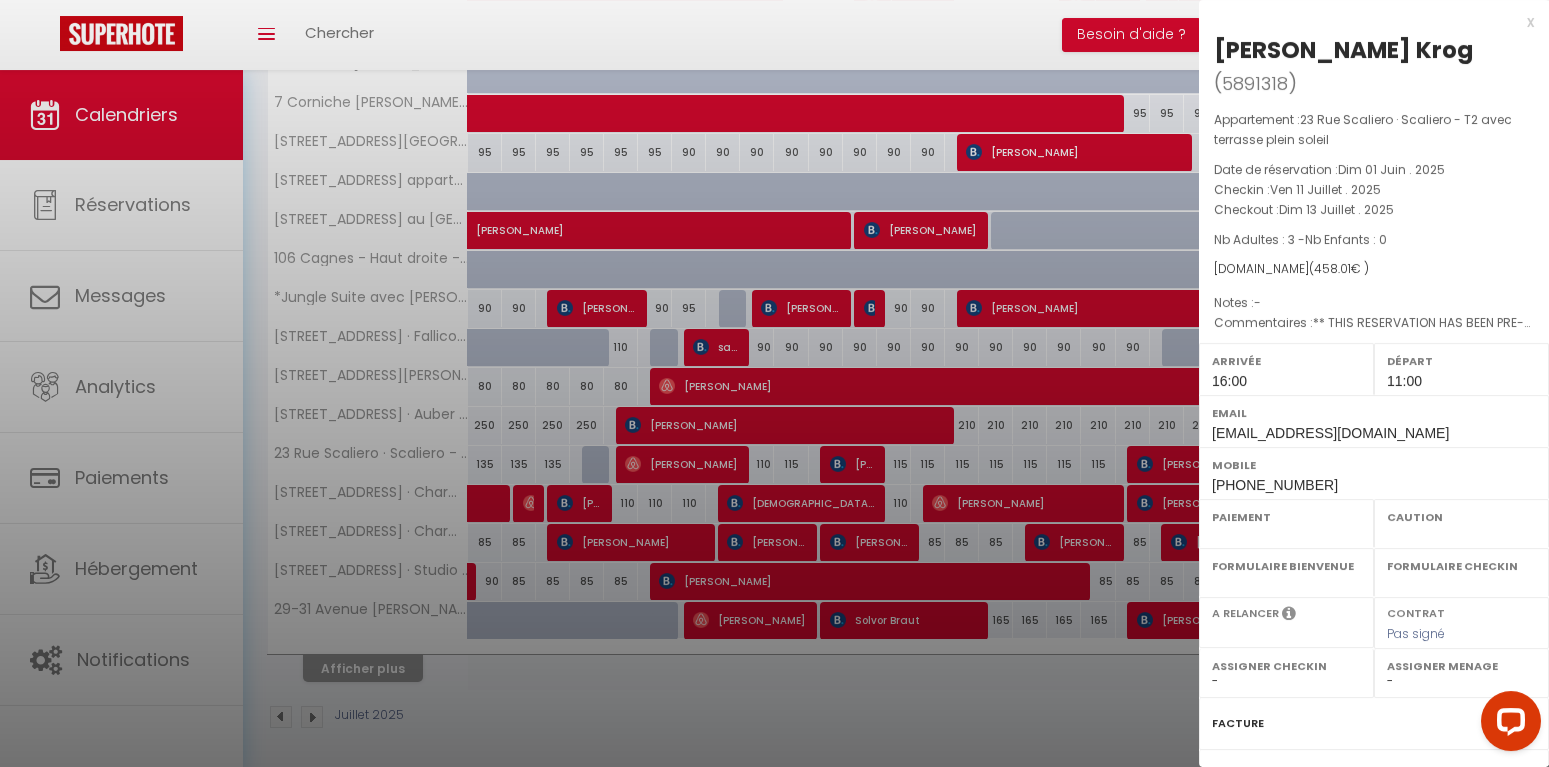 select on "OK" 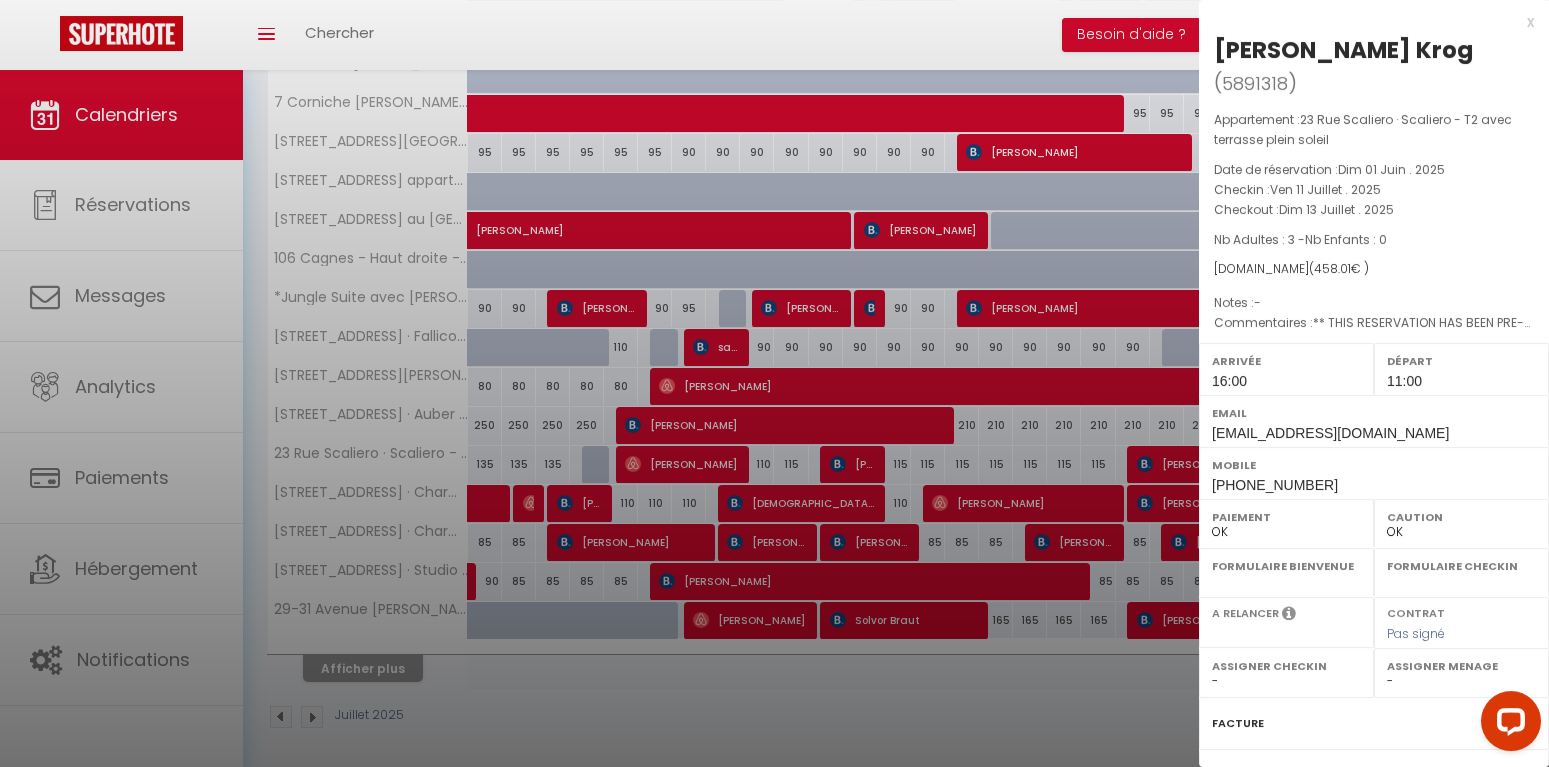 select on "1" 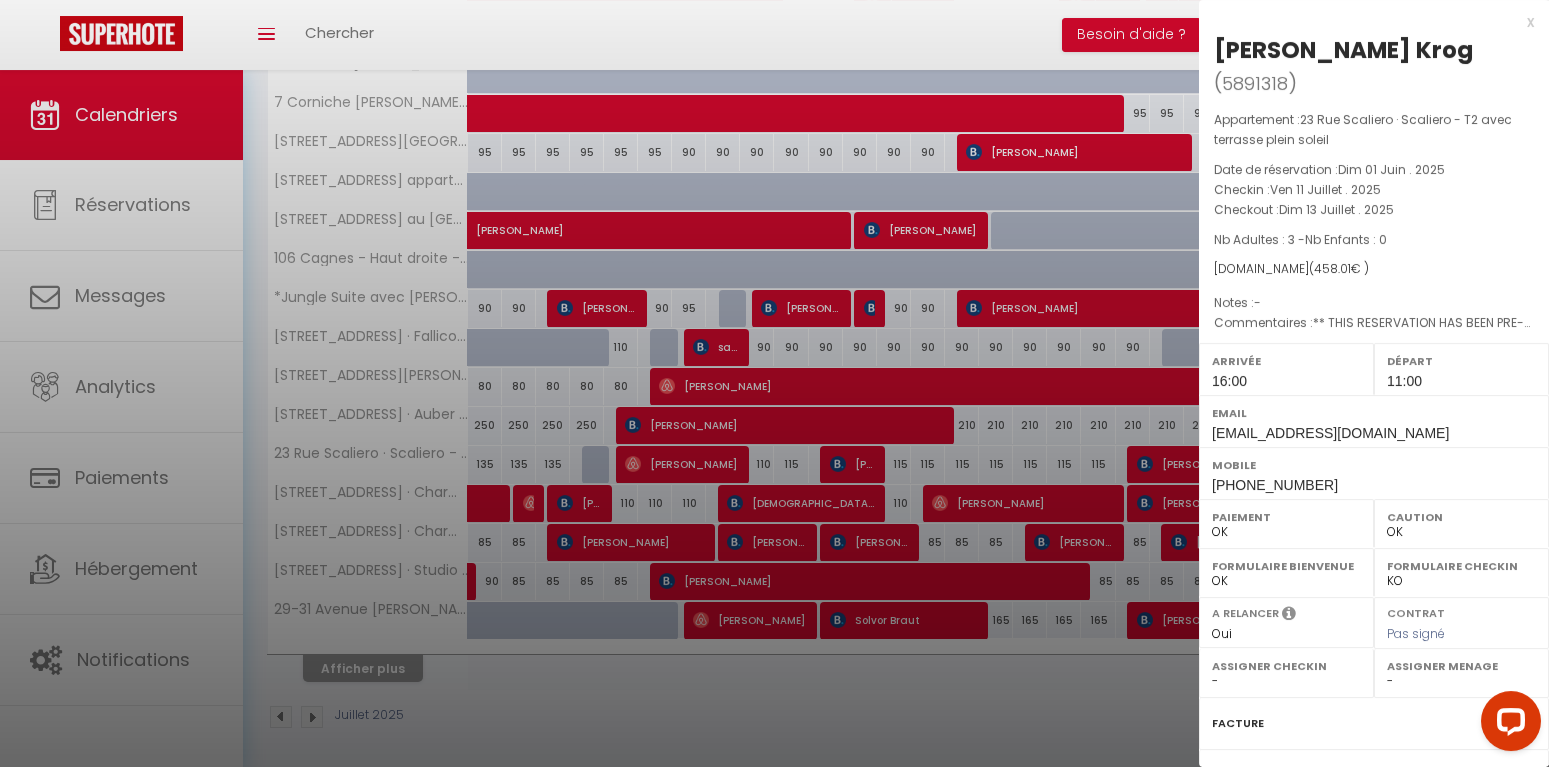 select on "20397" 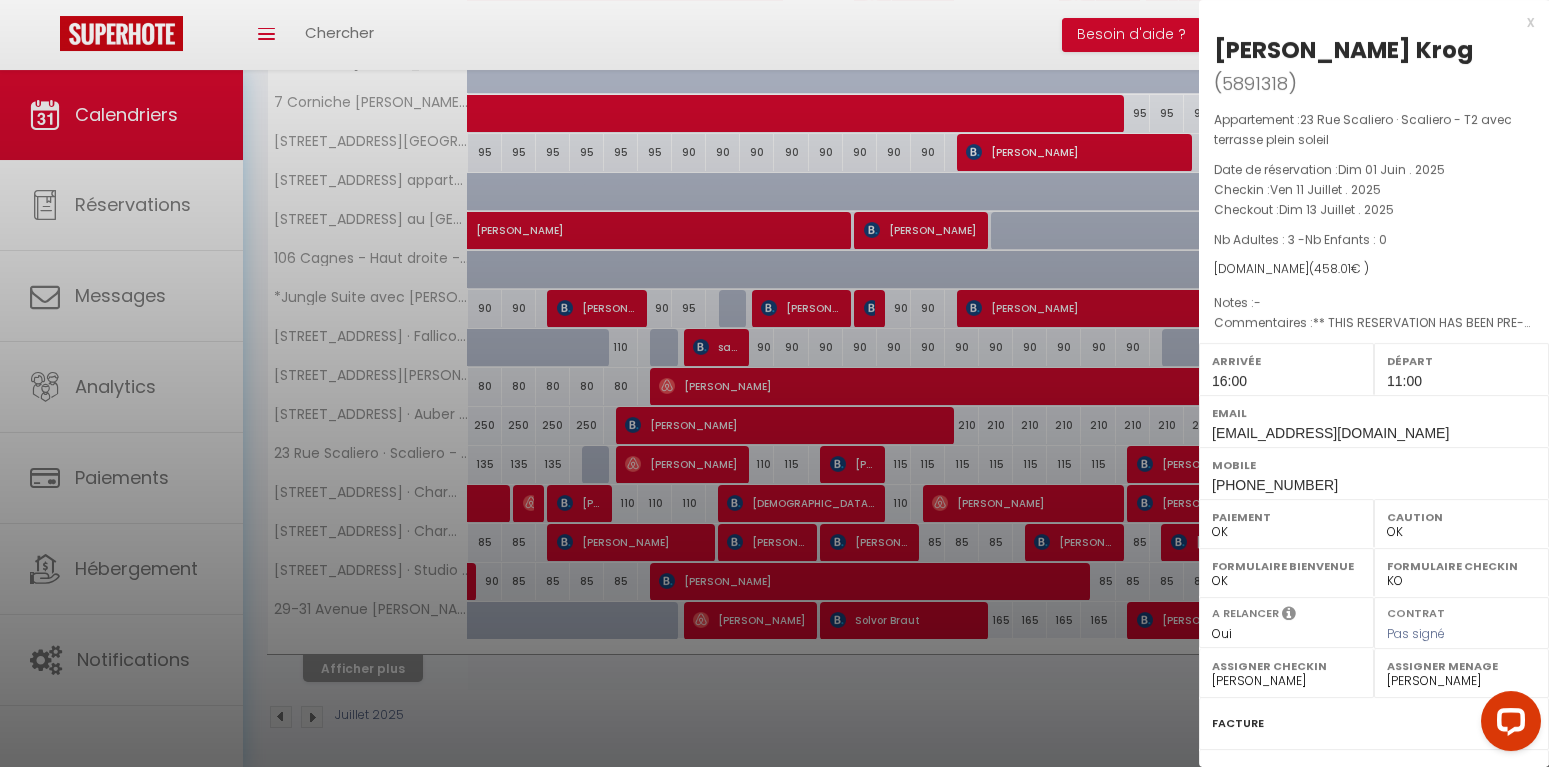 click on "x" at bounding box center (1366, 22) 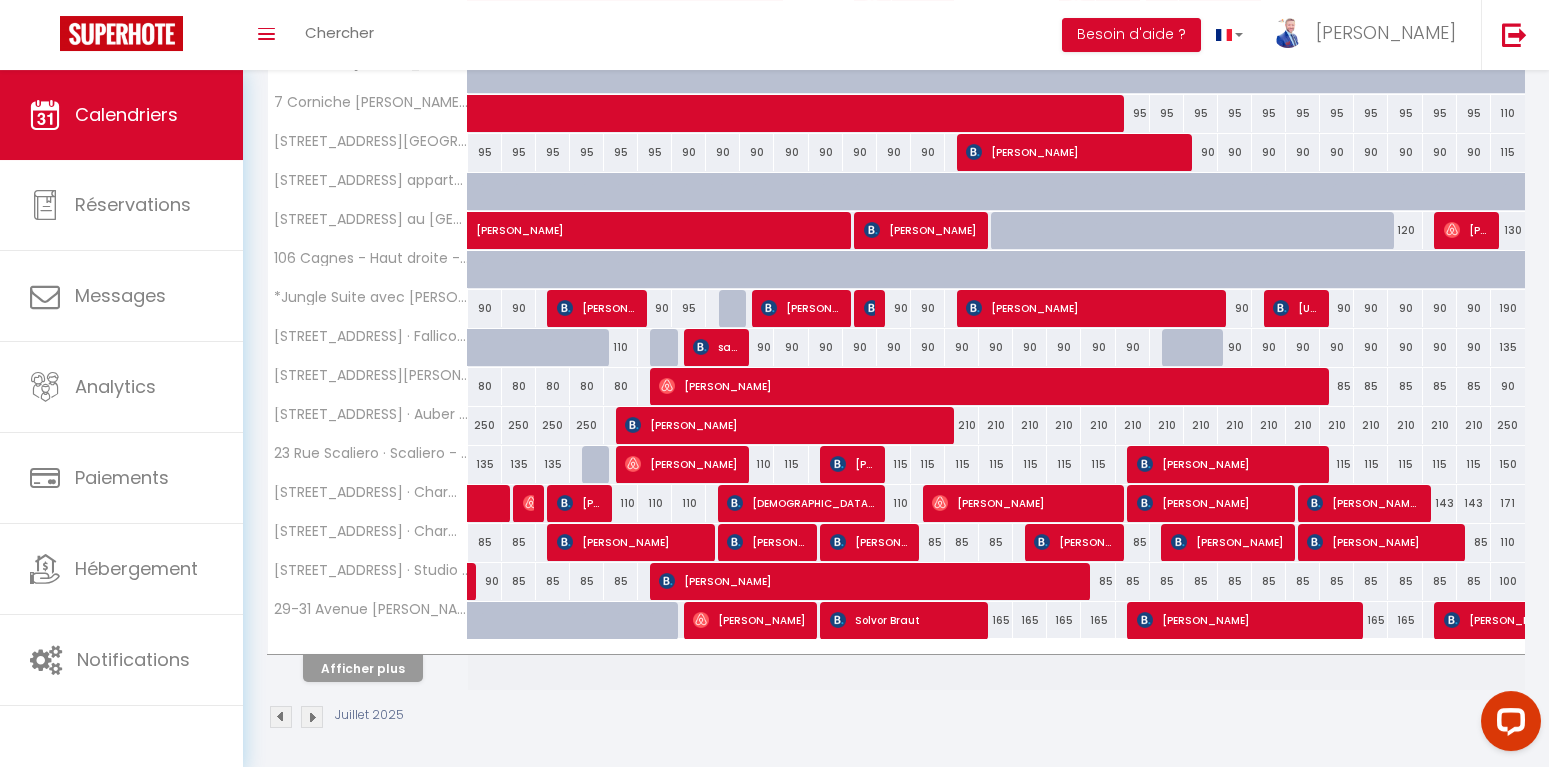 click on "[PERSON_NAME]" at bounding box center [1227, 464] 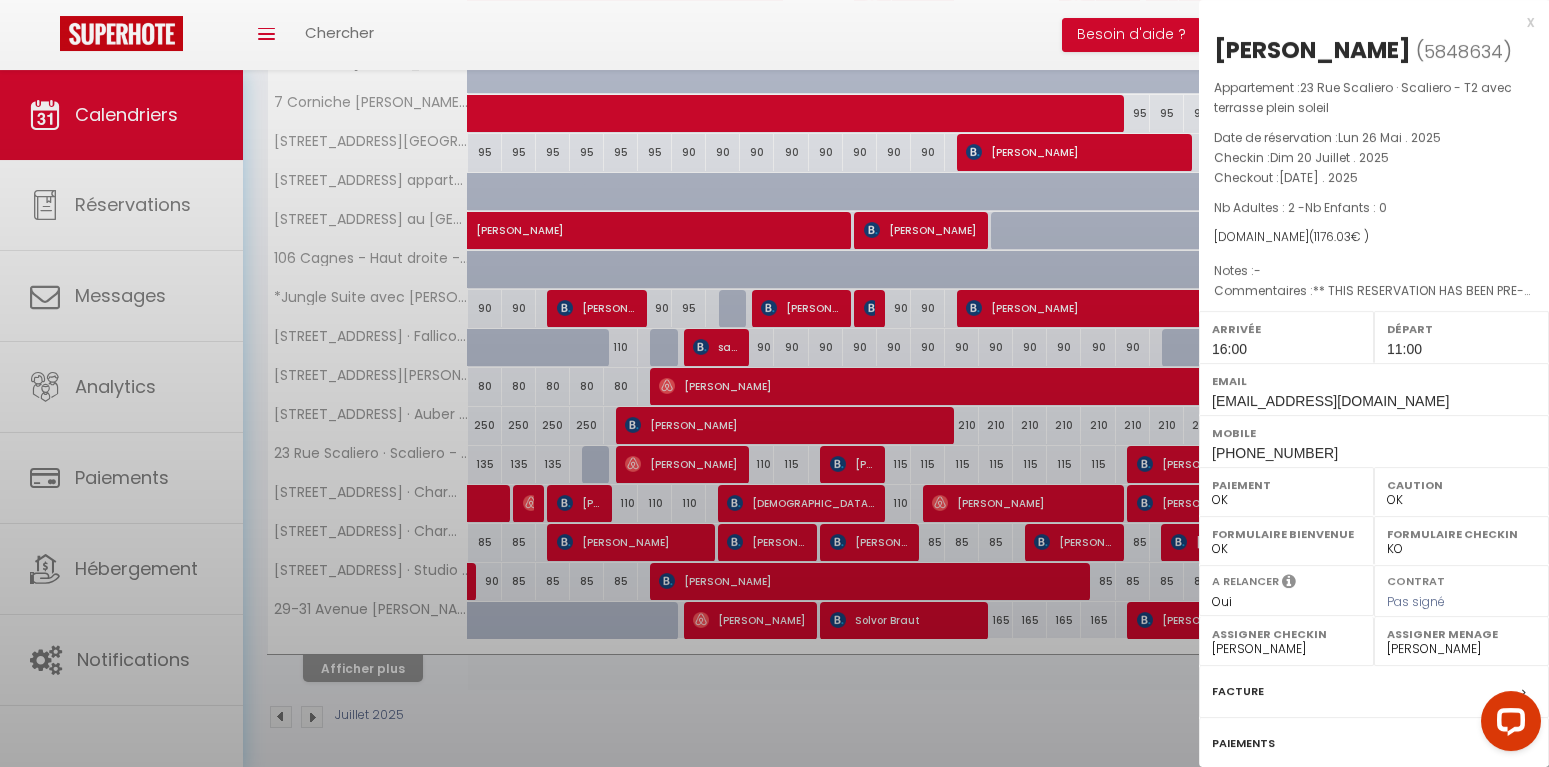 select on "KO" 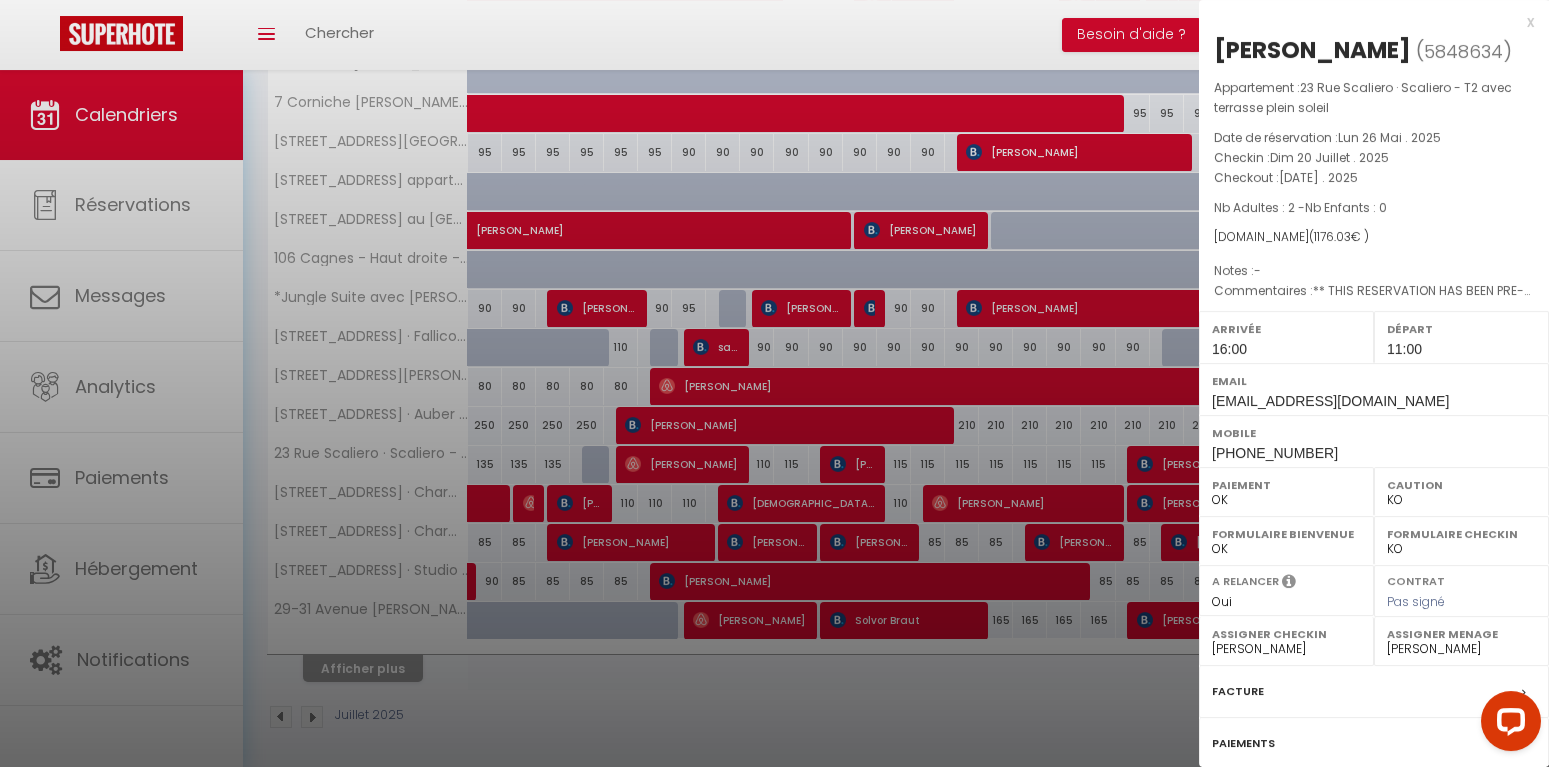 click on "x" at bounding box center (1366, 22) 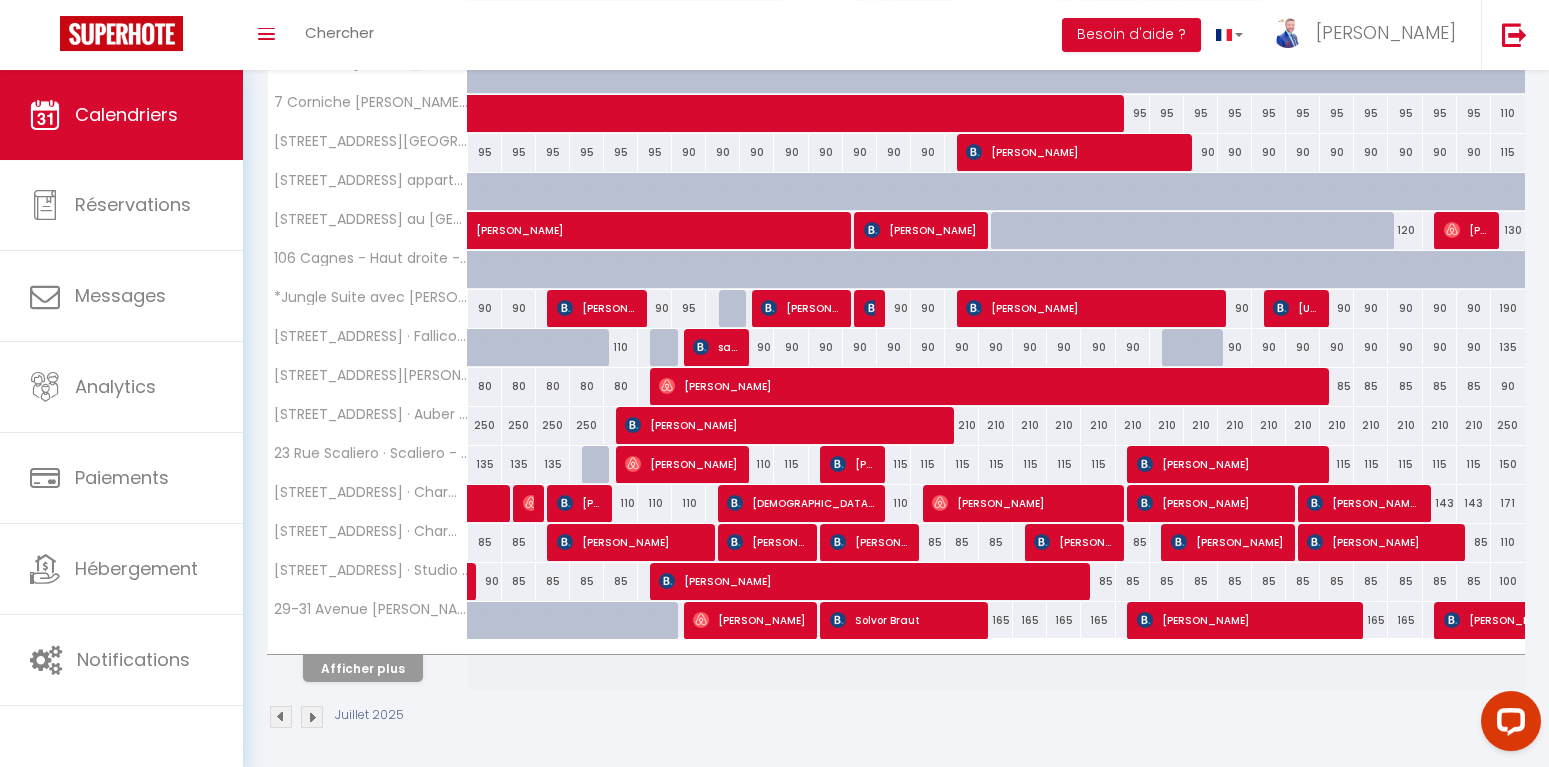 click on "115" at bounding box center (1337, 464) 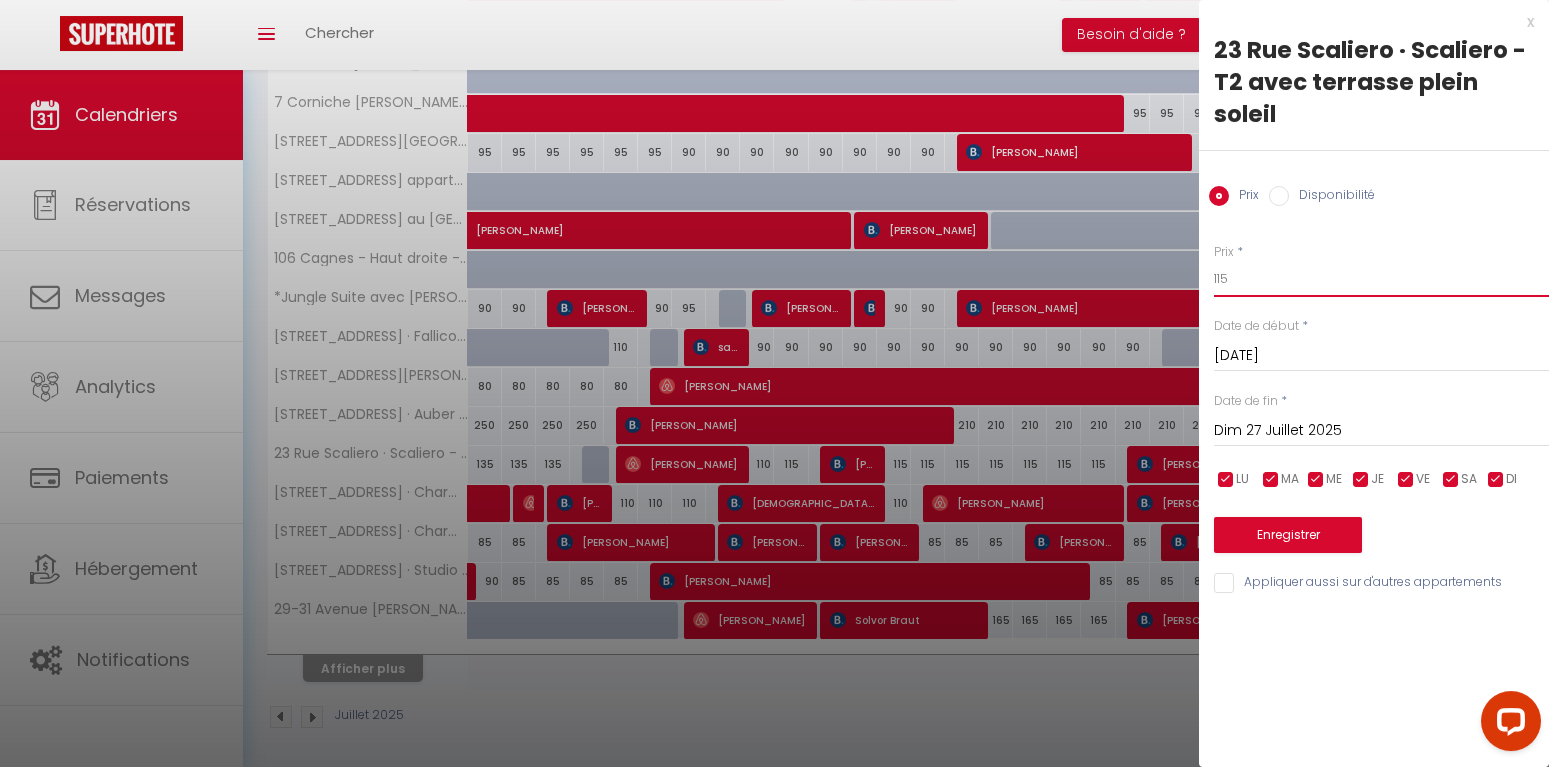 drag, startPoint x: 1238, startPoint y: 276, endPoint x: 1218, endPoint y: 276, distance: 20 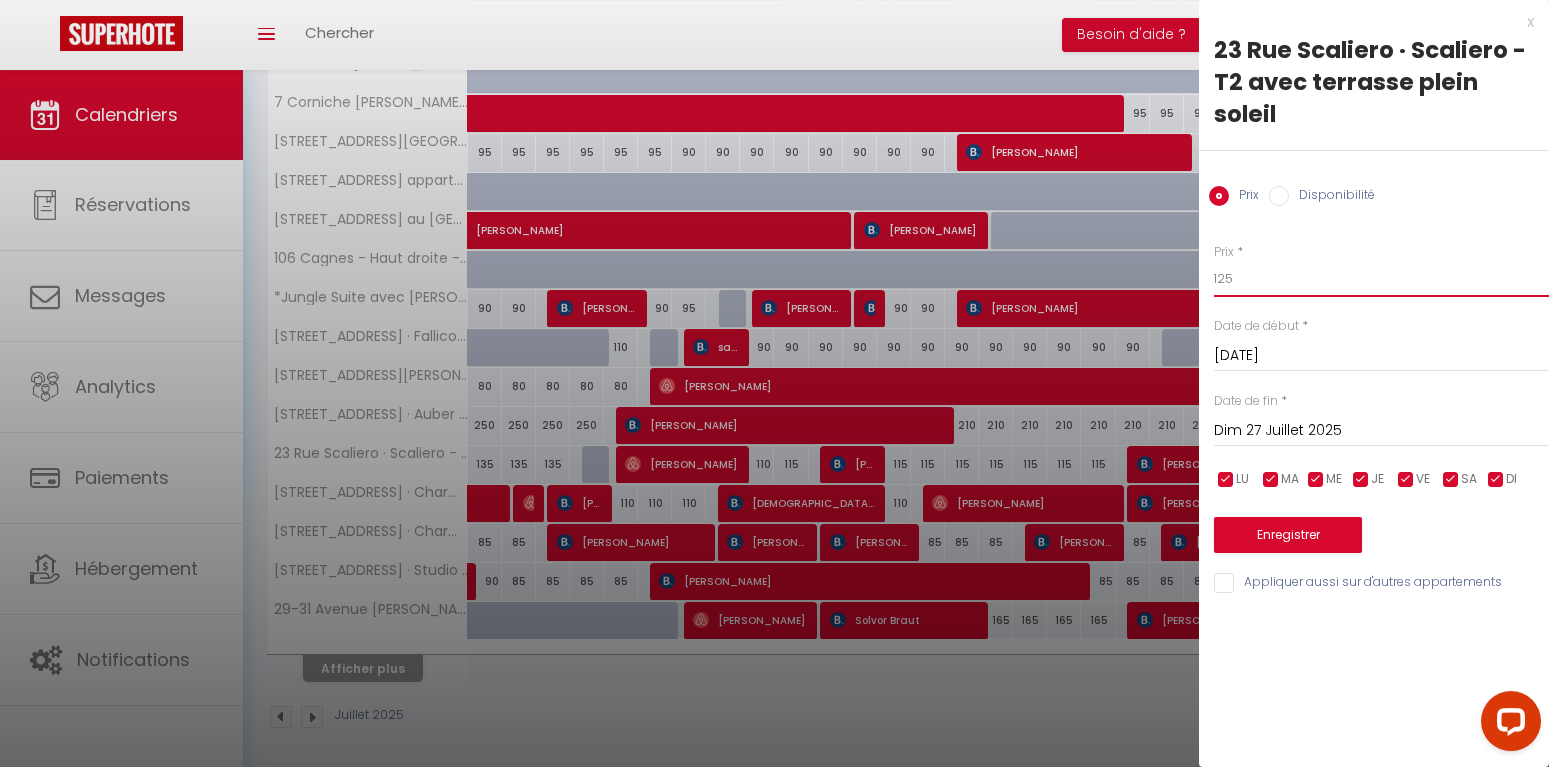 type on "125" 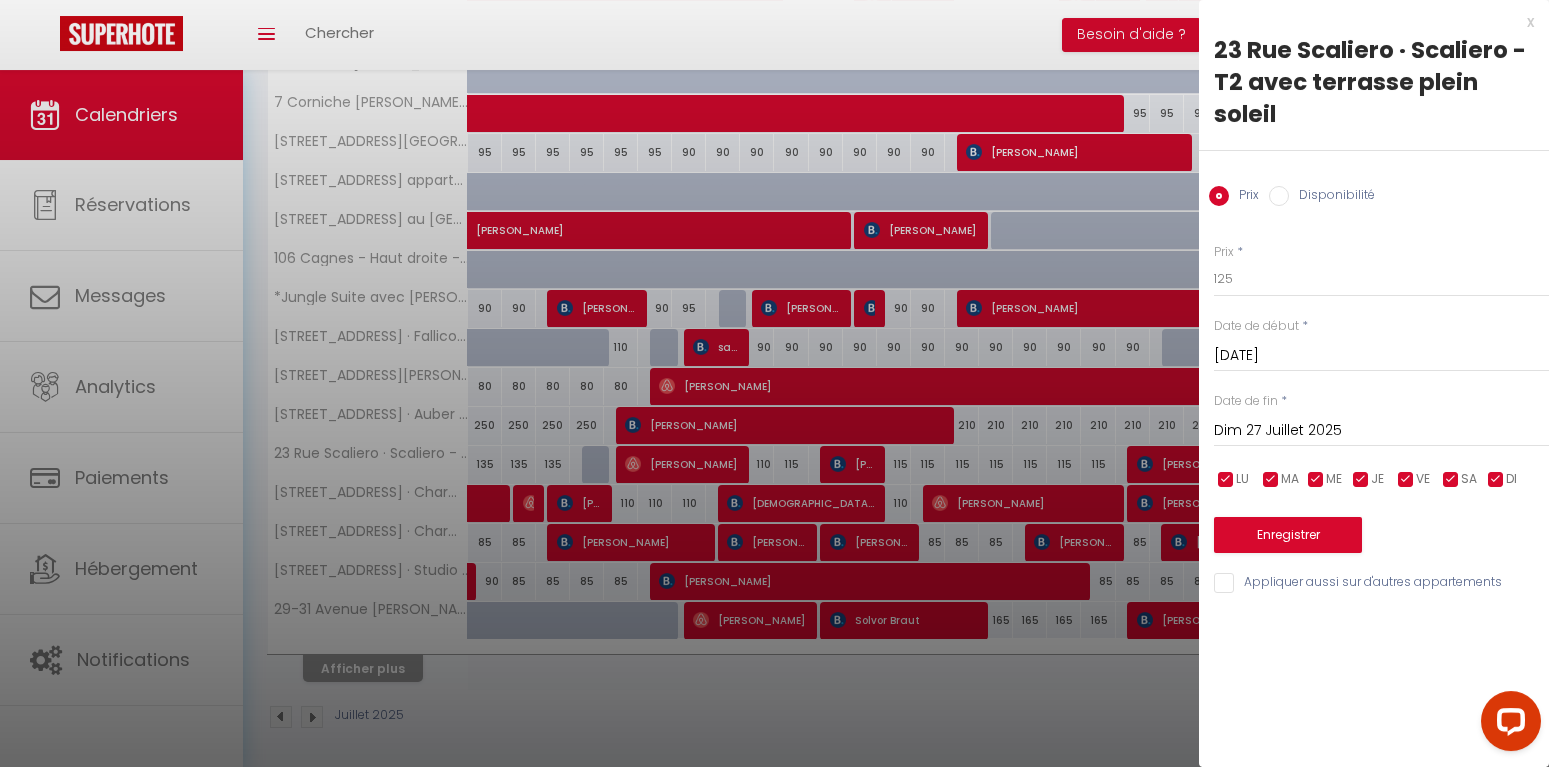 click on "Dim 27 Juillet 2025" at bounding box center [1381, 431] 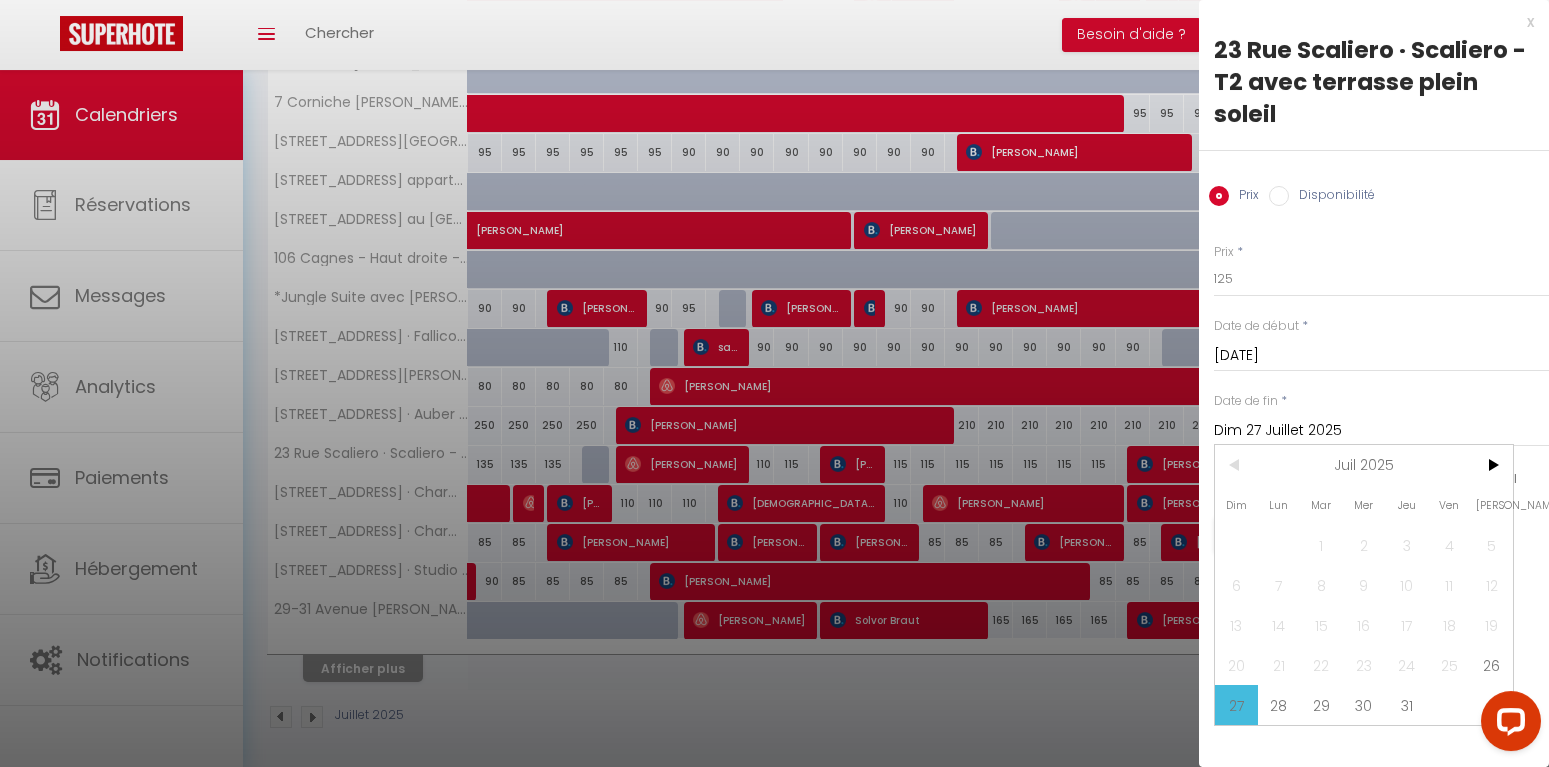 click on "31" at bounding box center (1406, 705) 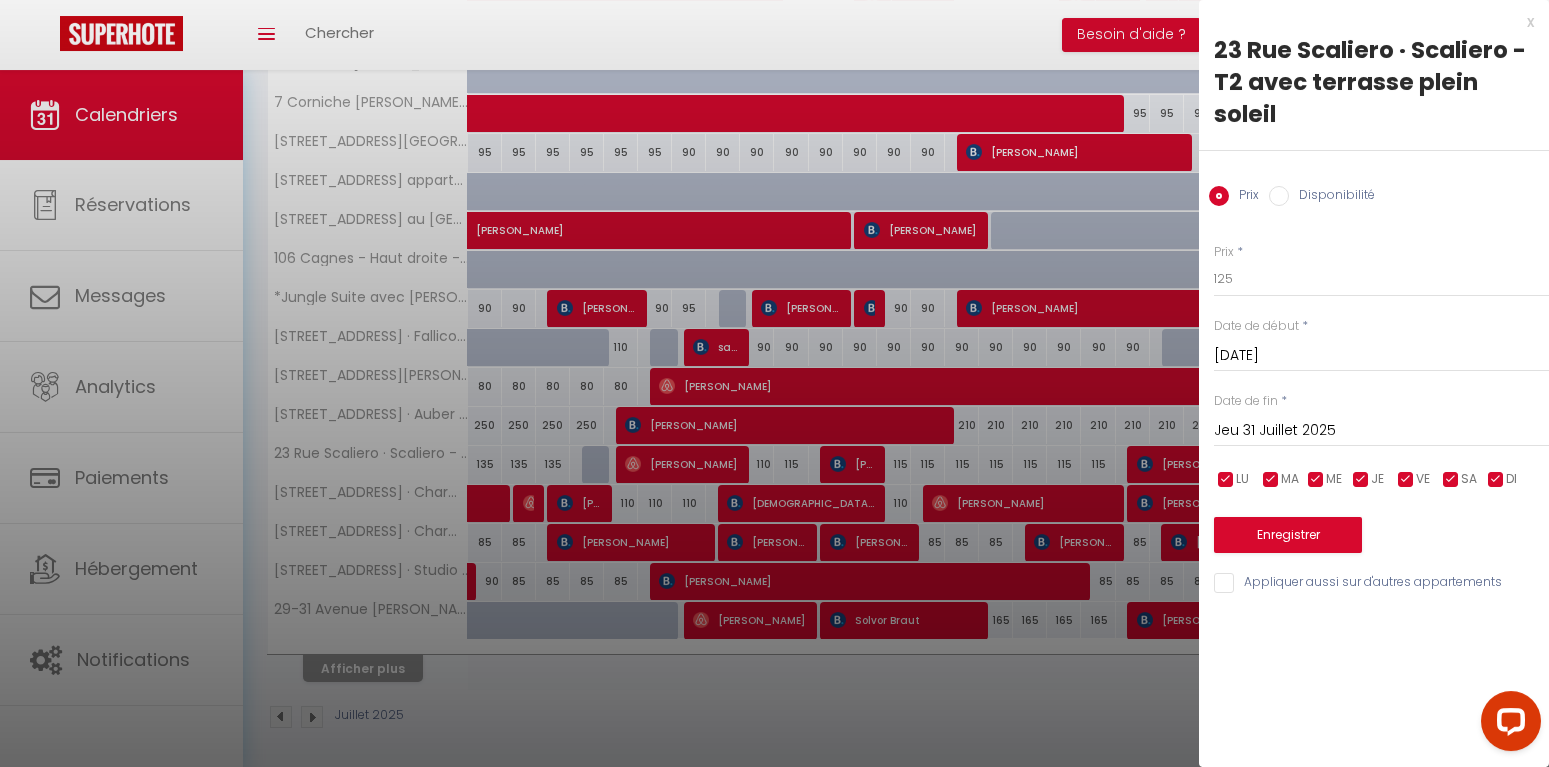 click on "Jeu 31 Juillet 2025" at bounding box center (1381, 431) 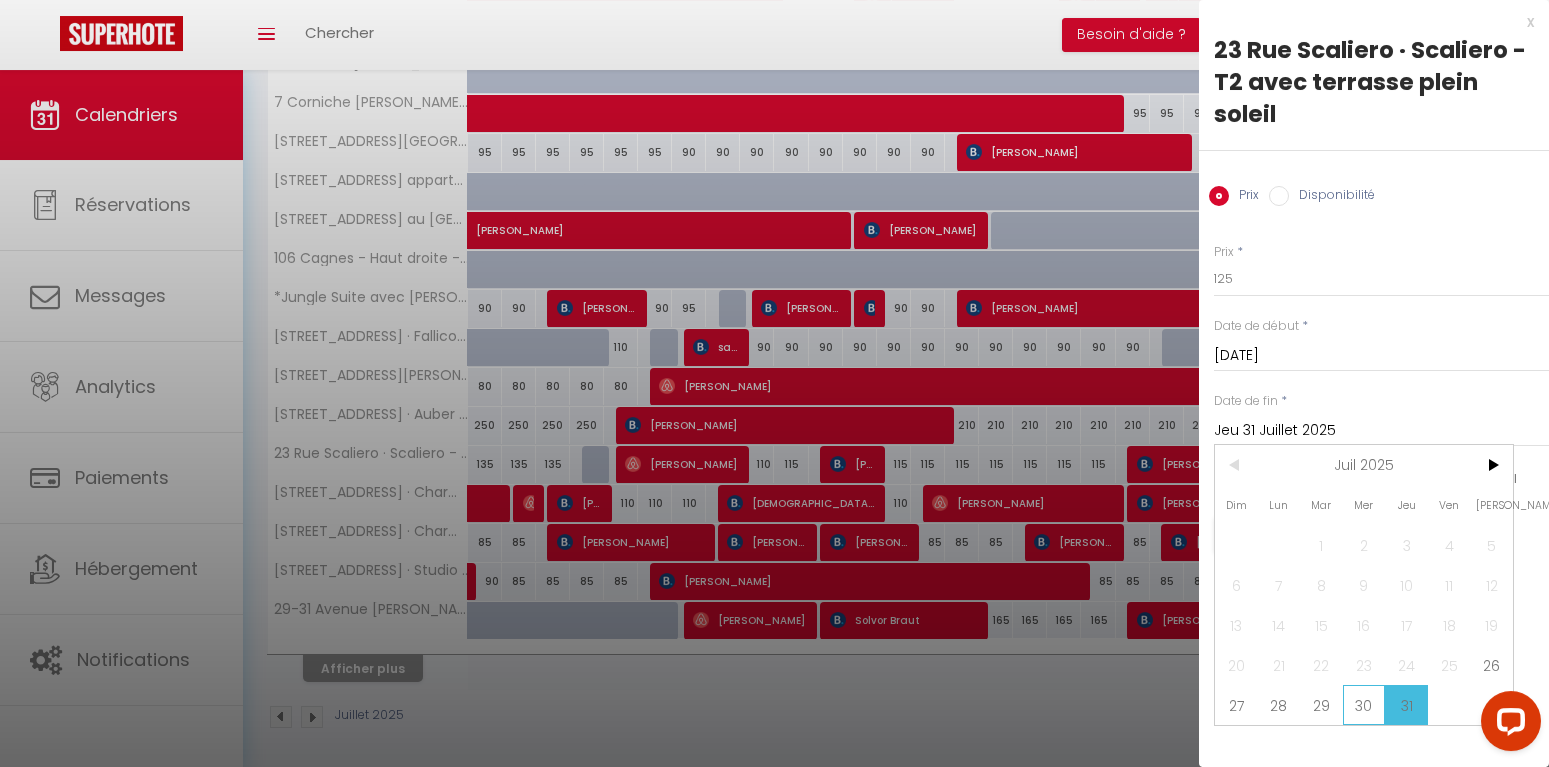 click on "30" at bounding box center [1364, 705] 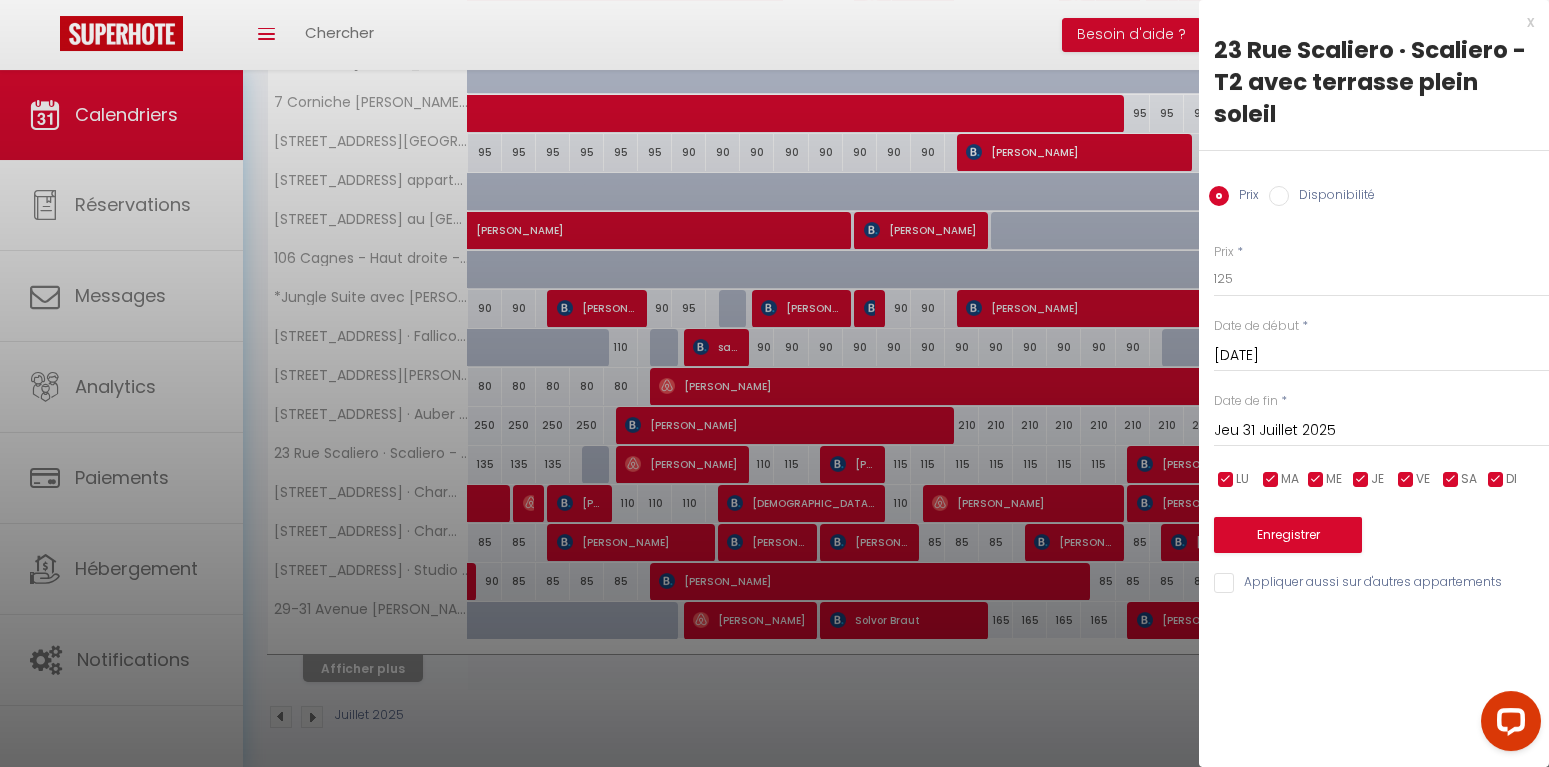 type on "Mer 30 Juillet 2025" 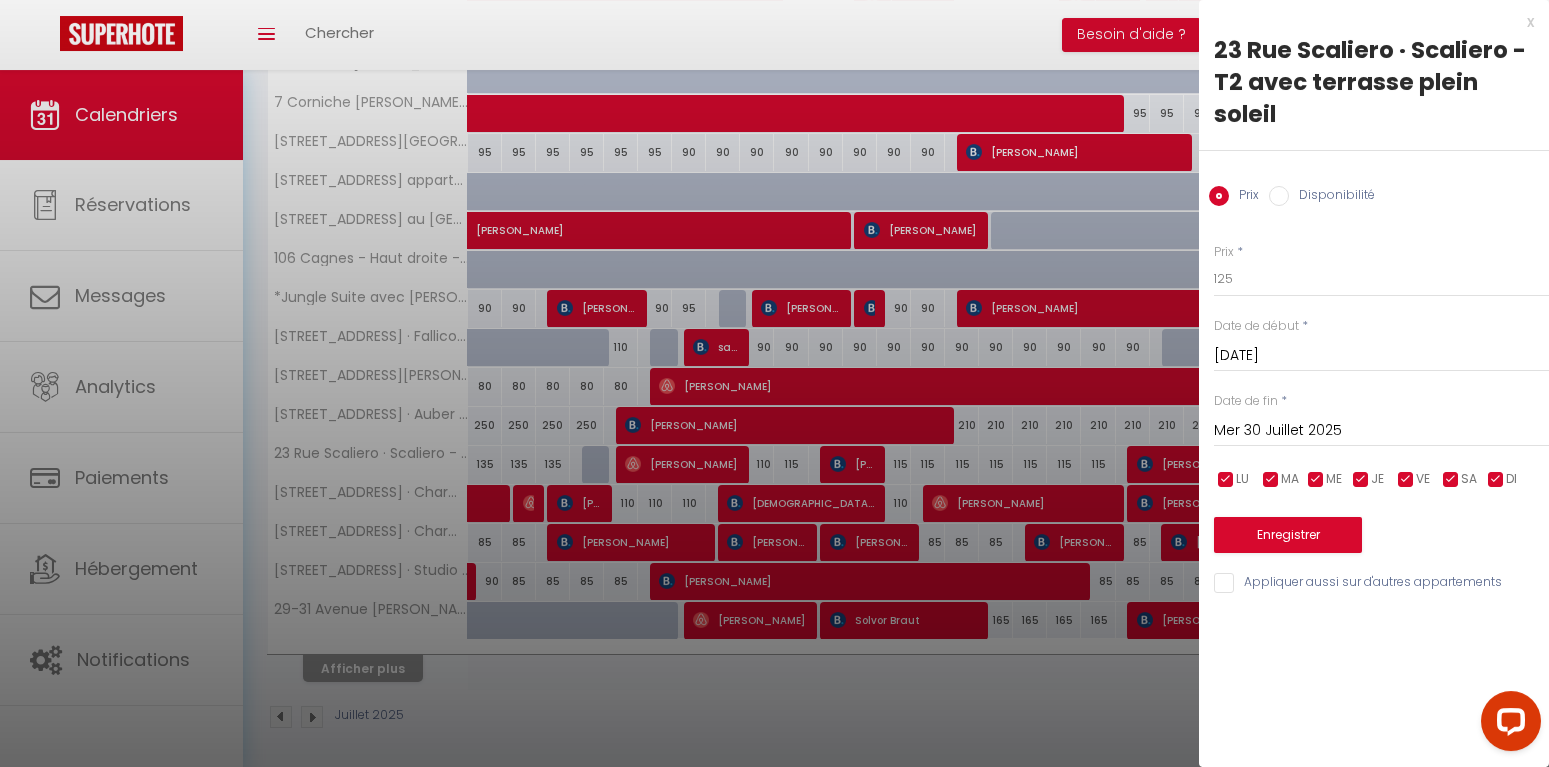 click on "Enregistrer" at bounding box center [1381, 522] 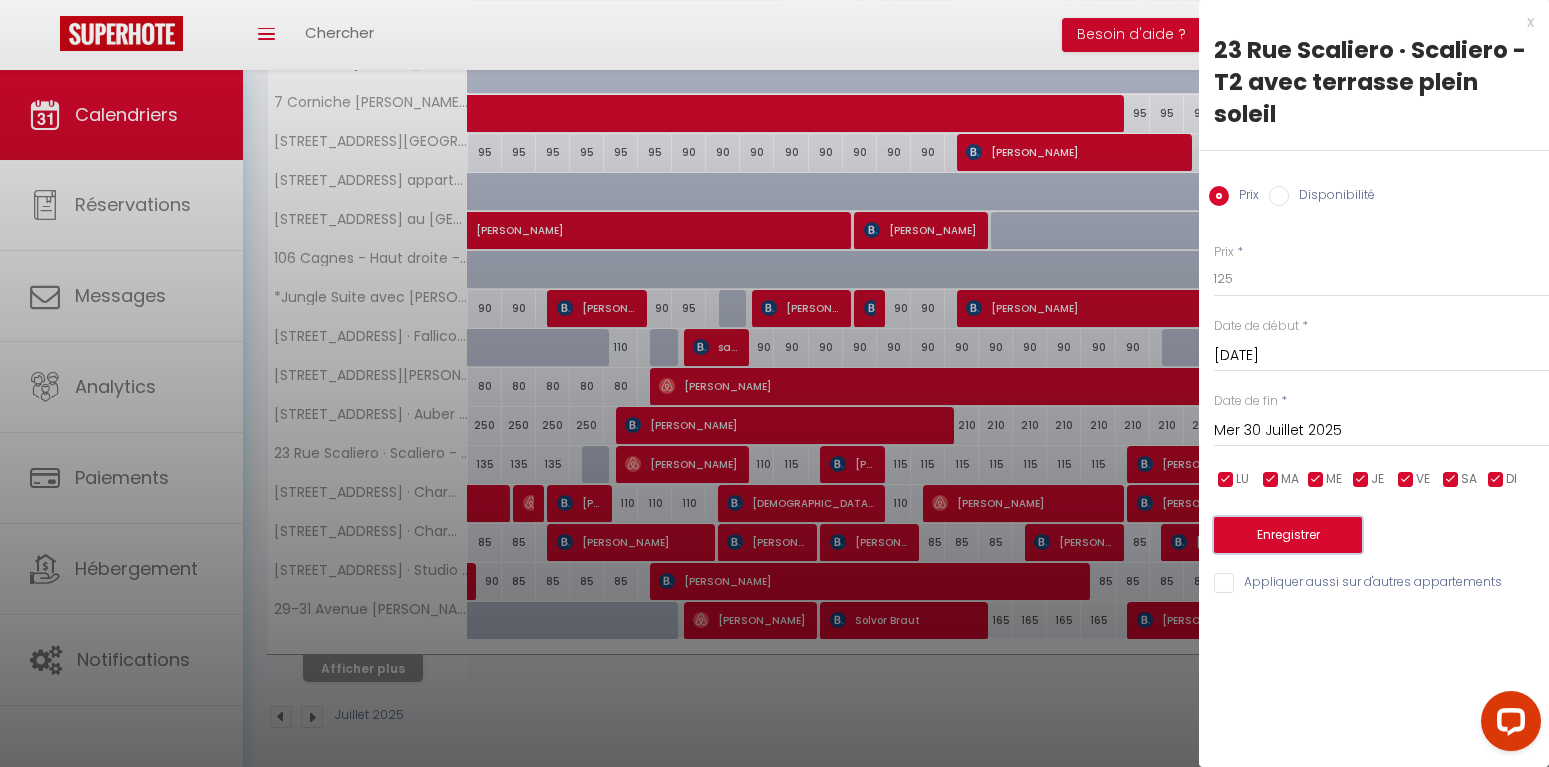 click on "Enregistrer" at bounding box center (1288, 535) 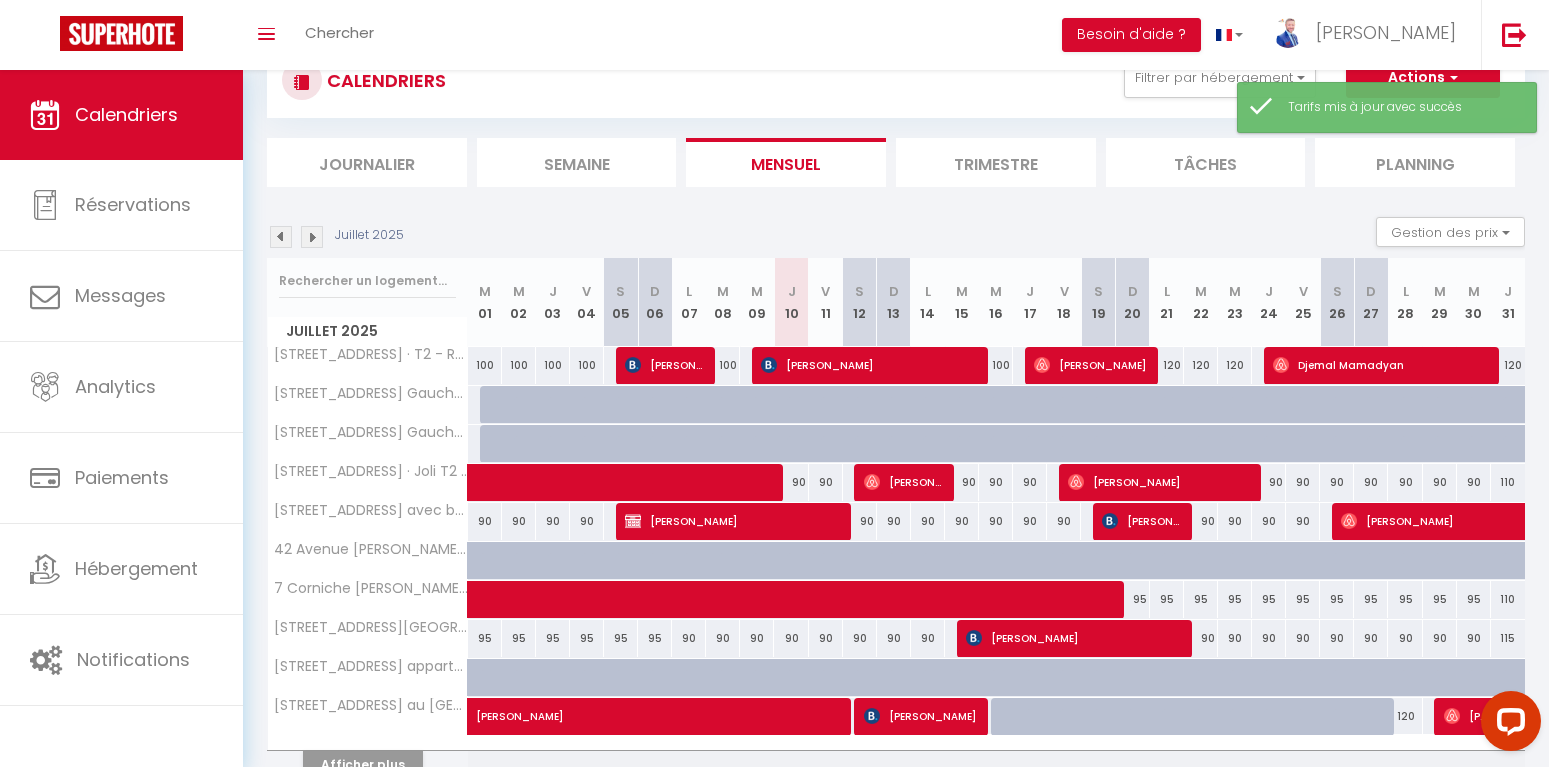 scroll, scrollTop: 171, scrollLeft: 0, axis: vertical 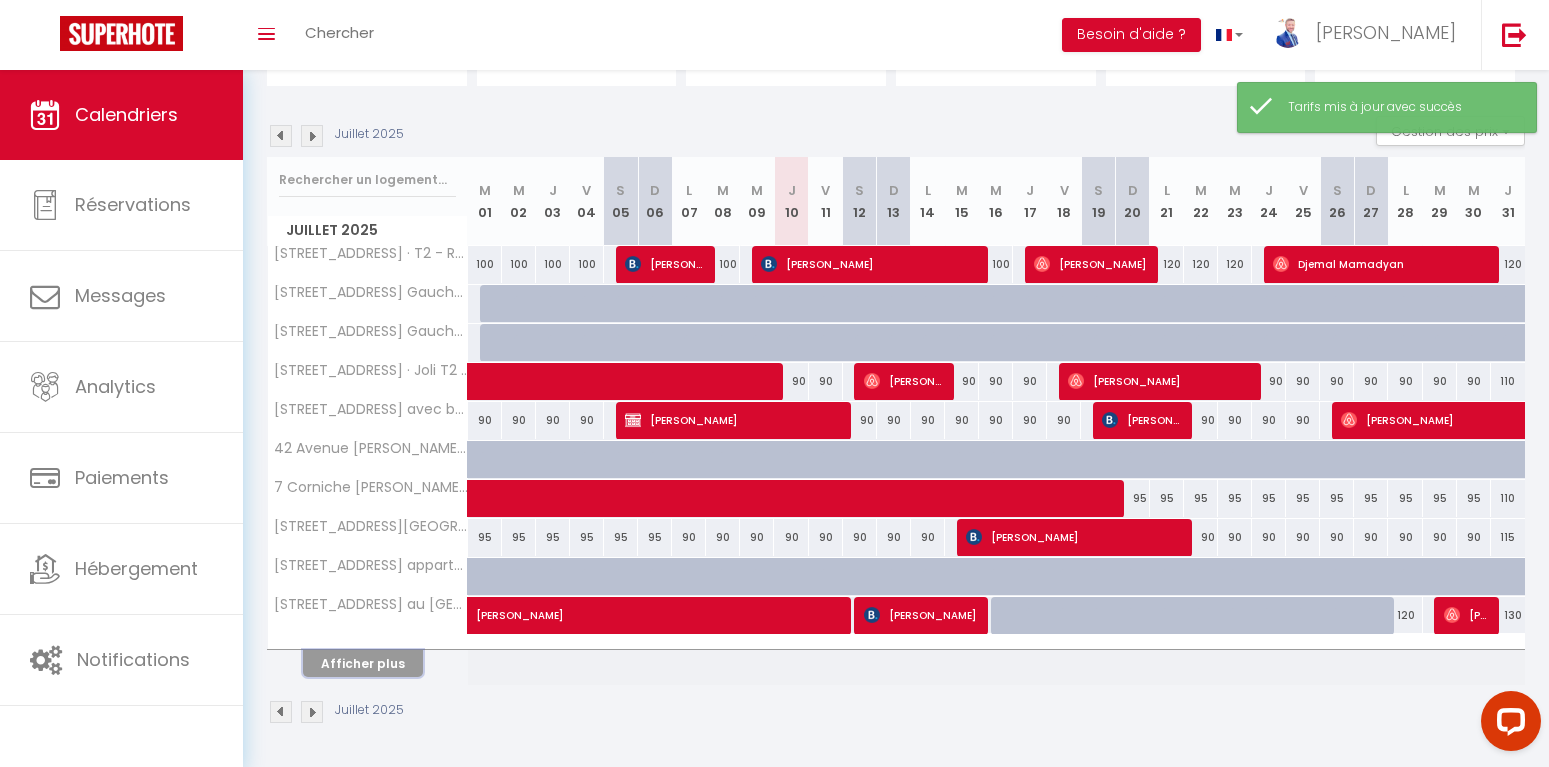 click on "Afficher plus" at bounding box center [363, 663] 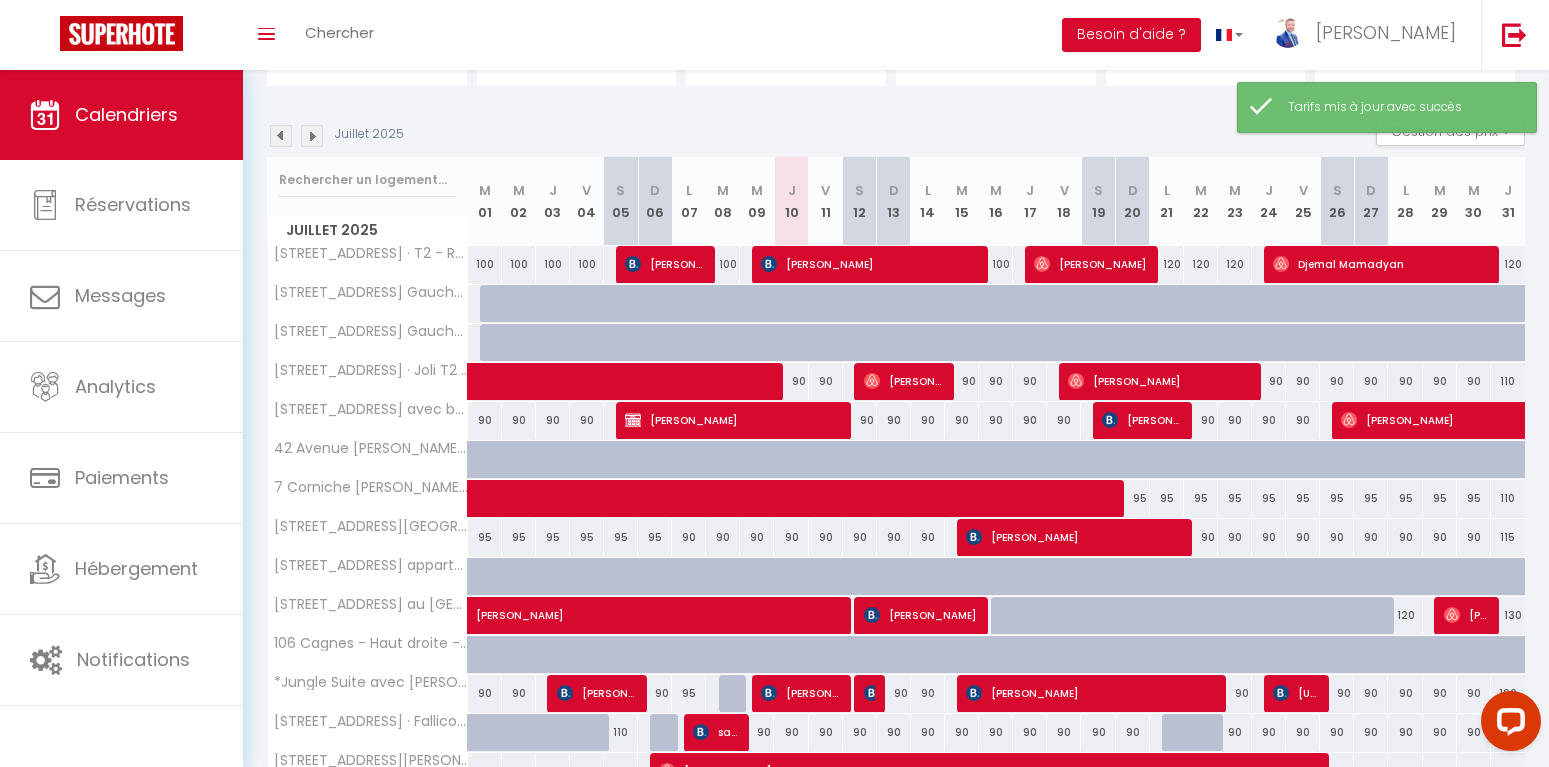 scroll, scrollTop: 539, scrollLeft: 0, axis: vertical 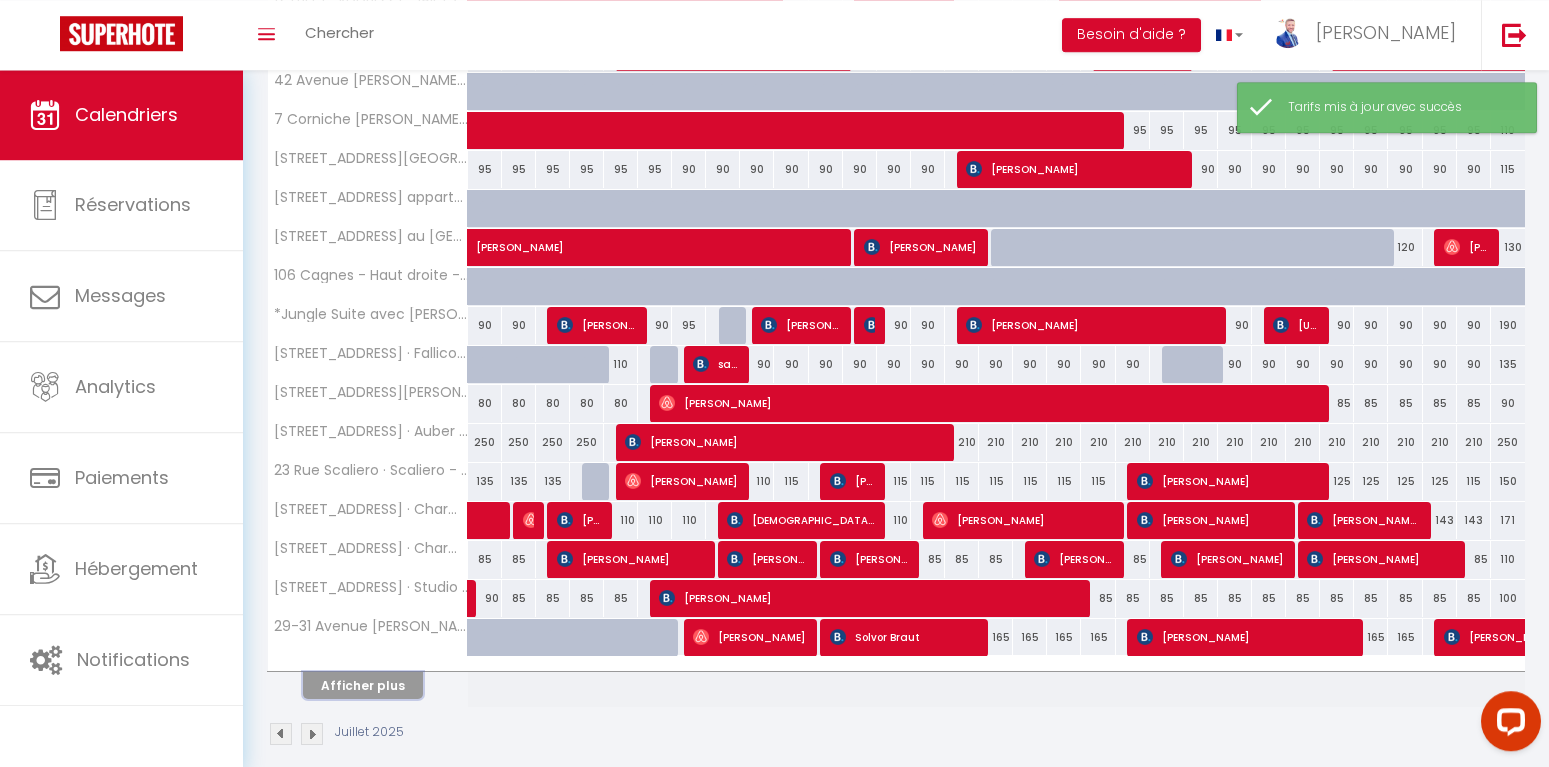 click on "Afficher plus" at bounding box center [363, 685] 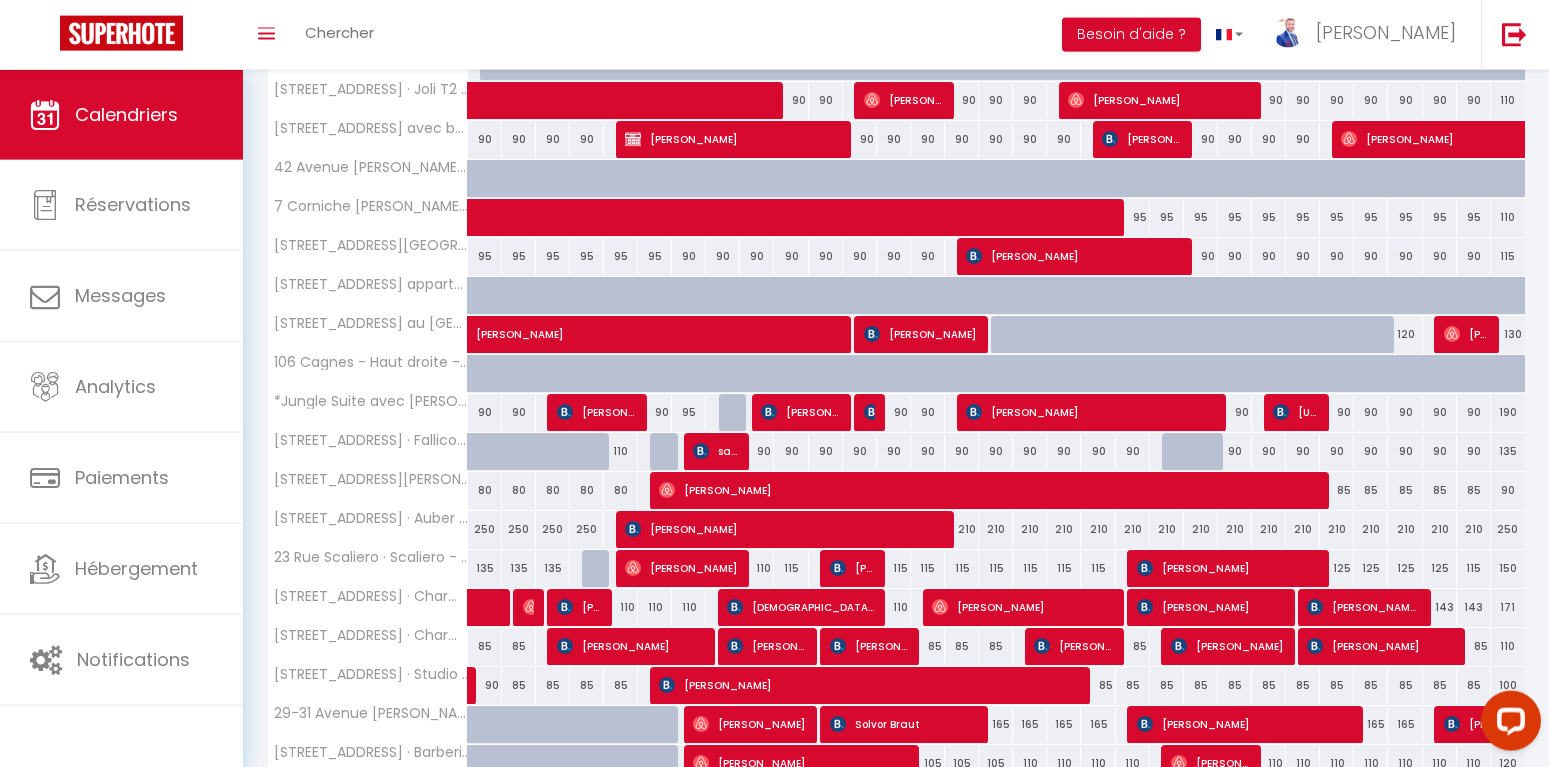 scroll, scrollTop: 451, scrollLeft: 0, axis: vertical 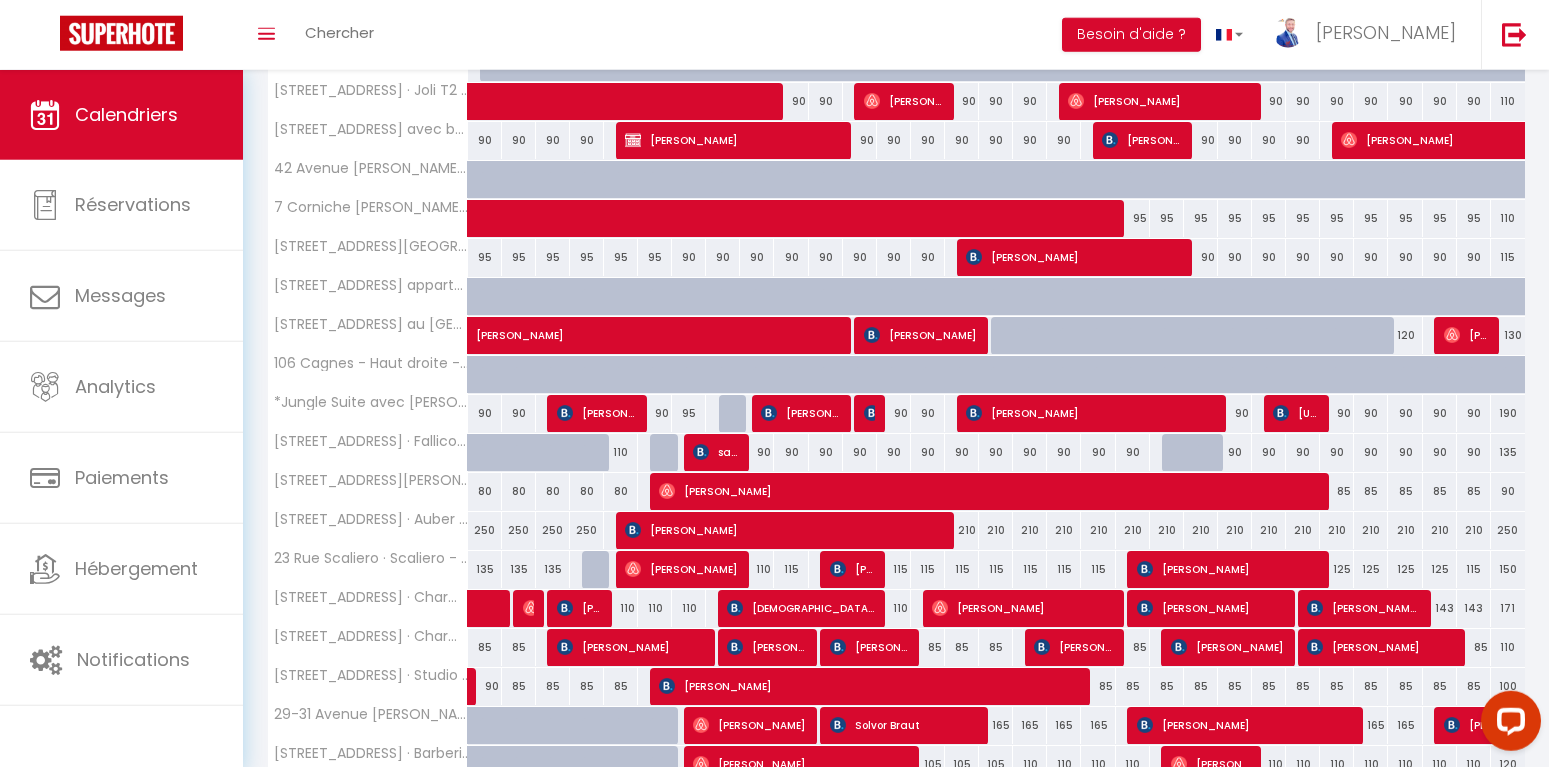click on "[PERSON_NAME]" at bounding box center (920, 335) 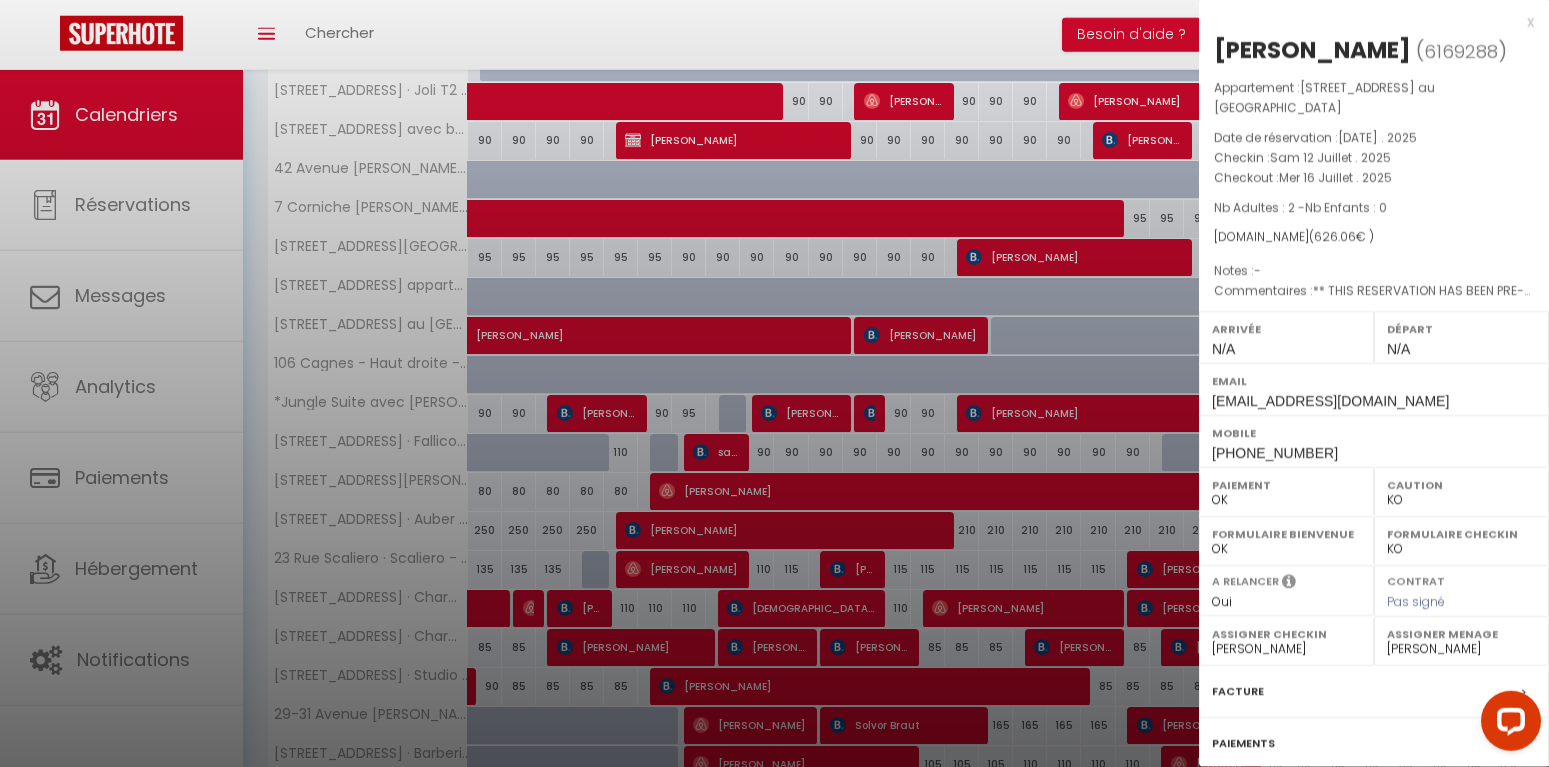 click on "x" at bounding box center [1366, 22] 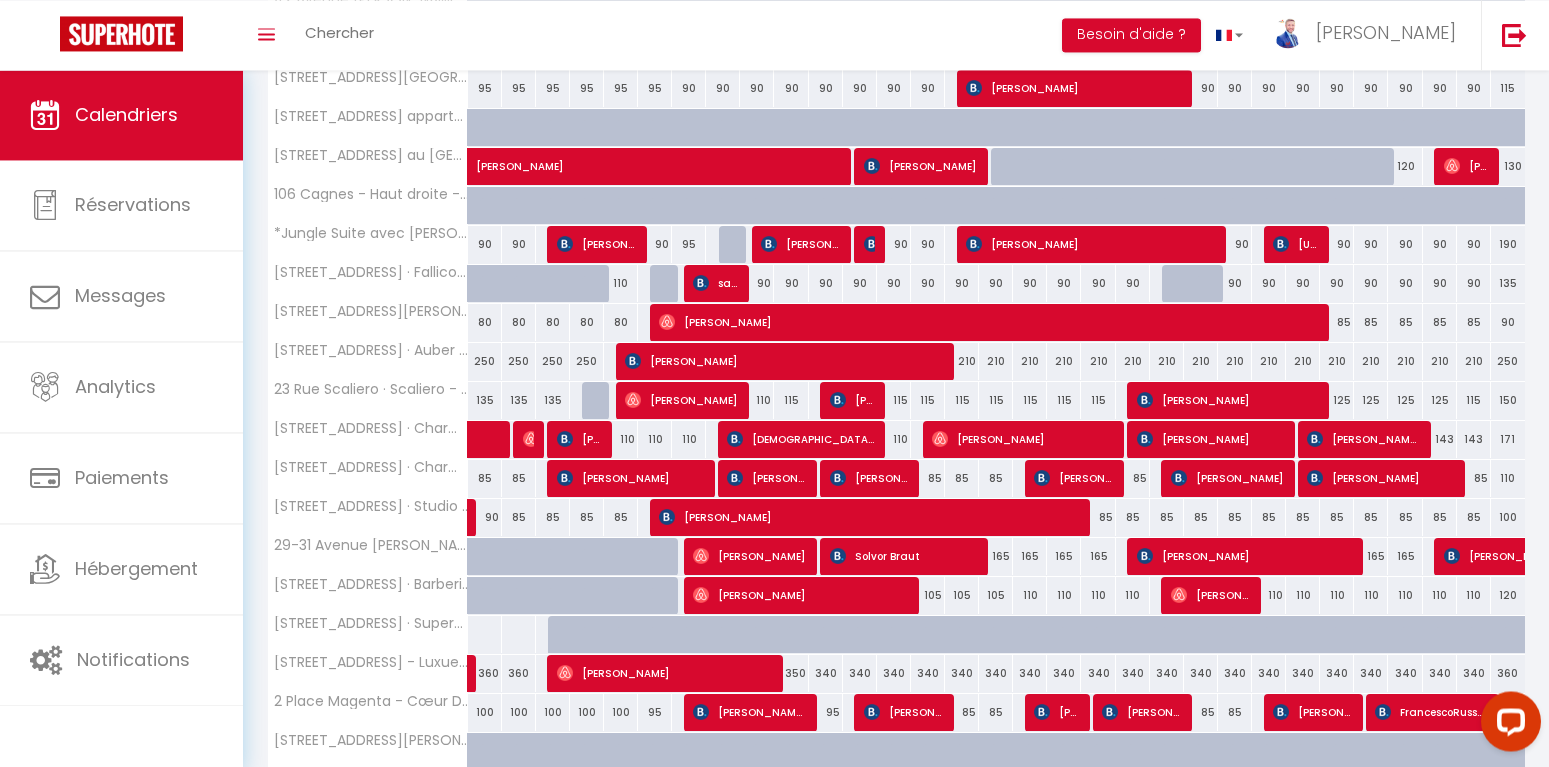 scroll, scrollTop: 766, scrollLeft: 0, axis: vertical 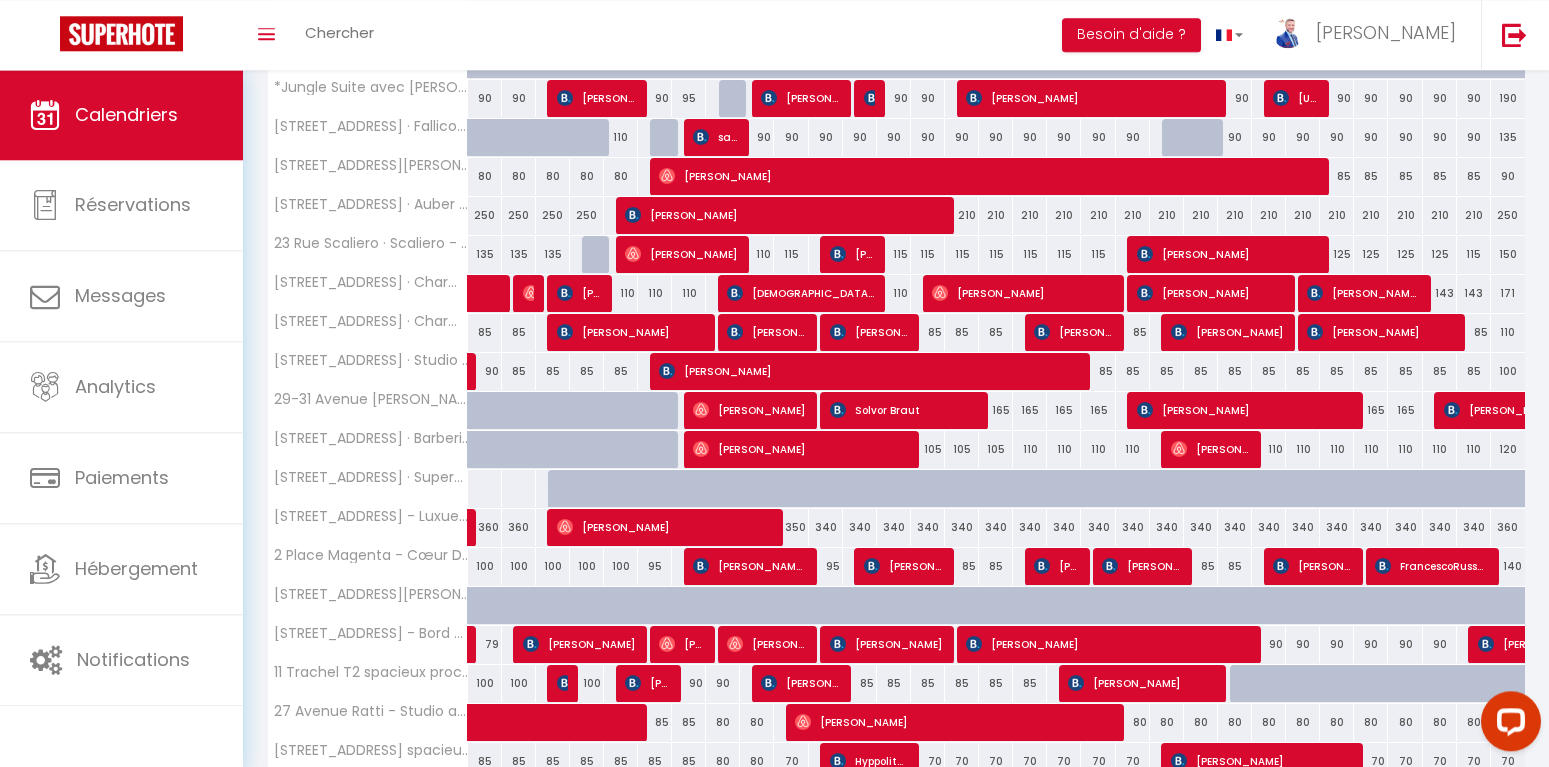 click on "[PERSON_NAME]" at bounding box center (800, 449) 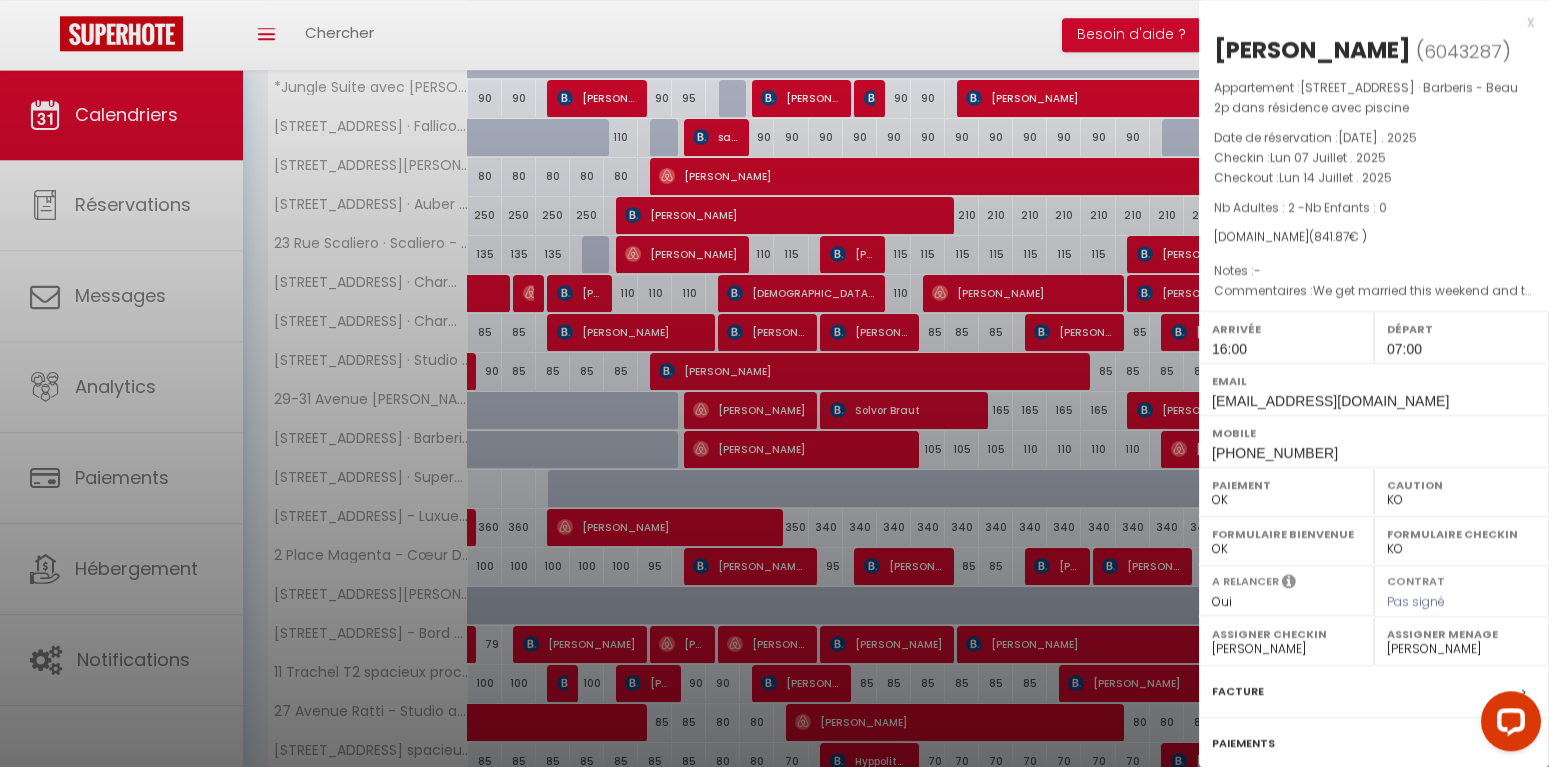 select on "OK" 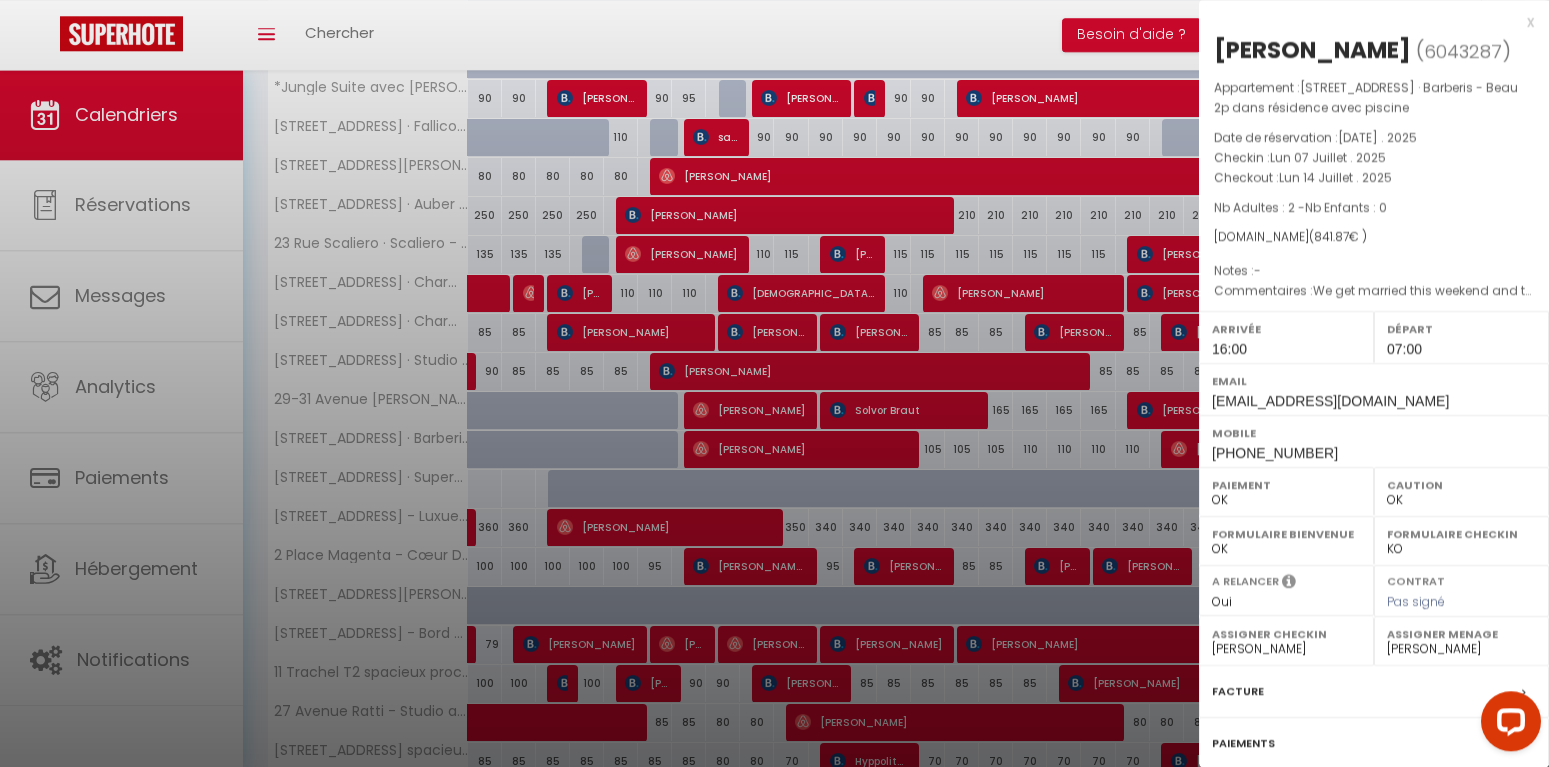 click on "x" at bounding box center [1366, 22] 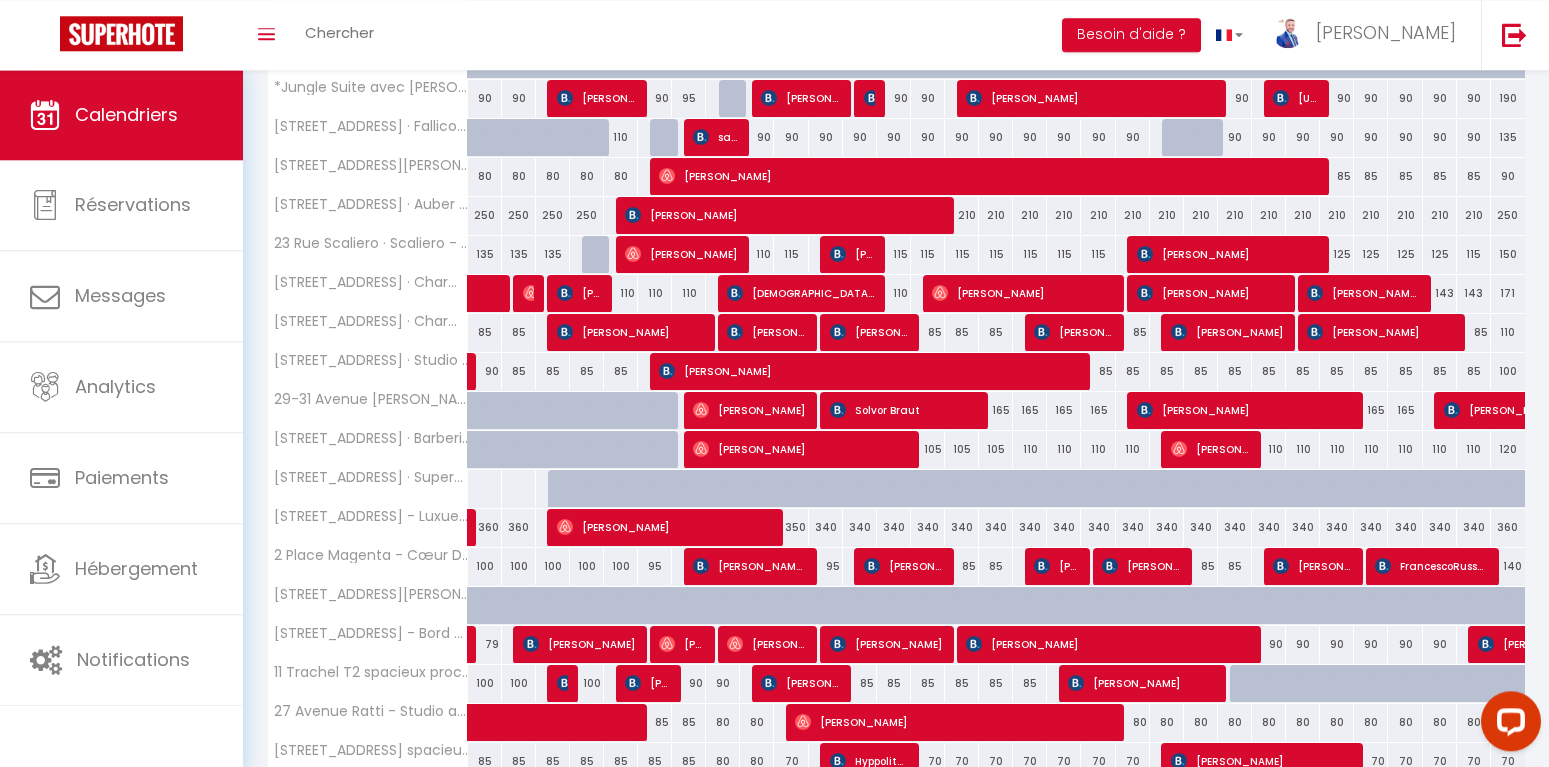 click on "[PERSON_NAME]" at bounding box center [1210, 449] 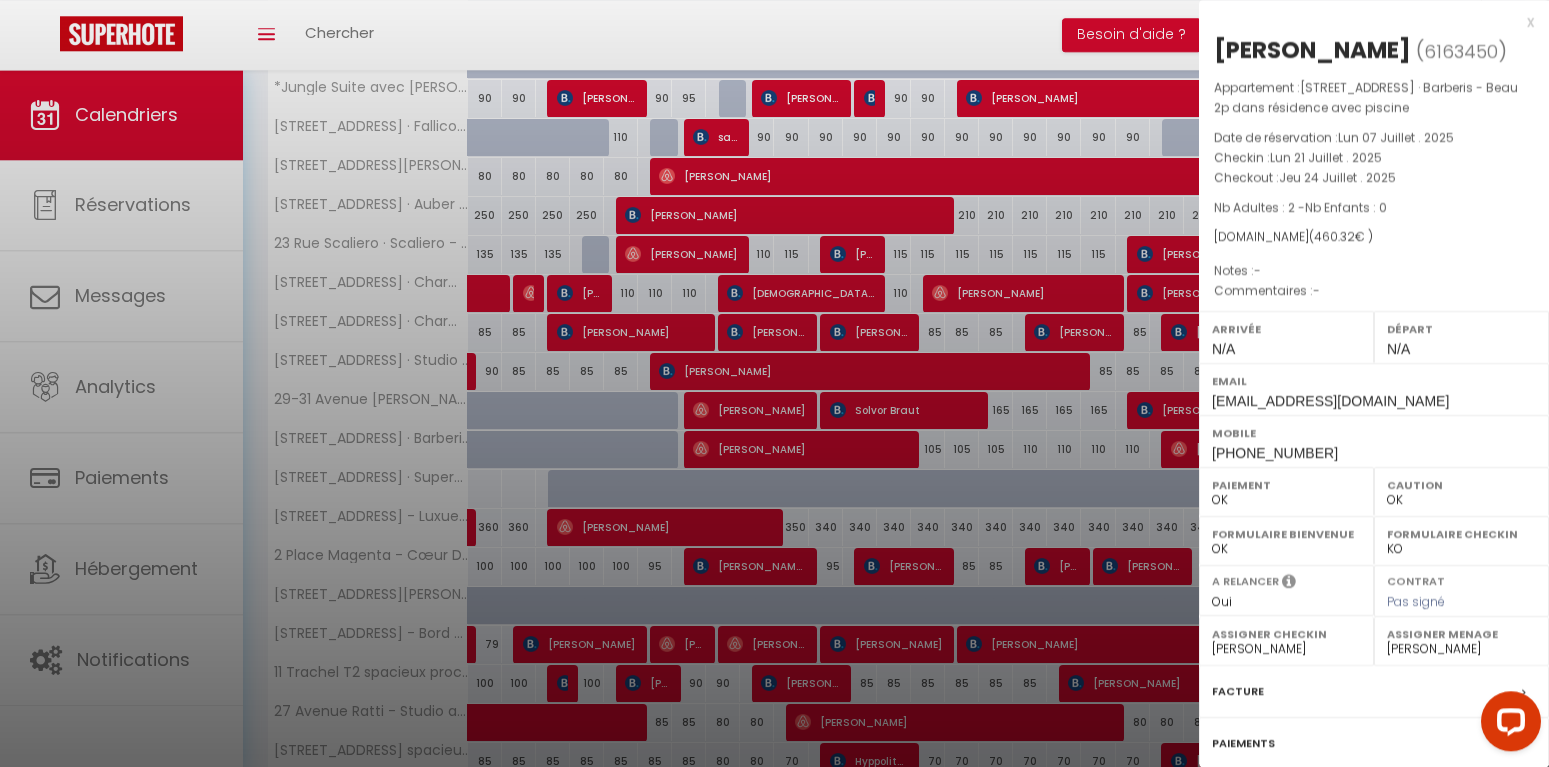 click on "x" at bounding box center [1366, 22] 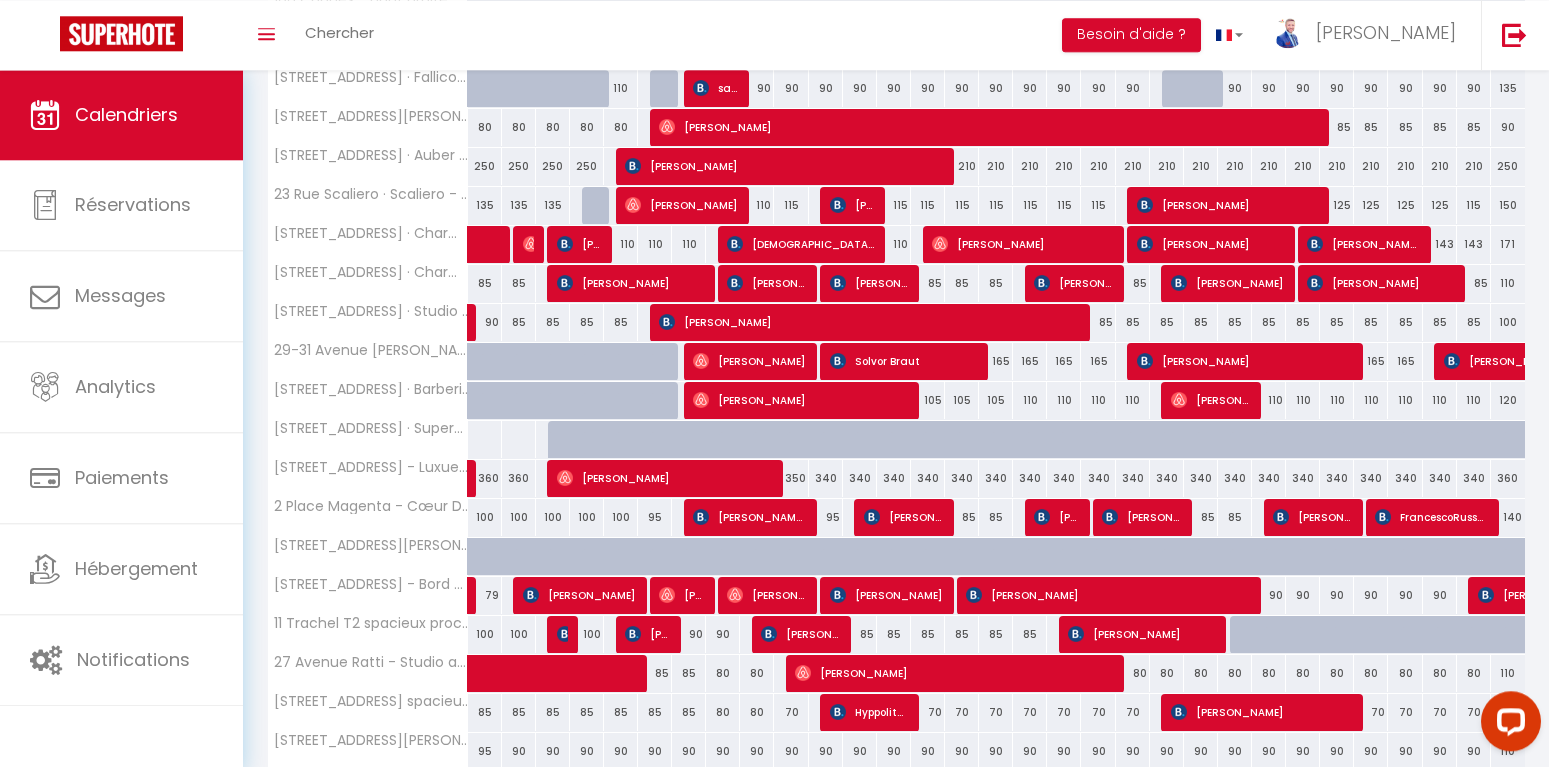 scroll, scrollTop: 951, scrollLeft: 0, axis: vertical 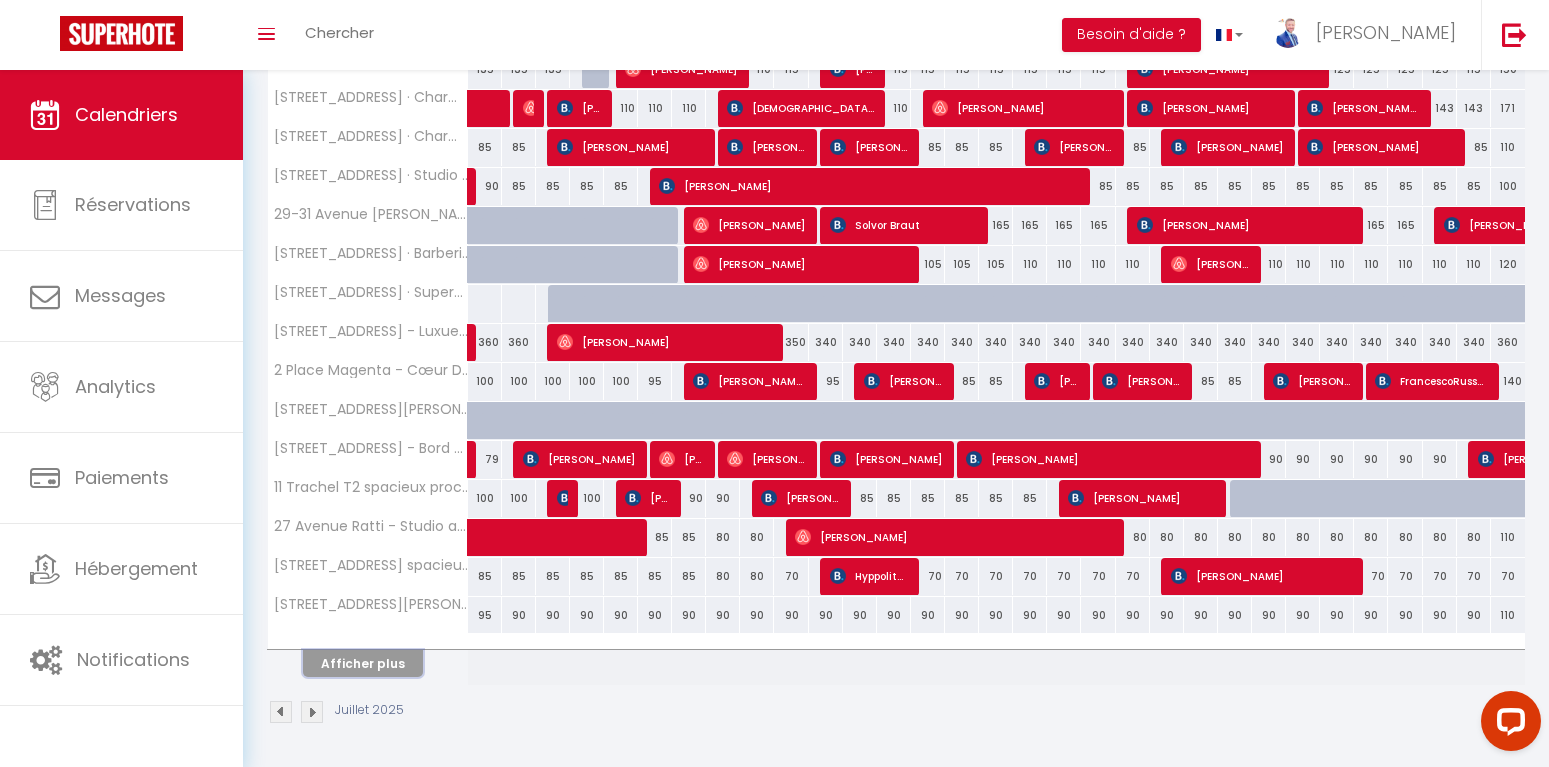 click on "Afficher plus" at bounding box center [363, 663] 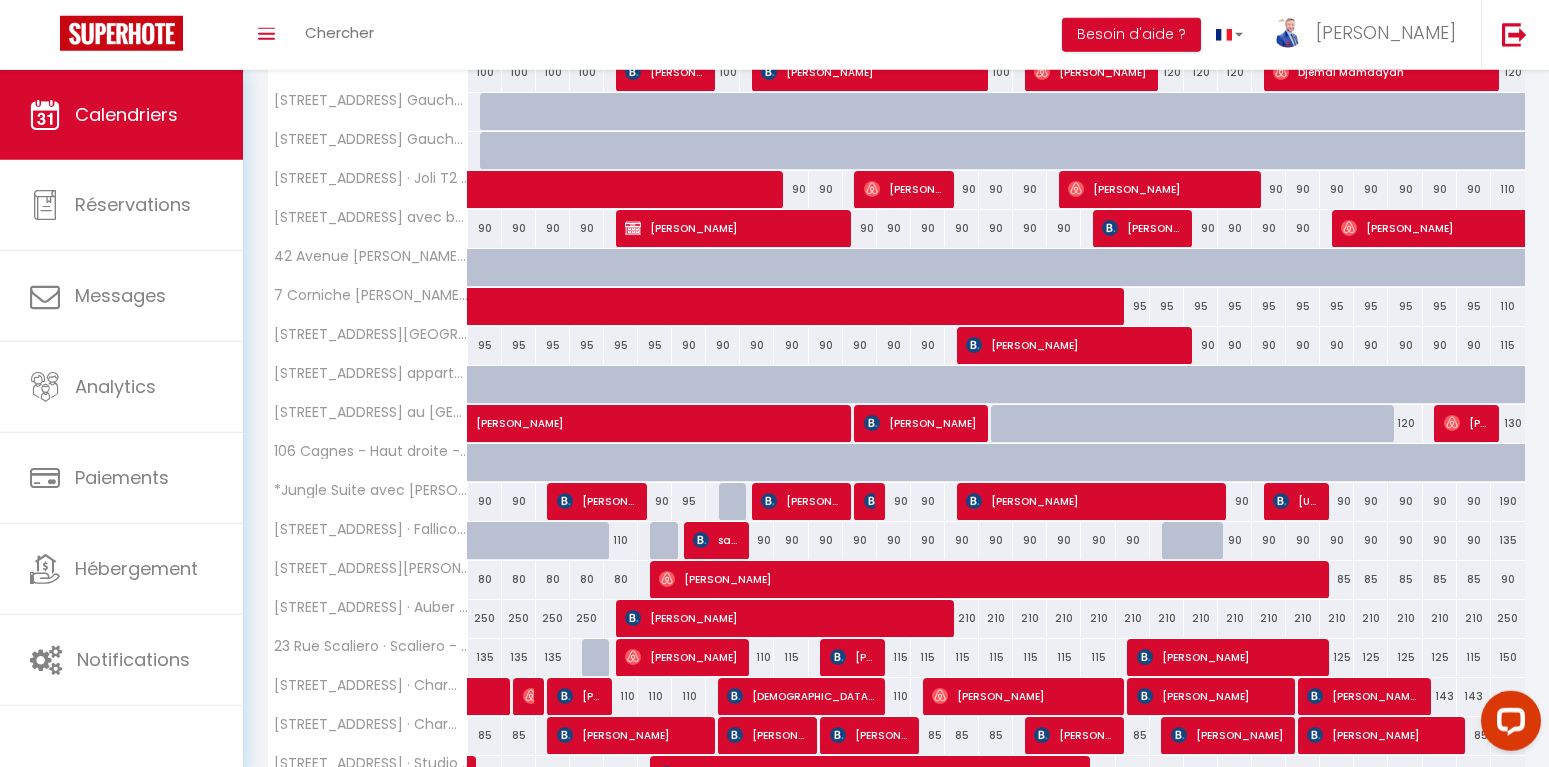 scroll, scrollTop: 0, scrollLeft: 0, axis: both 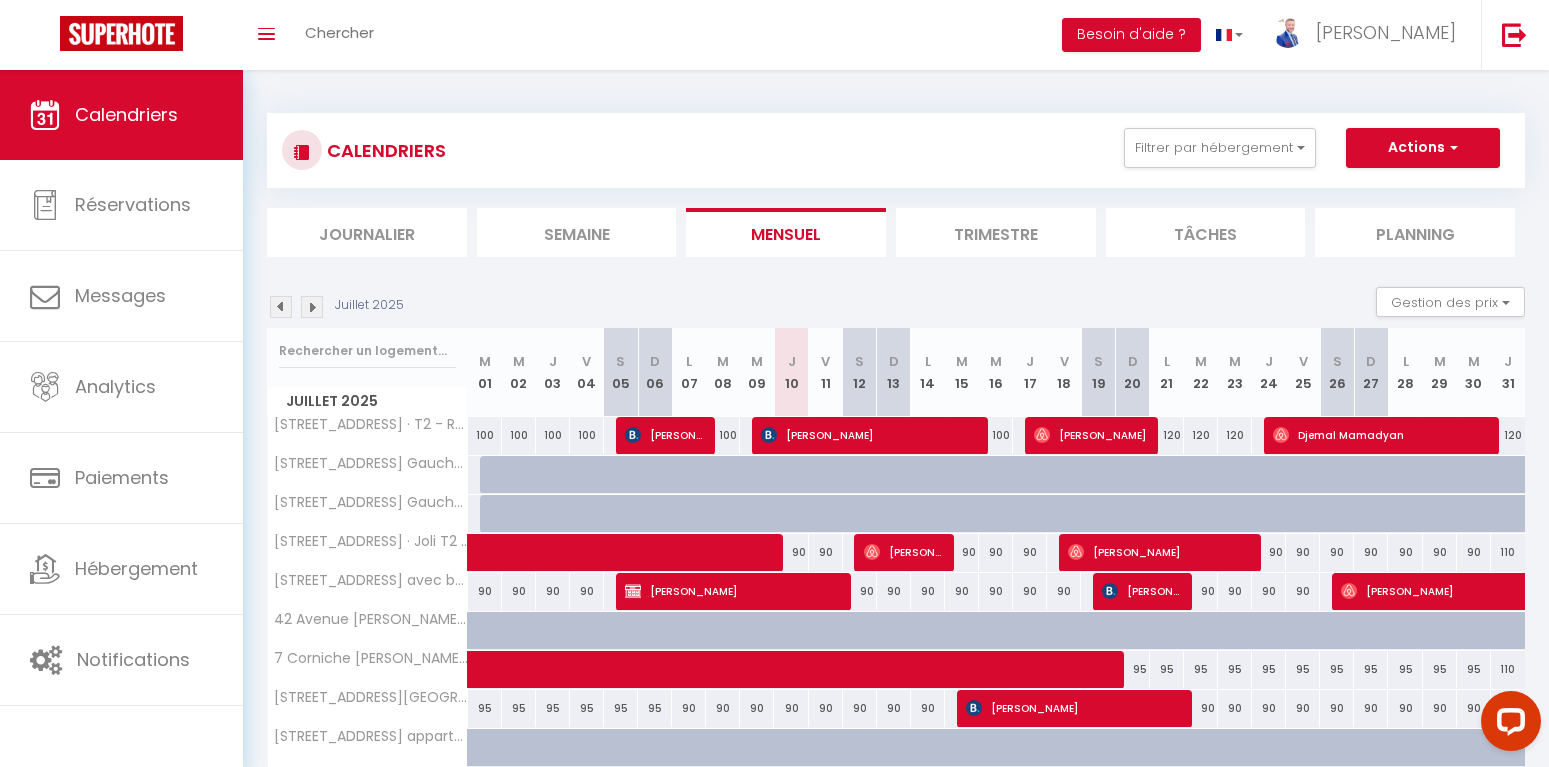 click at bounding box center (312, 307) 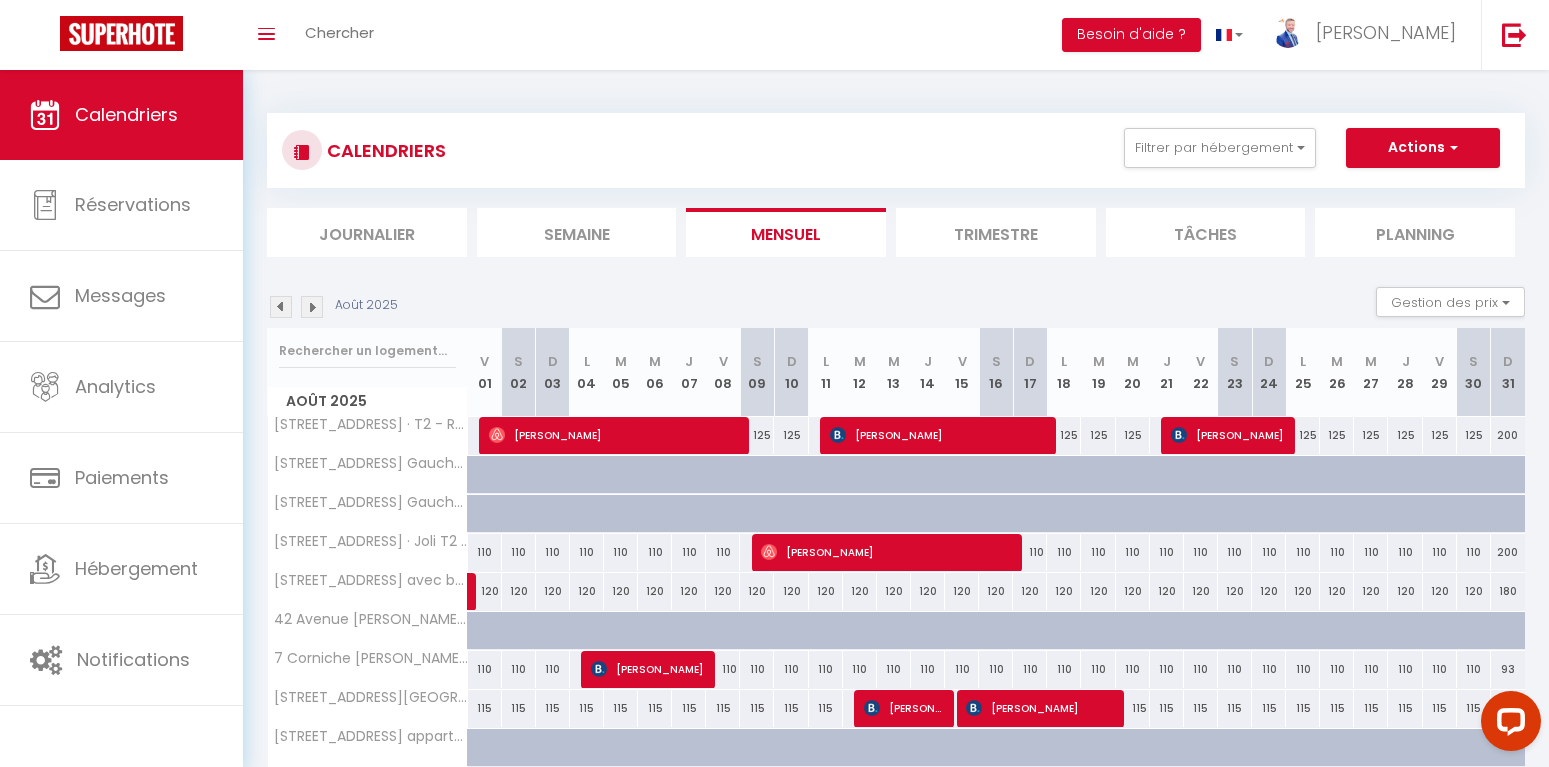 scroll, scrollTop: 171, scrollLeft: 0, axis: vertical 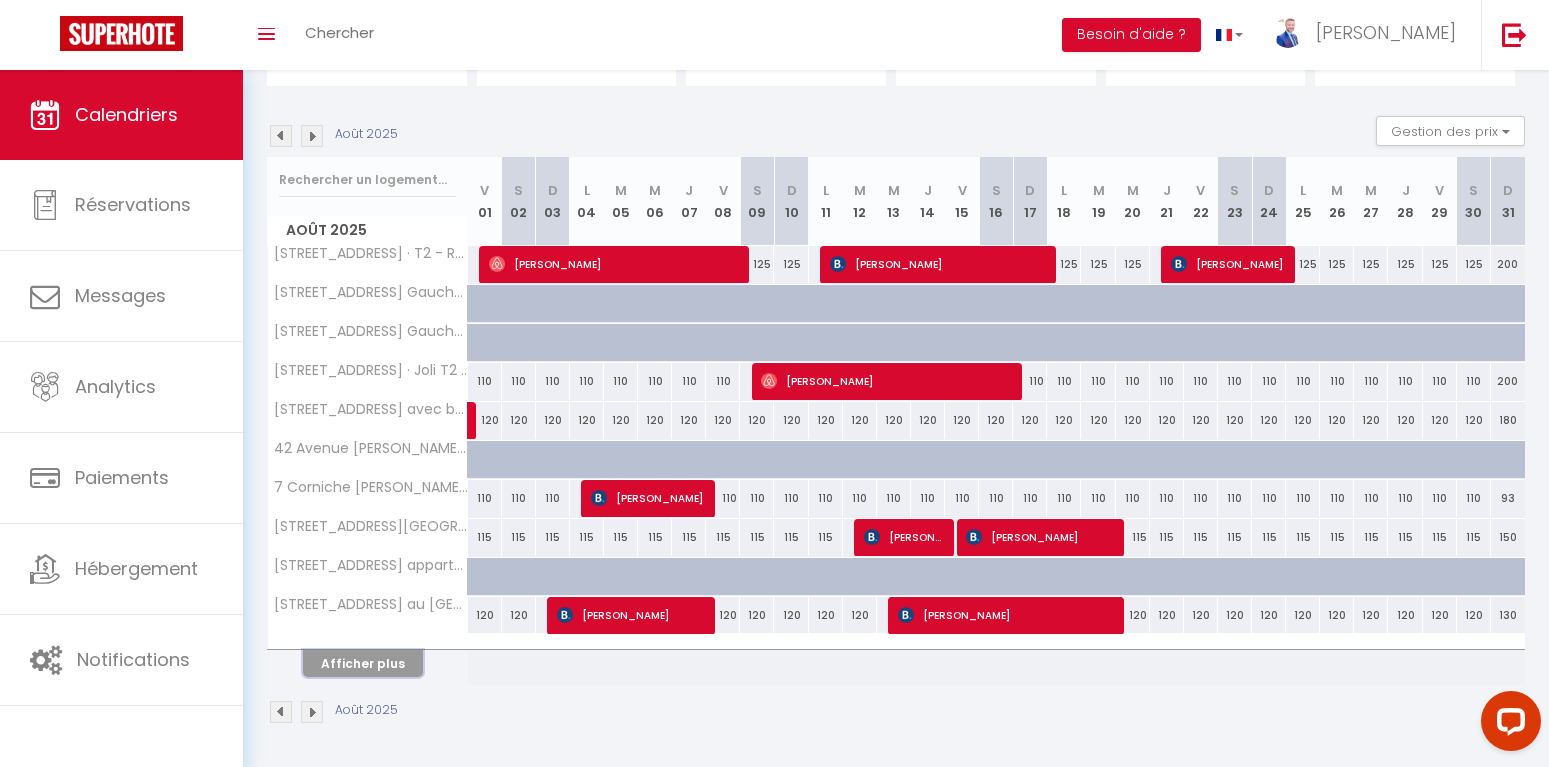 click on "Afficher plus" at bounding box center [363, 663] 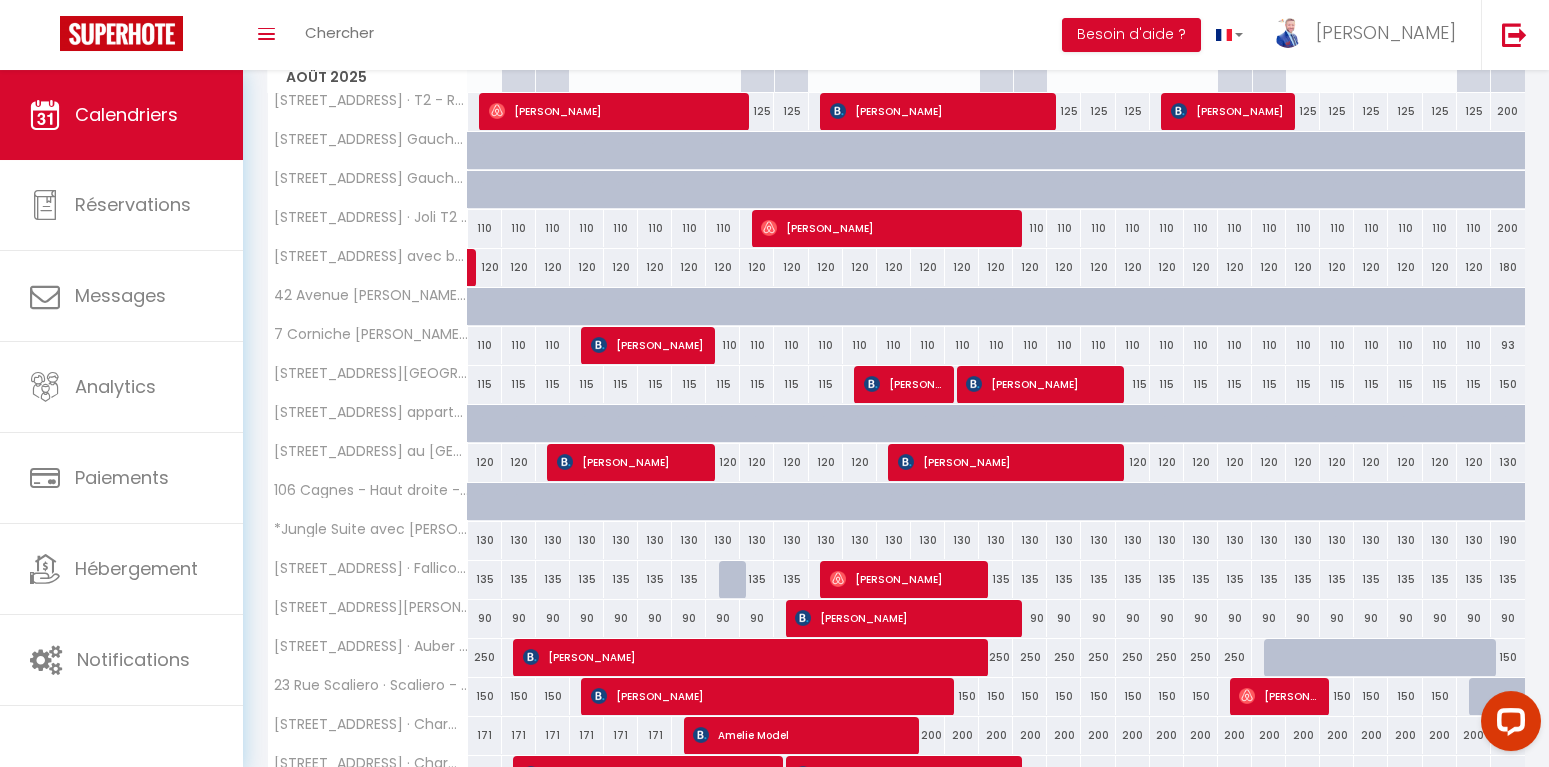 scroll, scrollTop: 416, scrollLeft: 0, axis: vertical 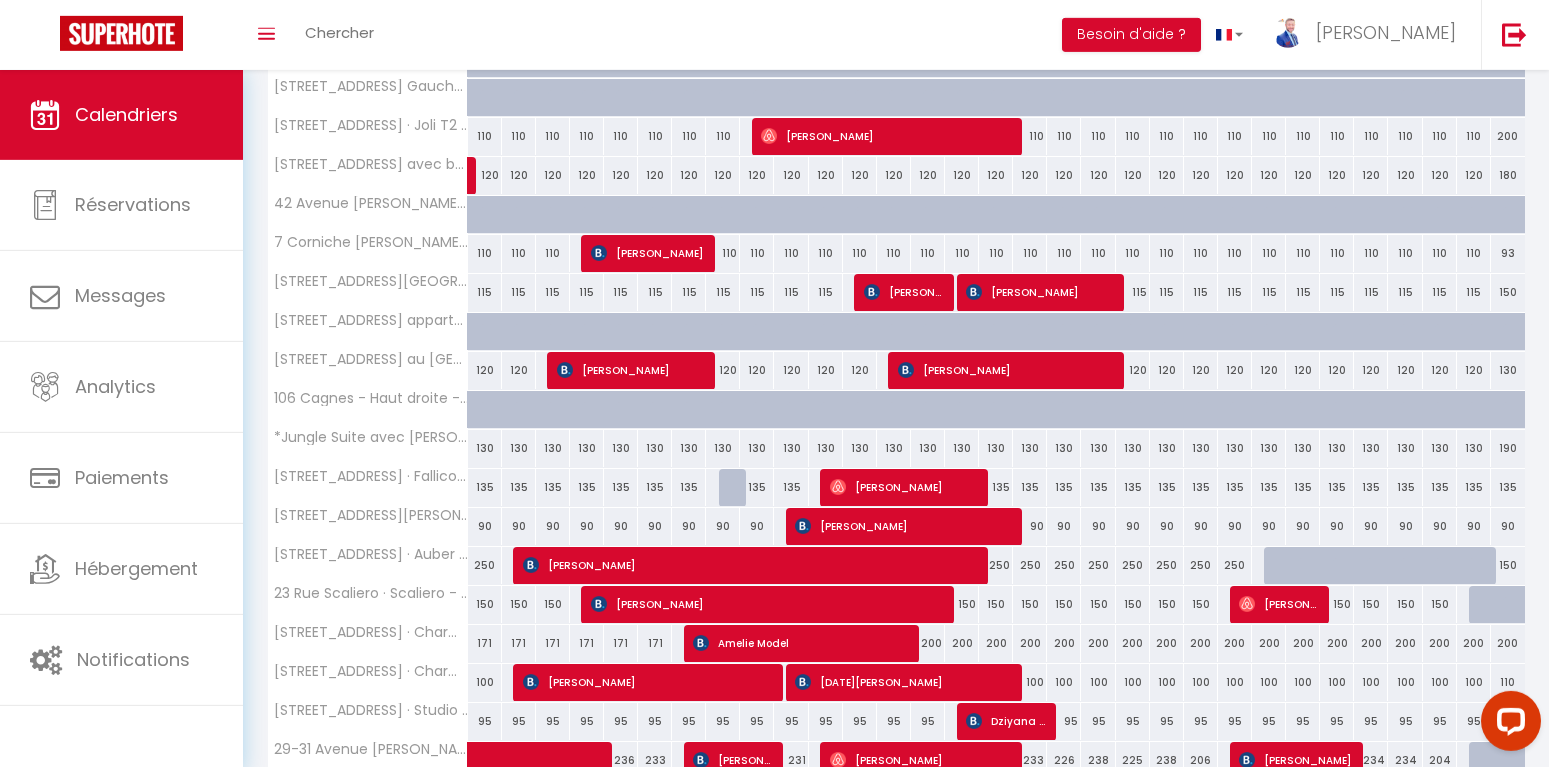 click on "[PERSON_NAME]" at bounding box center [766, 604] 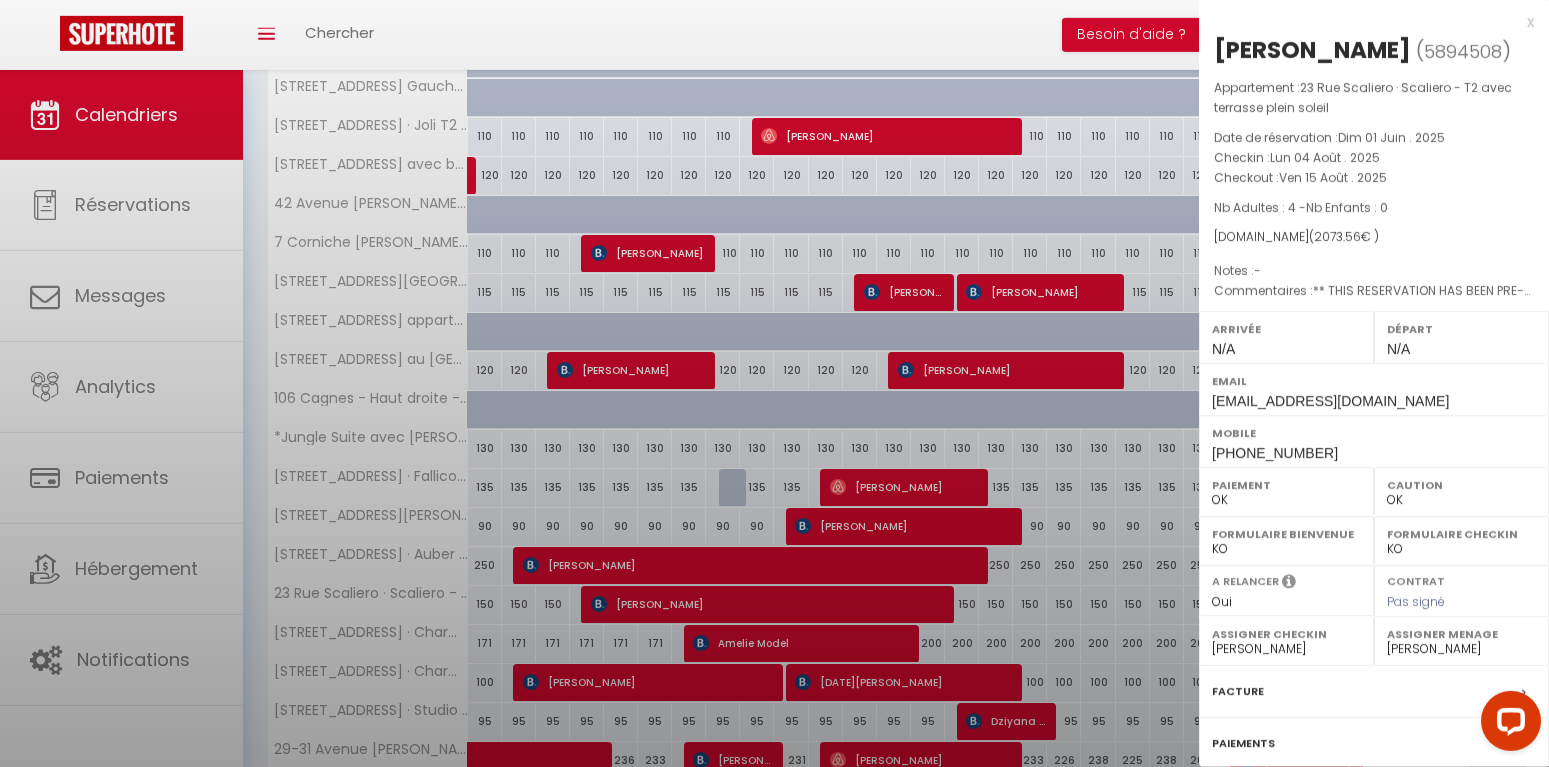 select on "KO" 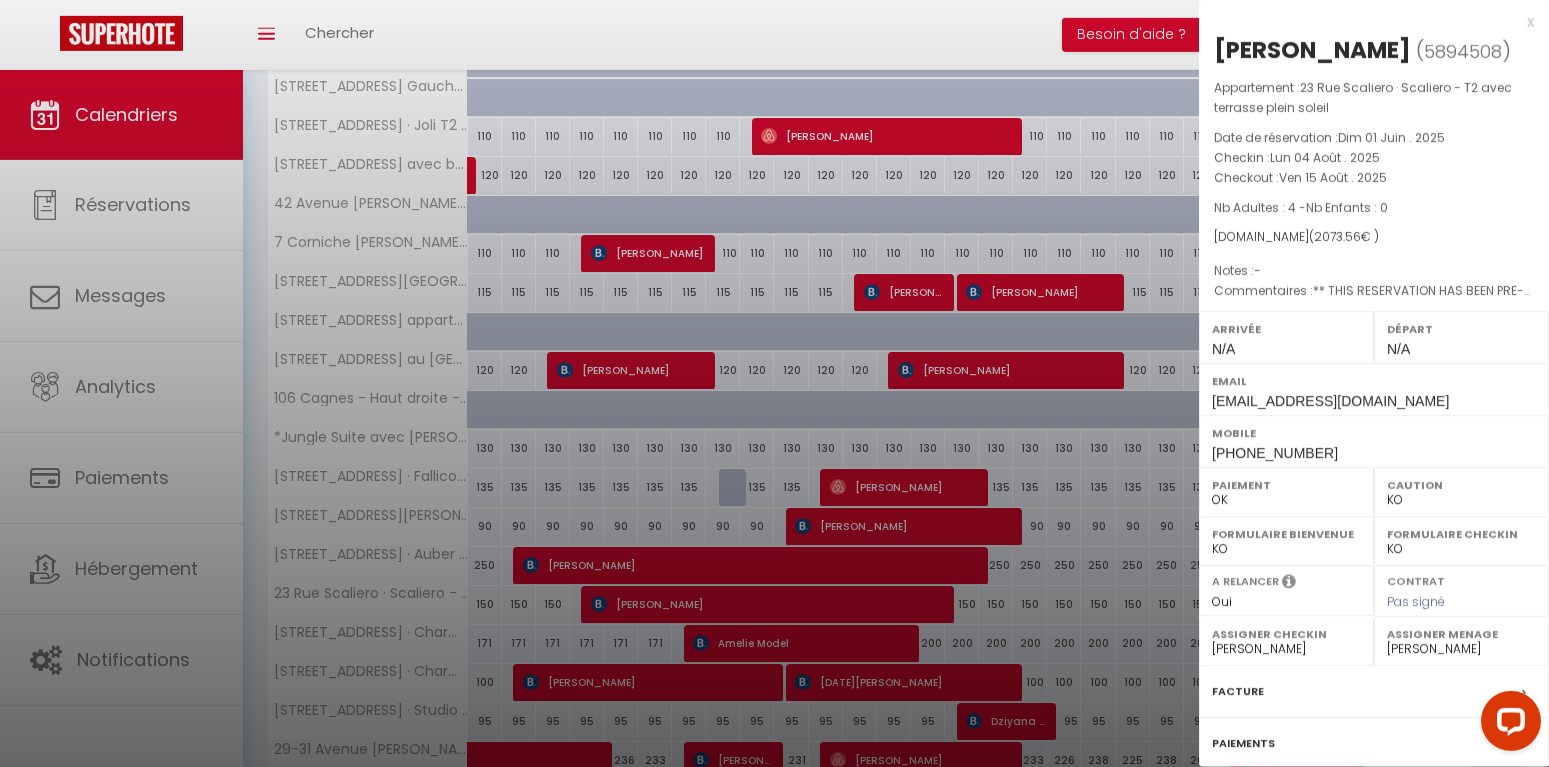 click on "x" at bounding box center (1366, 22) 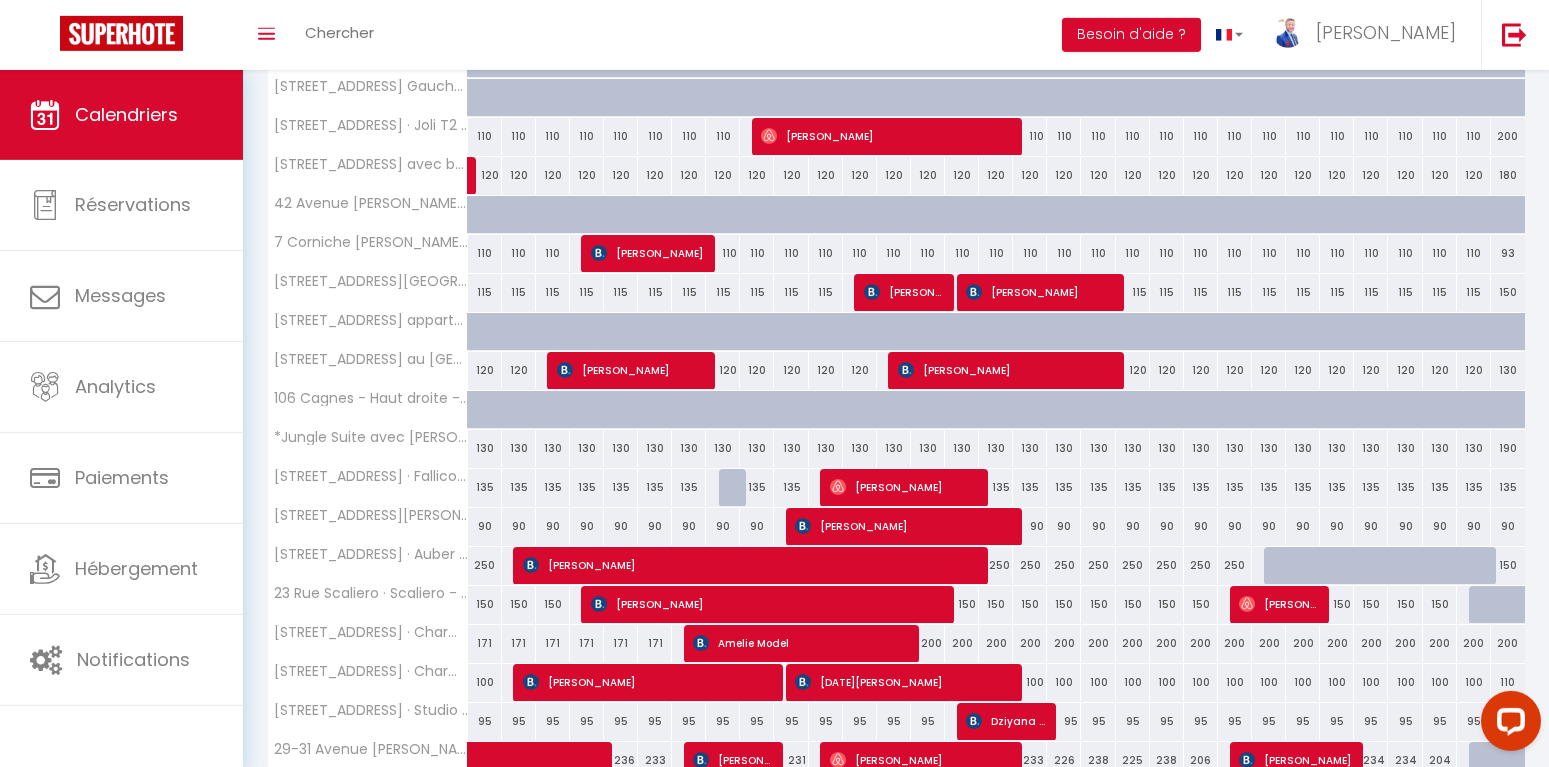 scroll, scrollTop: 561, scrollLeft: 0, axis: vertical 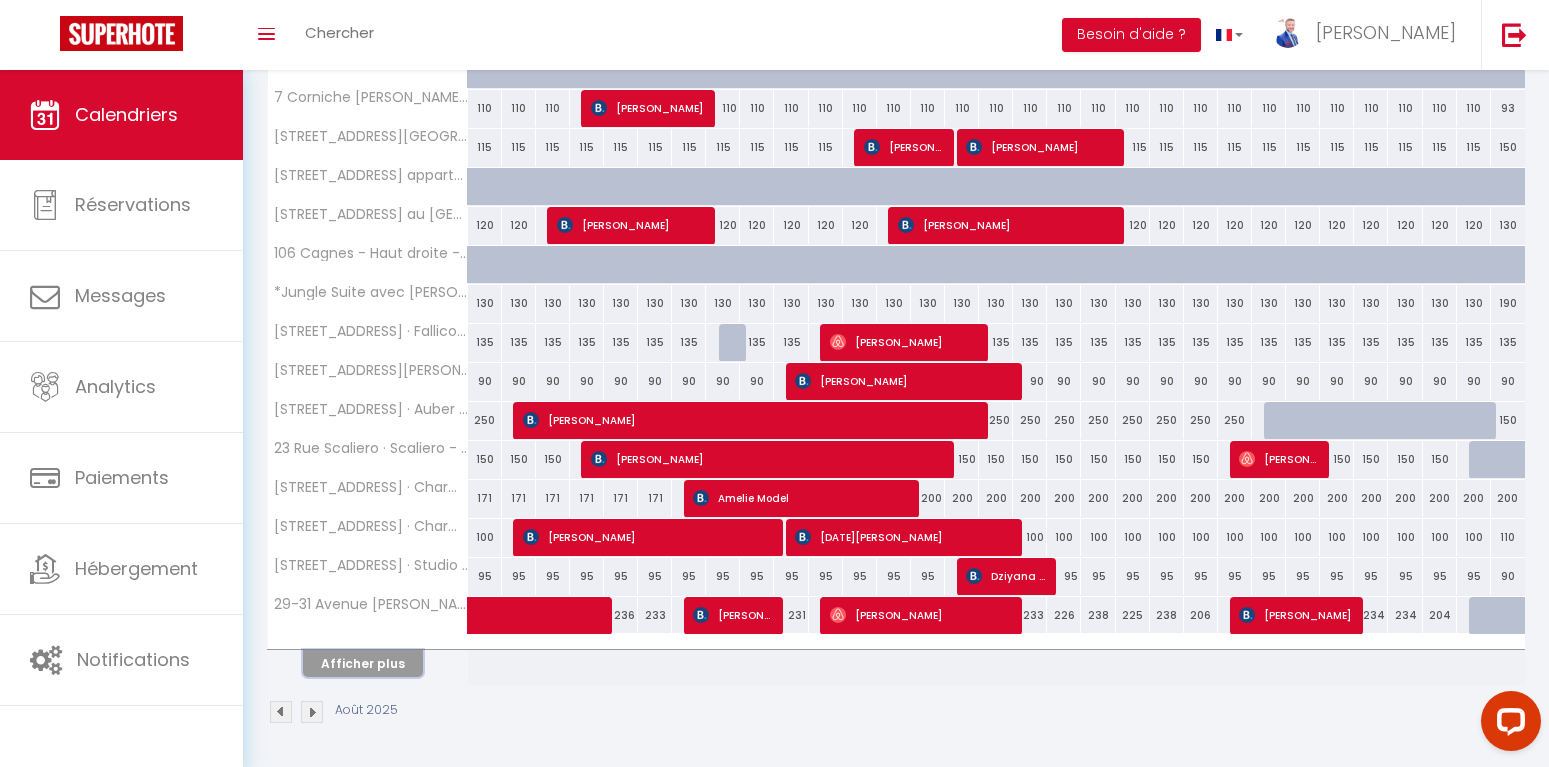 click on "Afficher plus" at bounding box center (363, 663) 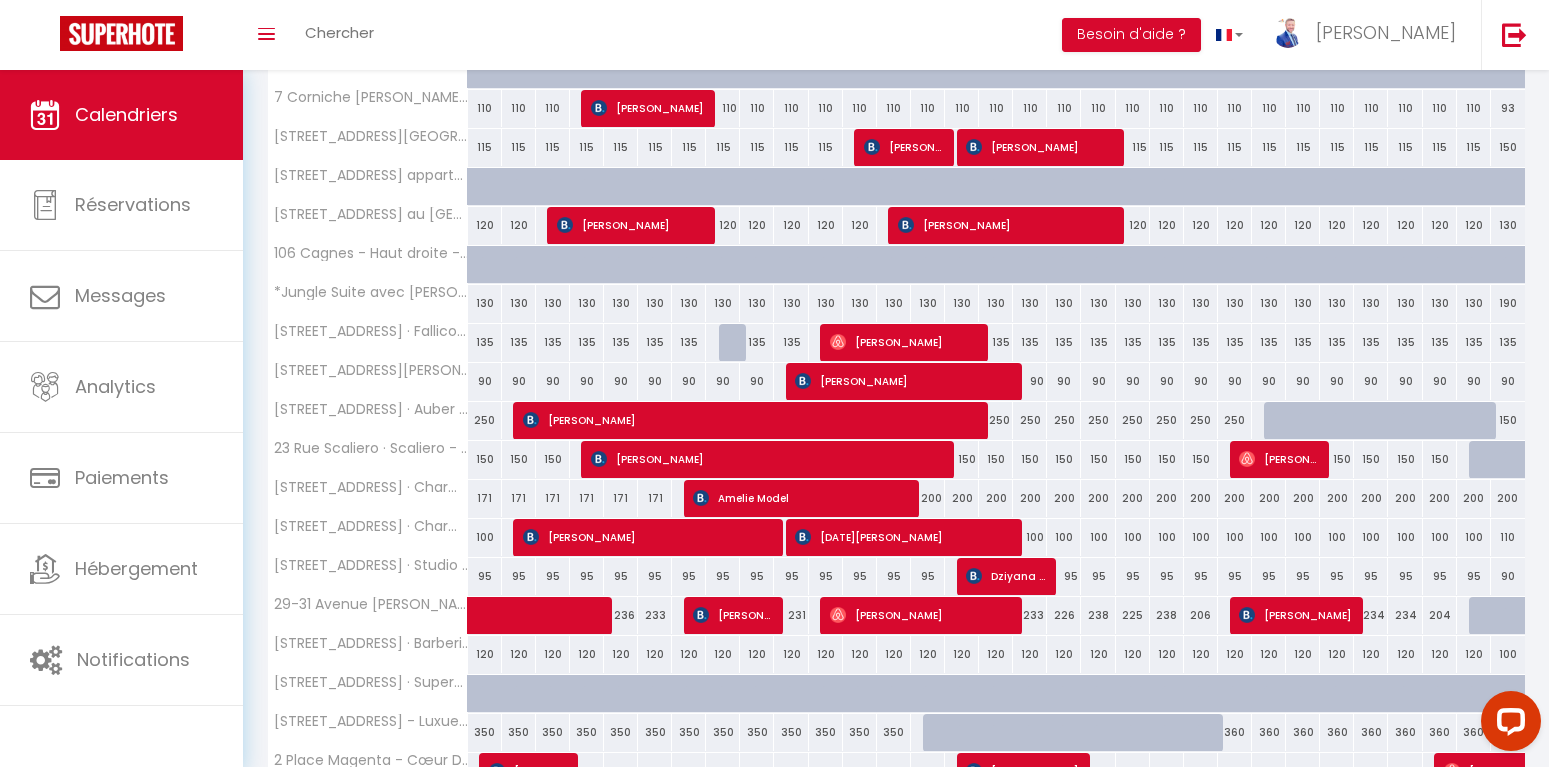 click on "95" at bounding box center [485, 576] 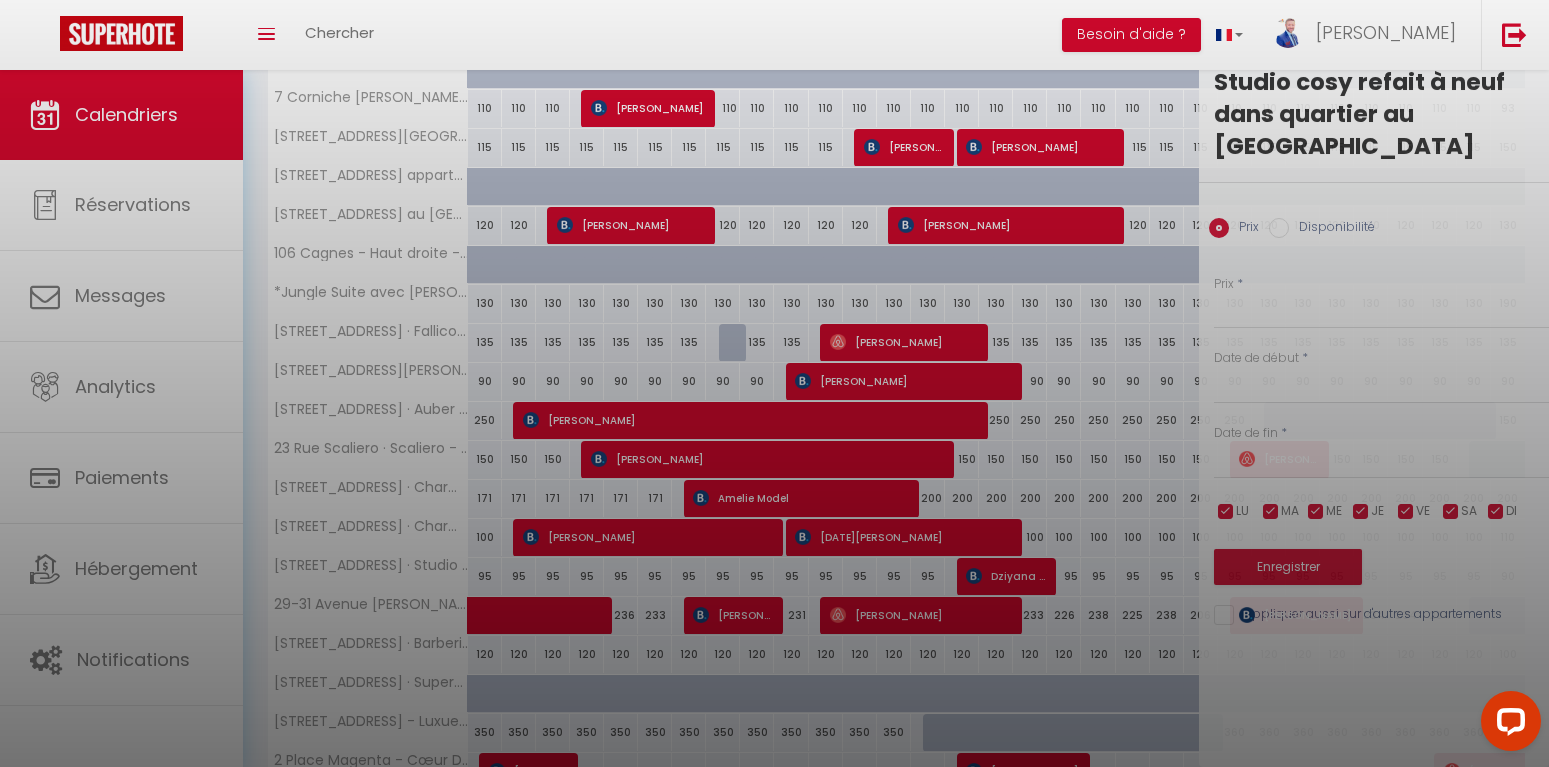 type on "95" 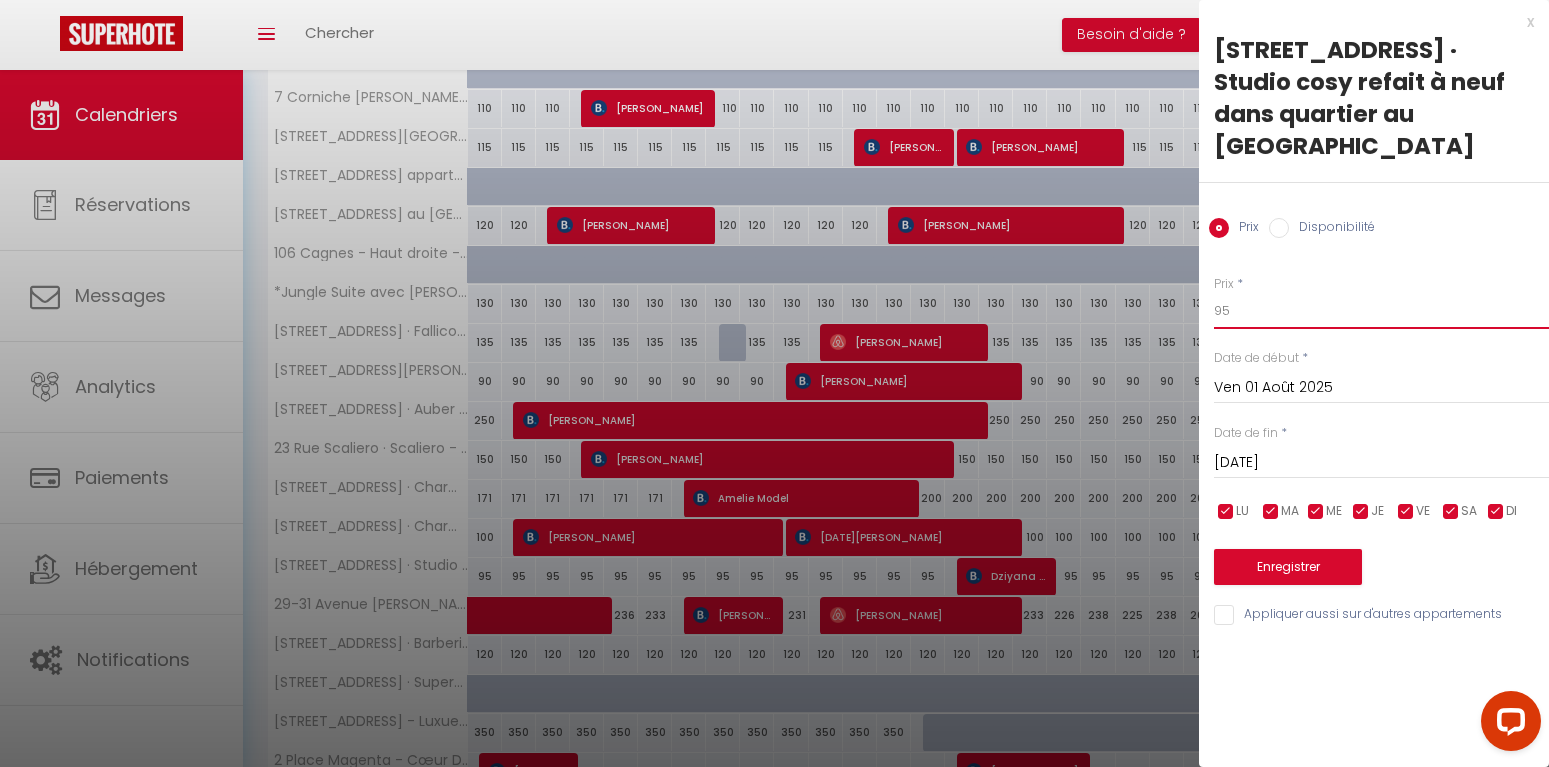 click on "95" at bounding box center [1381, 311] 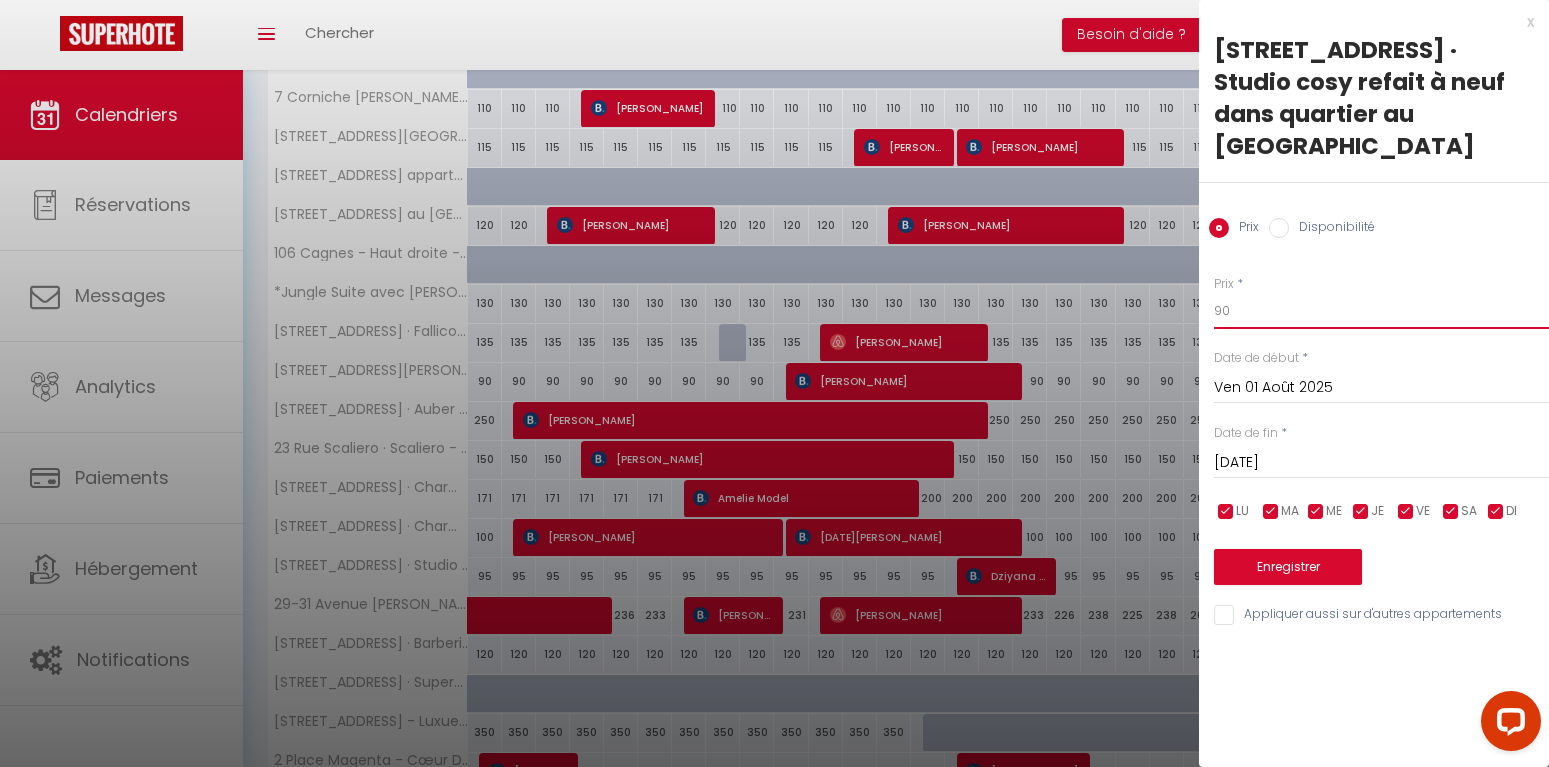 type on "90" 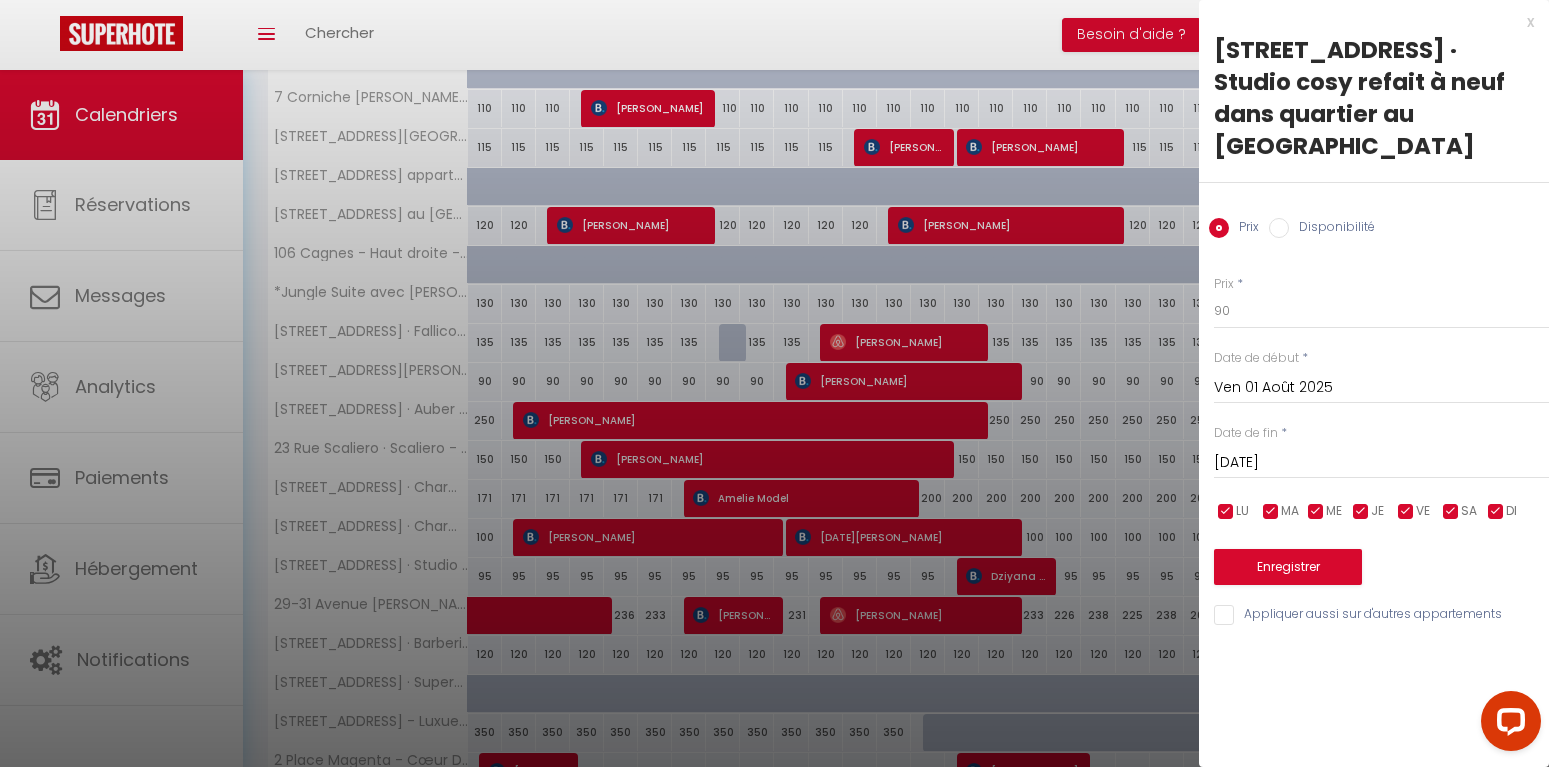 click on "[DATE]" at bounding box center [1381, 463] 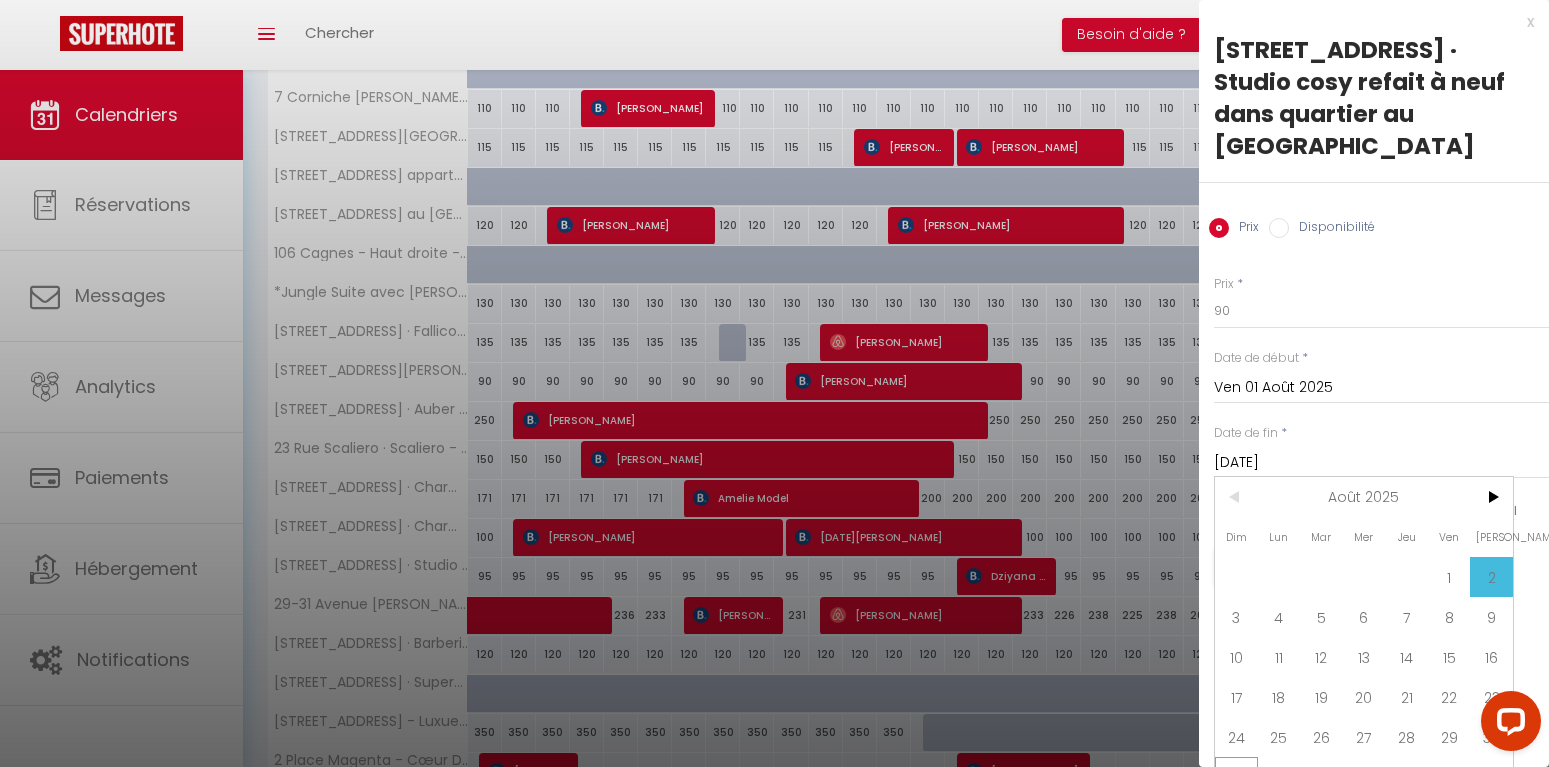 click on "31" at bounding box center (1236, 777) 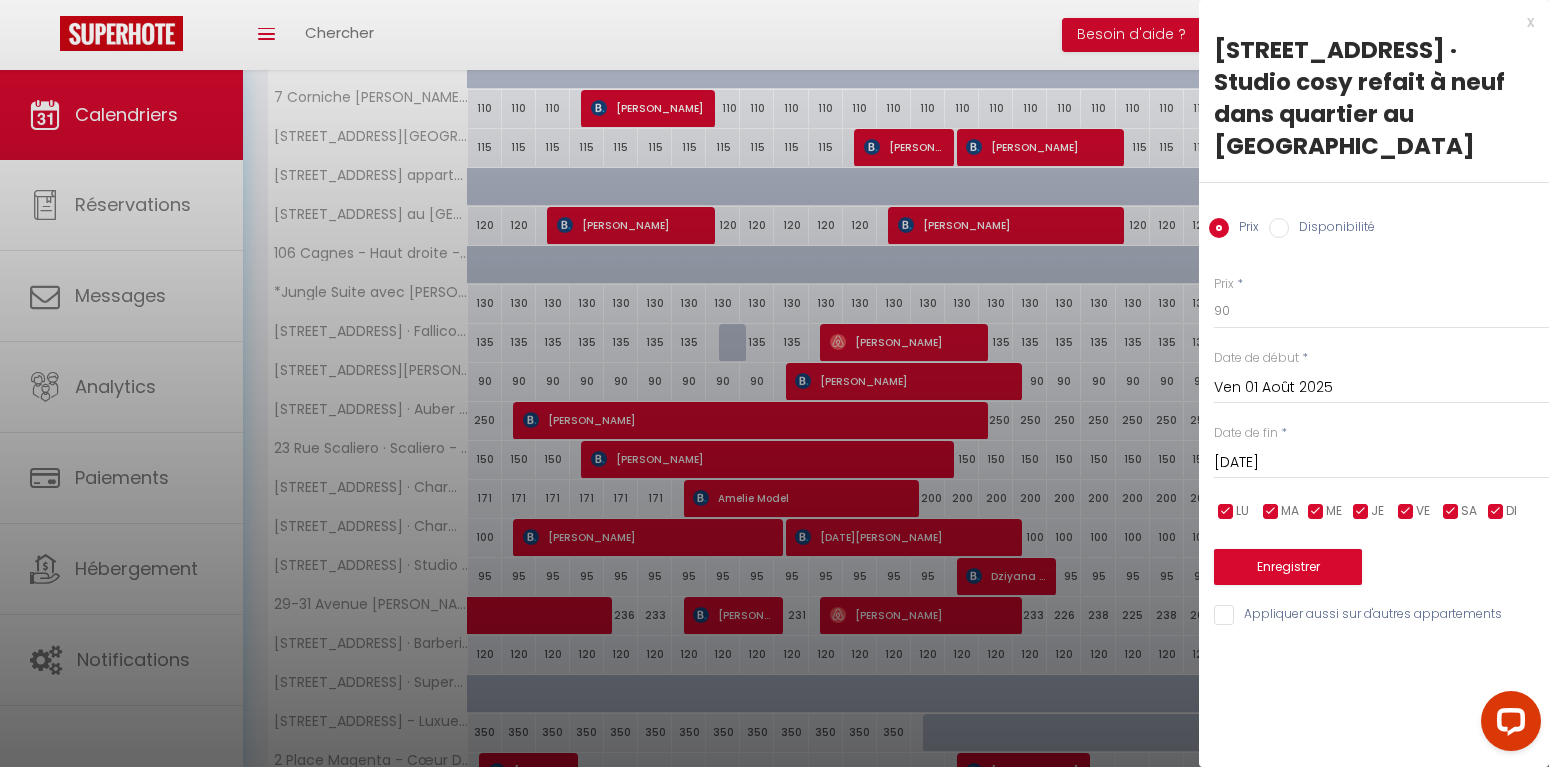 type on "Dim 31 Août 2025" 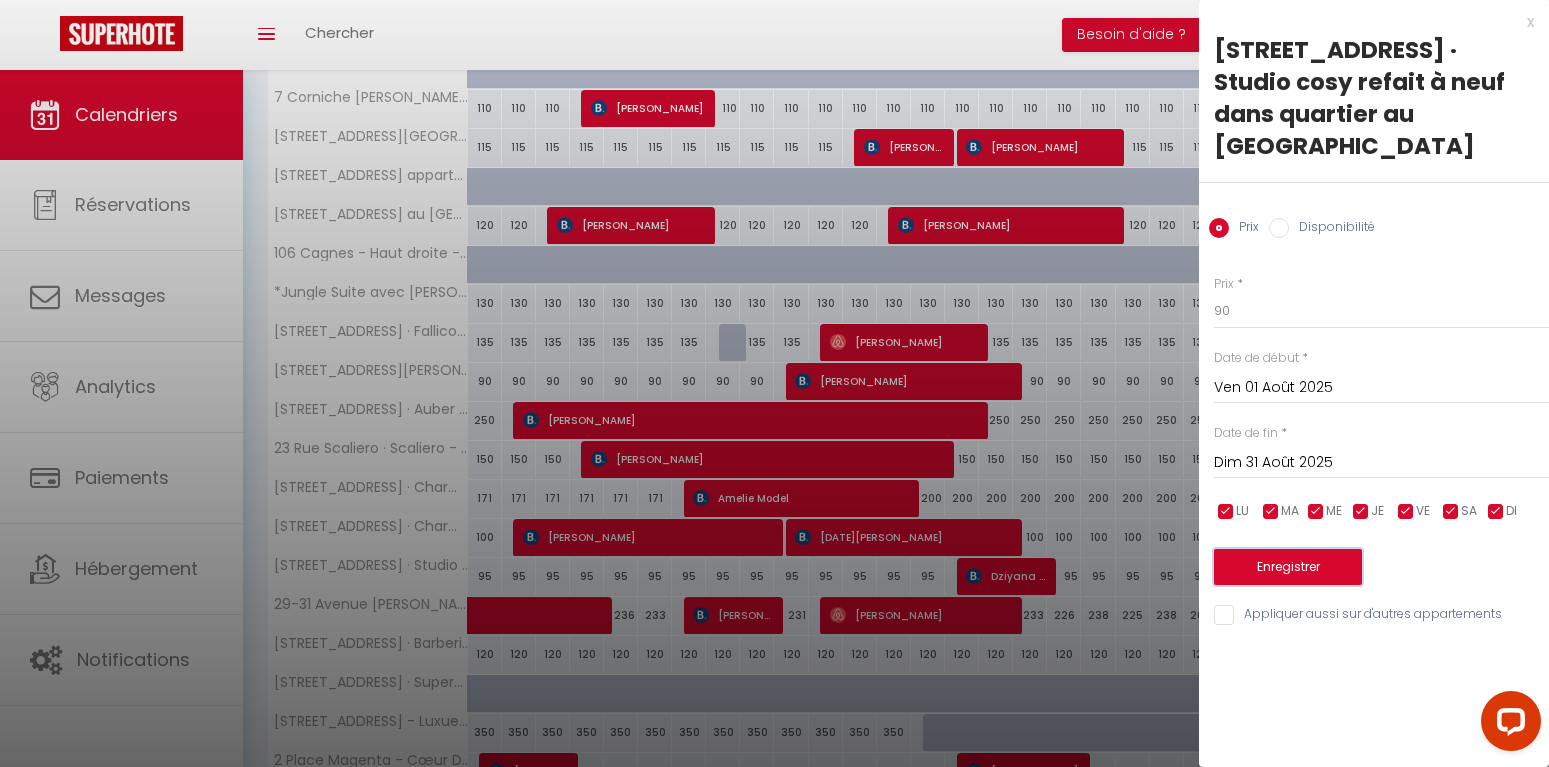 click on "Enregistrer" at bounding box center (1288, 567) 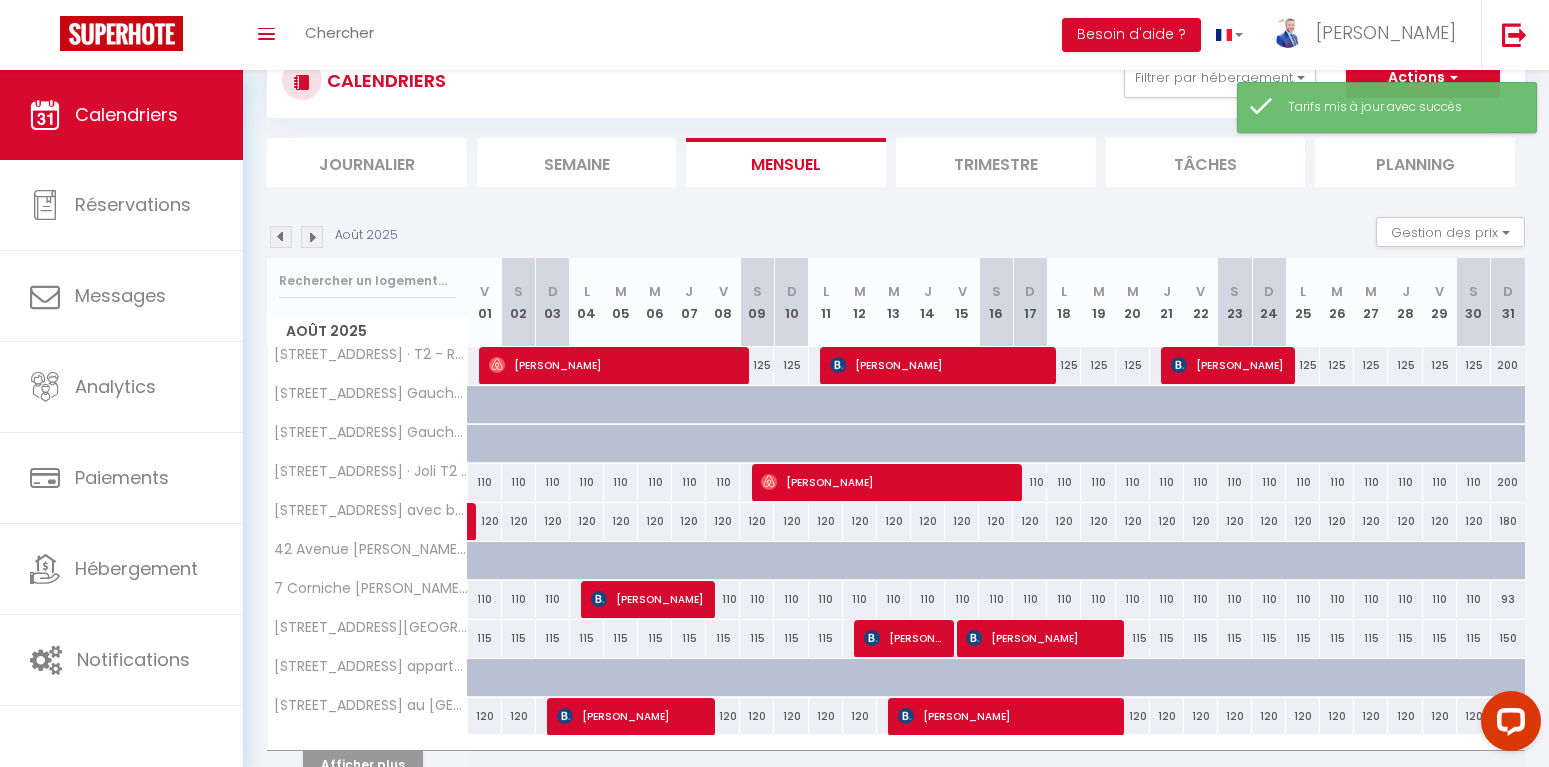 scroll, scrollTop: 171, scrollLeft: 0, axis: vertical 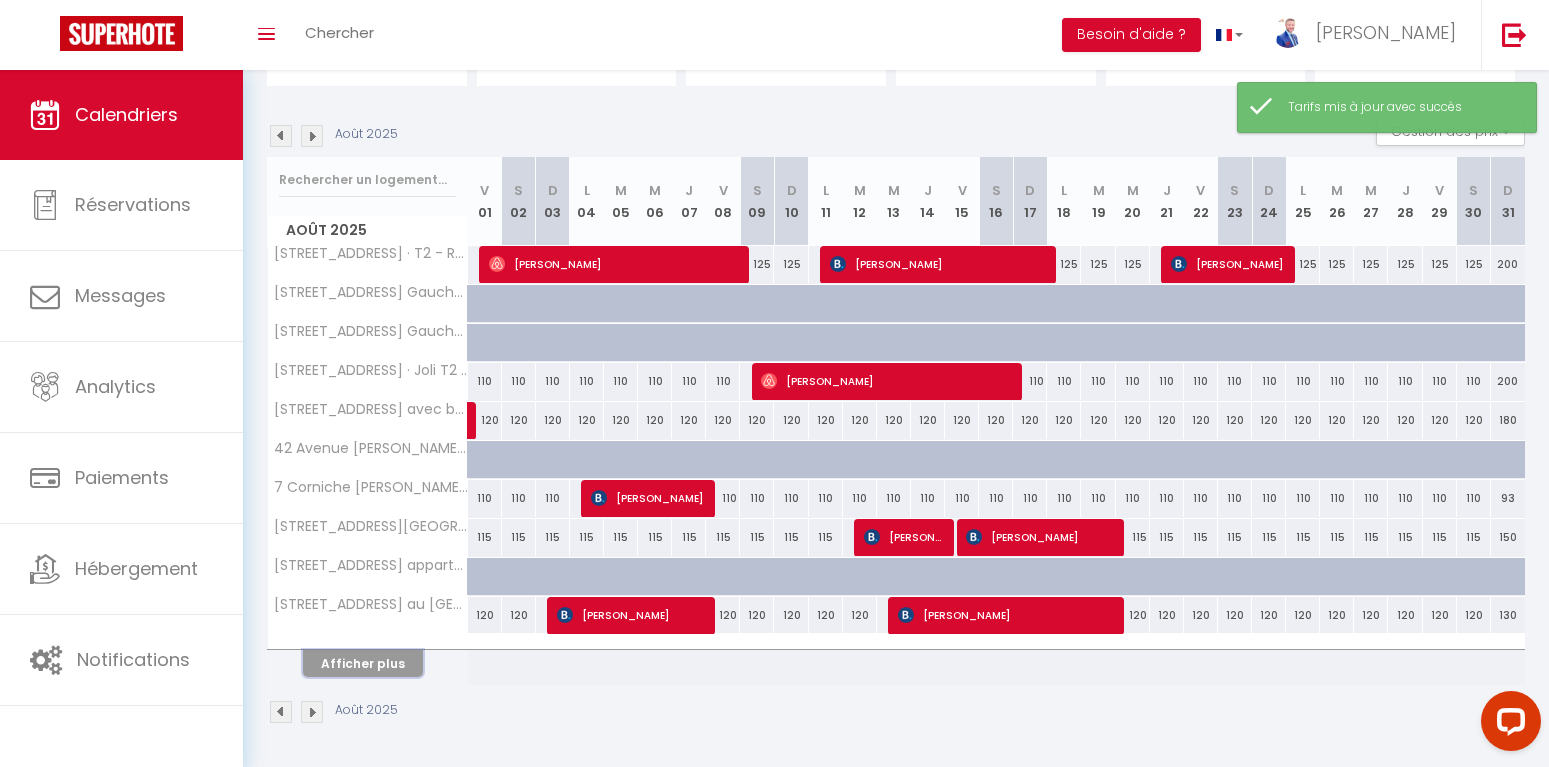 click on "Afficher plus" at bounding box center (363, 663) 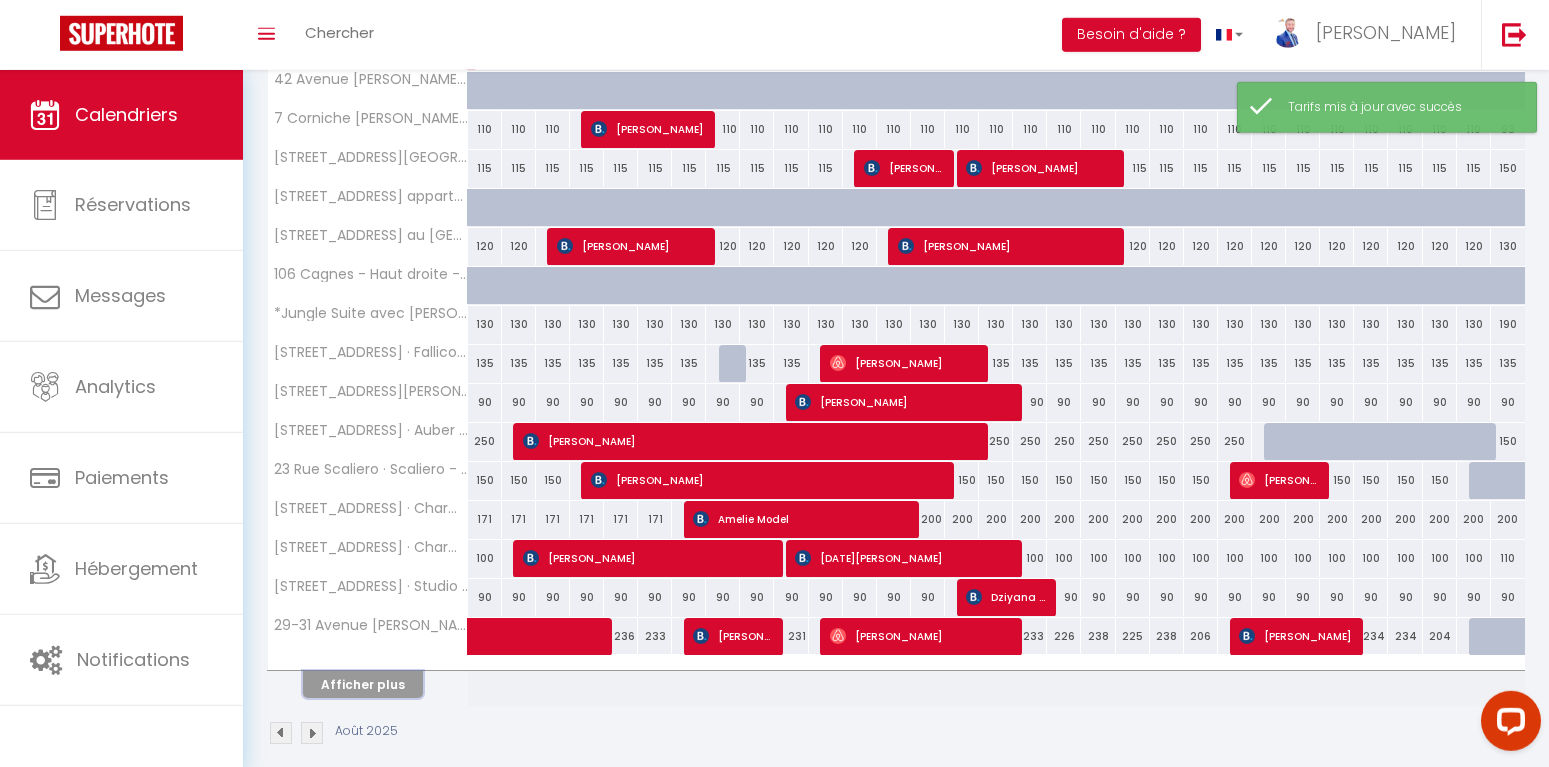 scroll, scrollTop: 543, scrollLeft: 0, axis: vertical 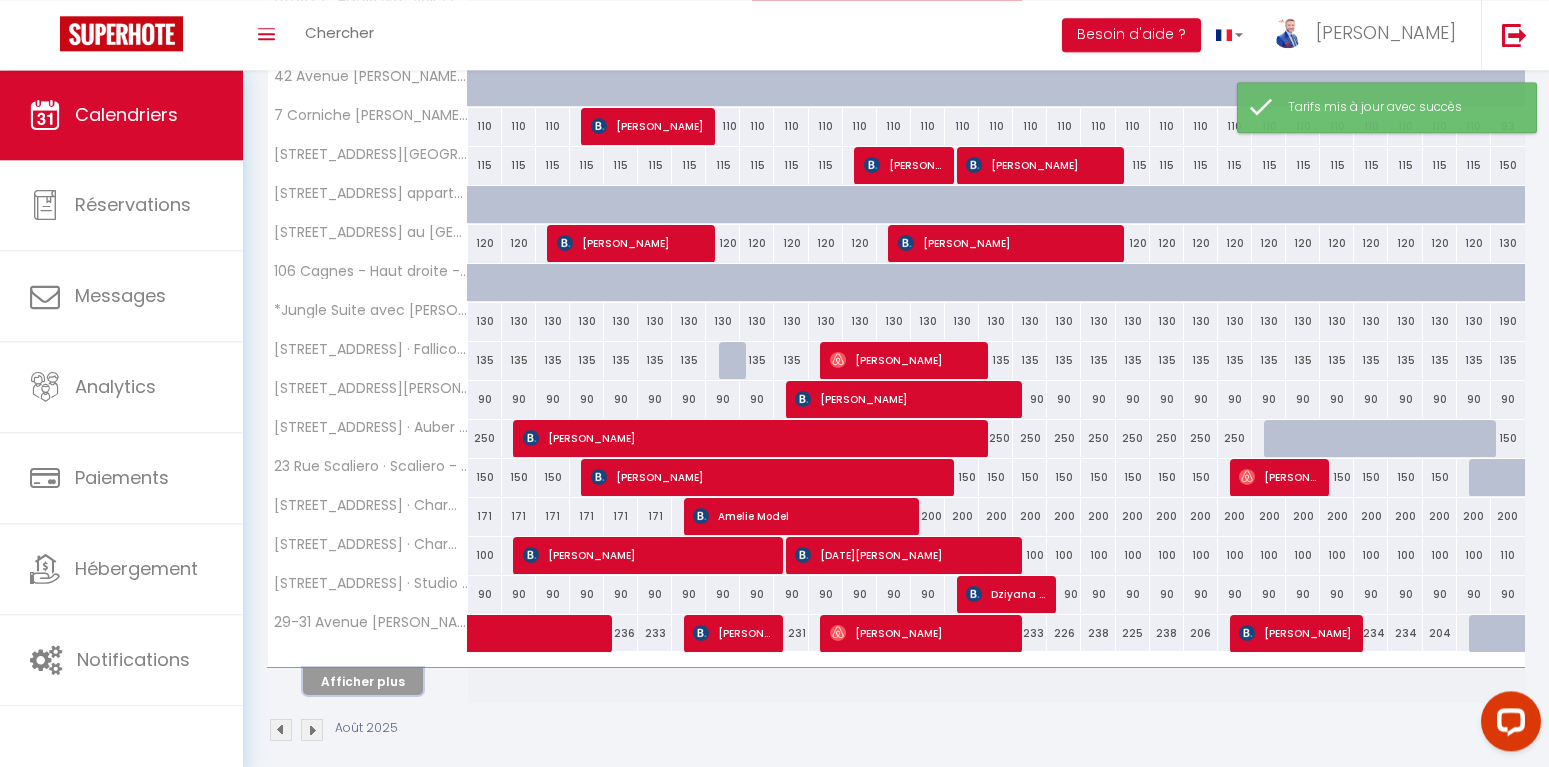 click on "Afficher plus" at bounding box center [363, 681] 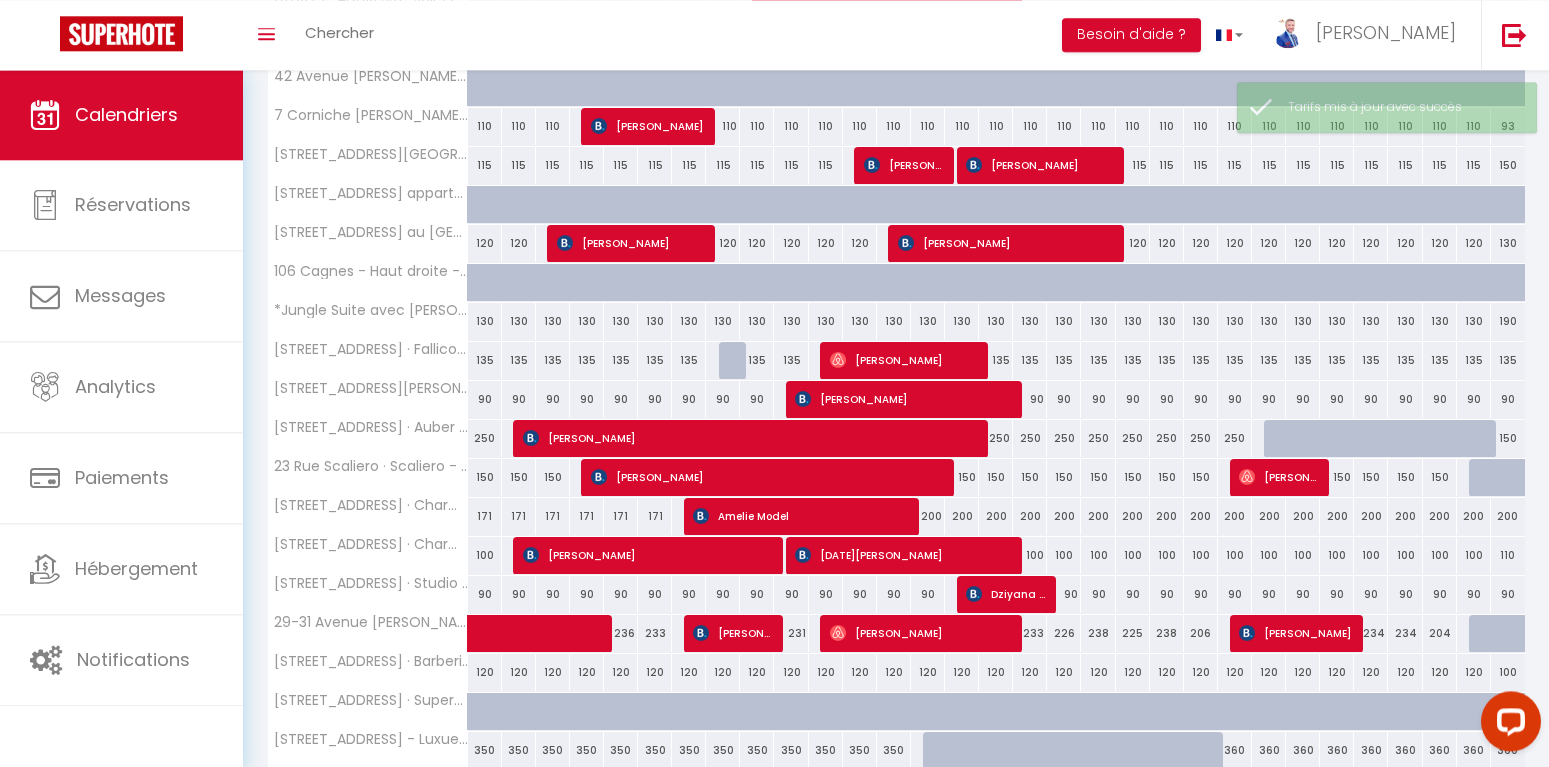 scroll, scrollTop: 641, scrollLeft: 0, axis: vertical 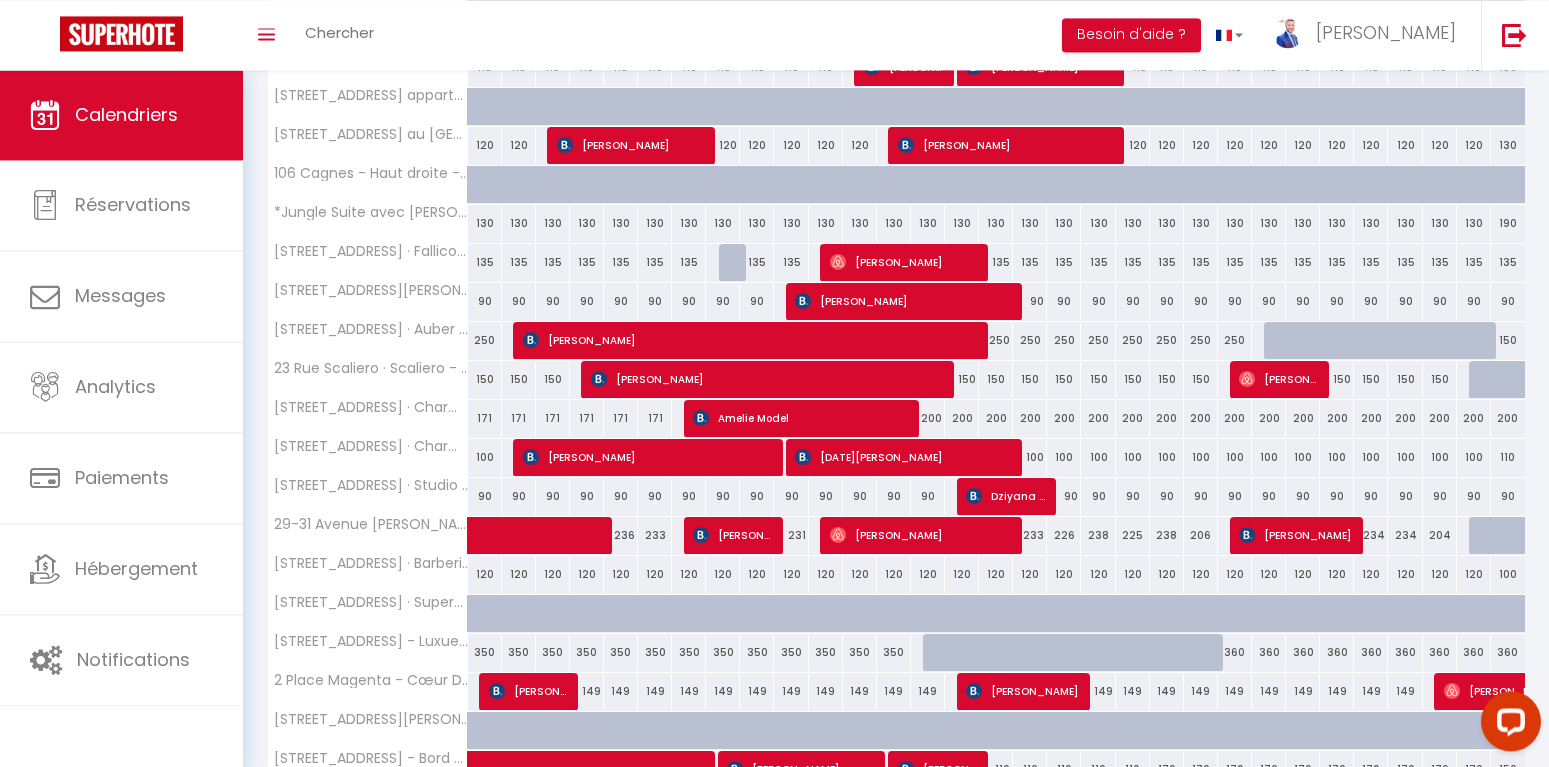 click on "231" at bounding box center [791, 535] 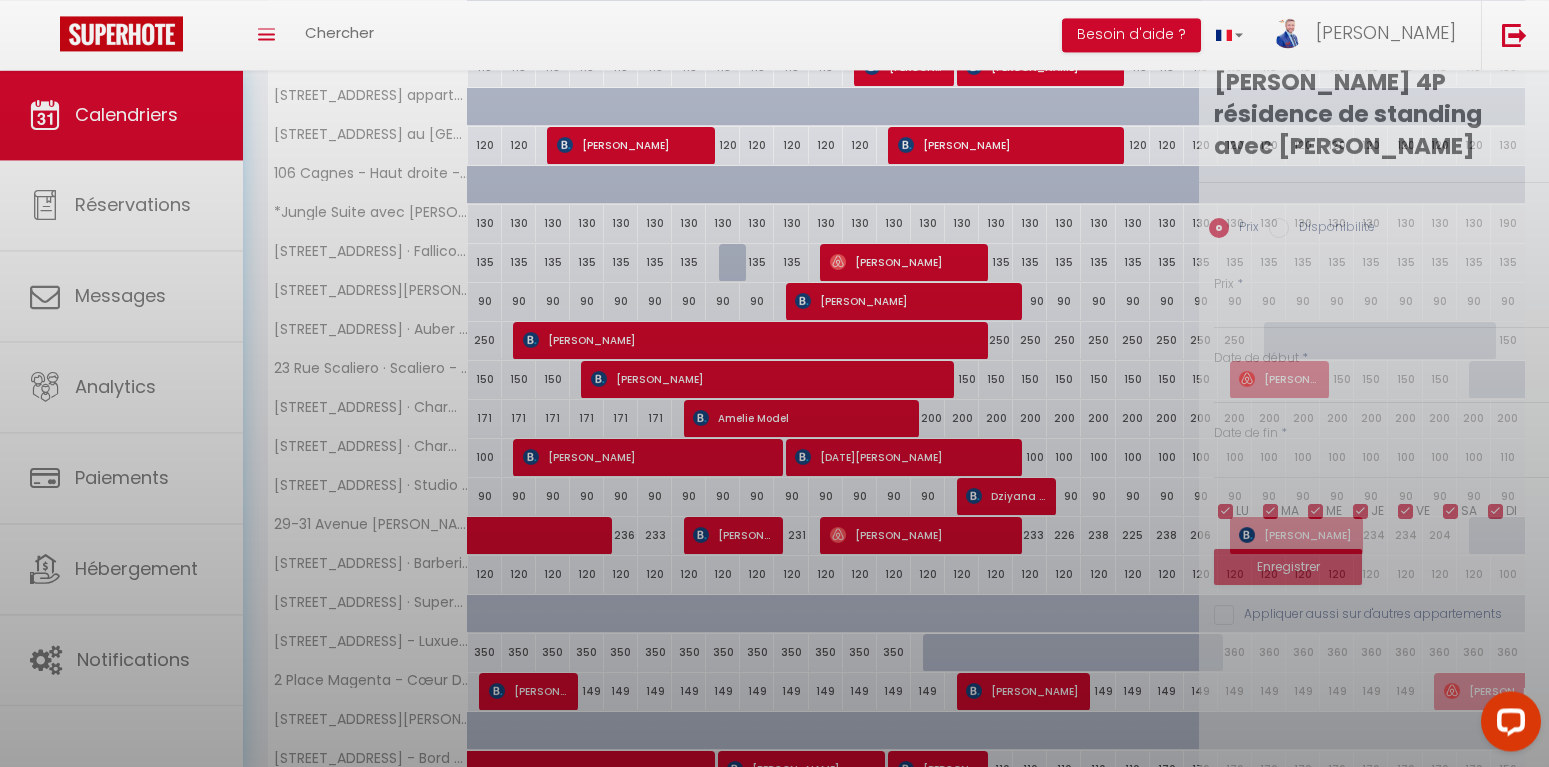 type on "231" 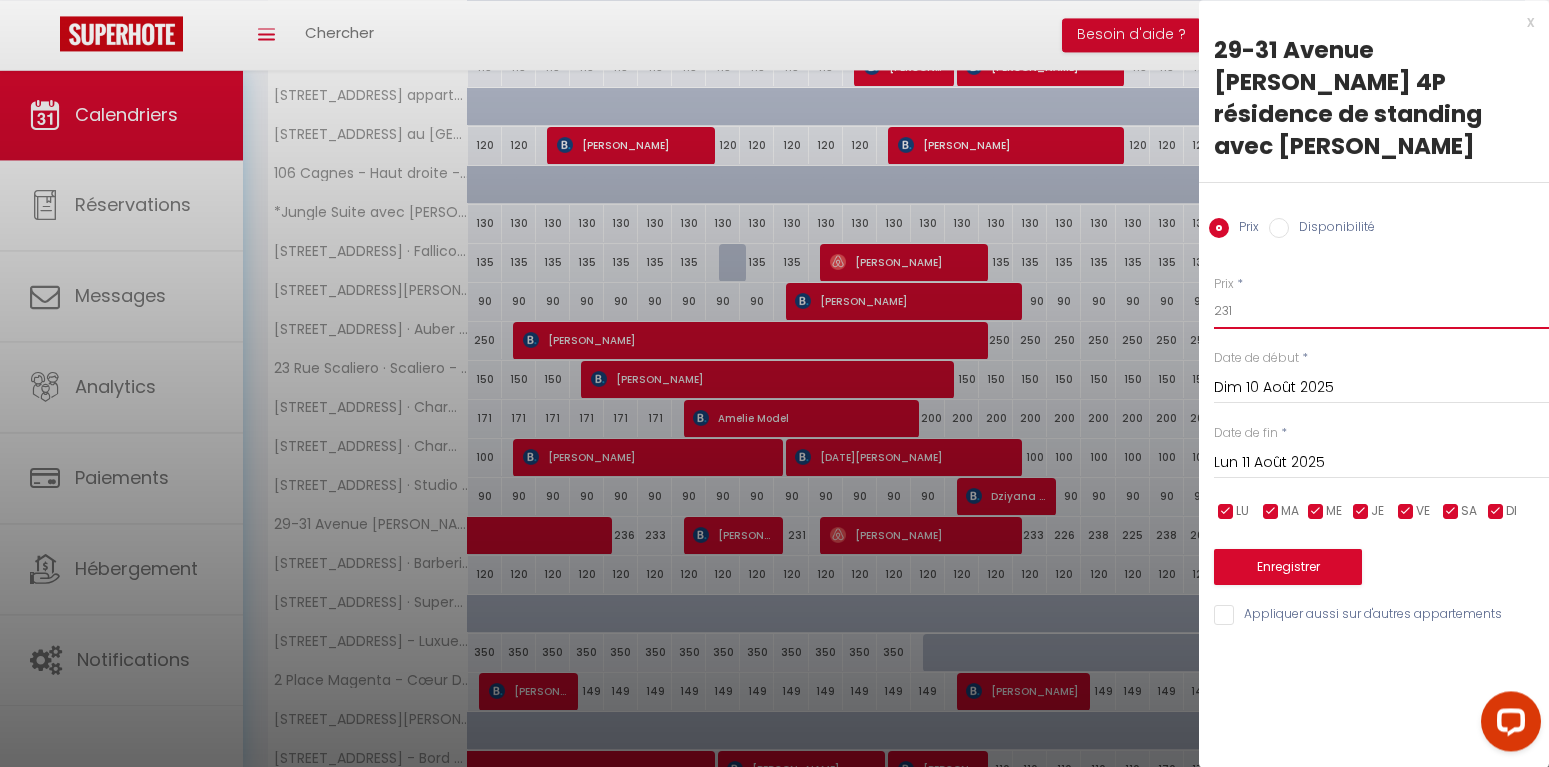 drag, startPoint x: 1253, startPoint y: 308, endPoint x: 1218, endPoint y: 311, distance: 35.128338 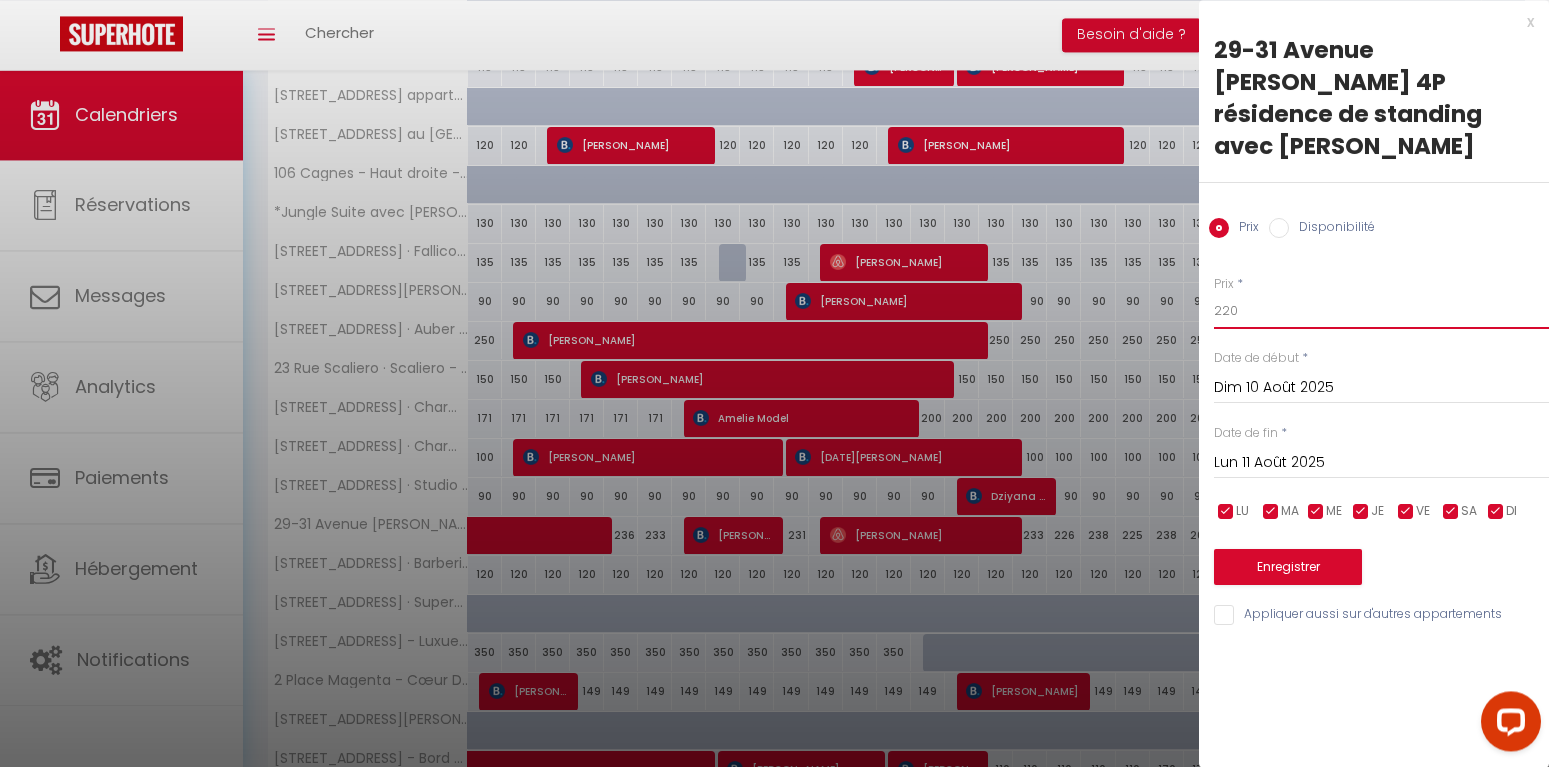 type on "220" 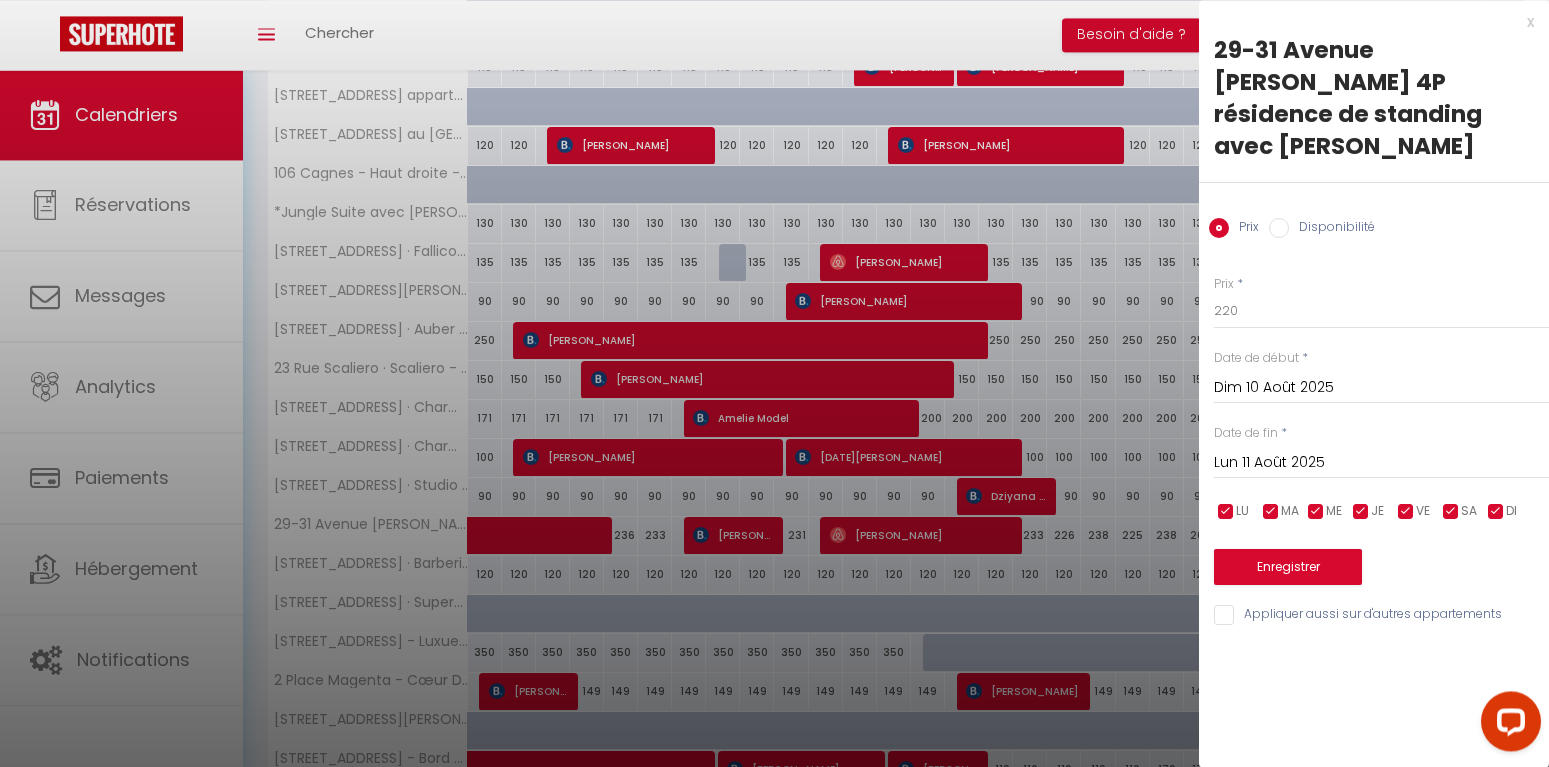 click on "Prix
*   220
Statut
*
Disponible
Indisponible
Date de début
*     [DATE]         <   [DATE]   >   Dim Lun Mar Mer Jeu Ven Sam   1 2 3 4 5 6 7 8 9 10 11 12 13 14 15 16 17 18 19 20 21 22 23 24 25 26 27 28 29 30 31     <   2025   >   [PERSON_NAME] Mars Avril Mai Juin Juillet Août Septembre Octobre Novembre Décembre     <   [DATE] - [DATE]   >   2020 2021 2022 2023 2024 2025 2026 2027 2028 2029
Date de fin
*     [DATE]         <   [DATE]   >   Dim Lun Mar Mer Jeu Ven Sam   1 2 3 4 5 6 7 8 9 10 11 12 13 14 15 16 17 18 19 20 21 22 23 24 25 26 27 28 29 30 31     <   2025   >   [PERSON_NAME] Mars Avril Mai Juin Juillet Août Septembre Octobre Novembre Décembre     <   [DATE] - [DATE]   >   2020 2021" at bounding box center (1374, 439) 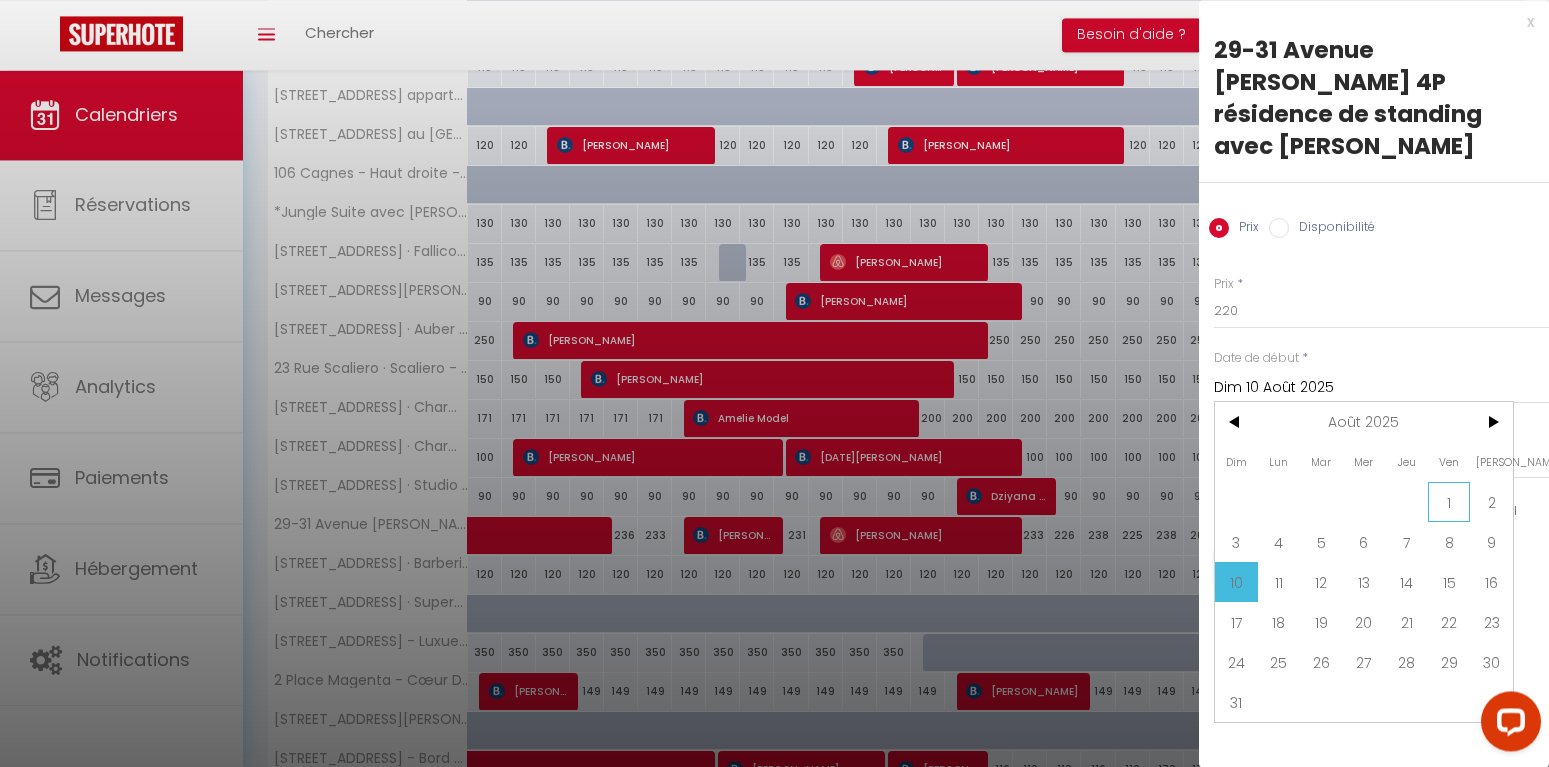 click on "1" at bounding box center (1449, 502) 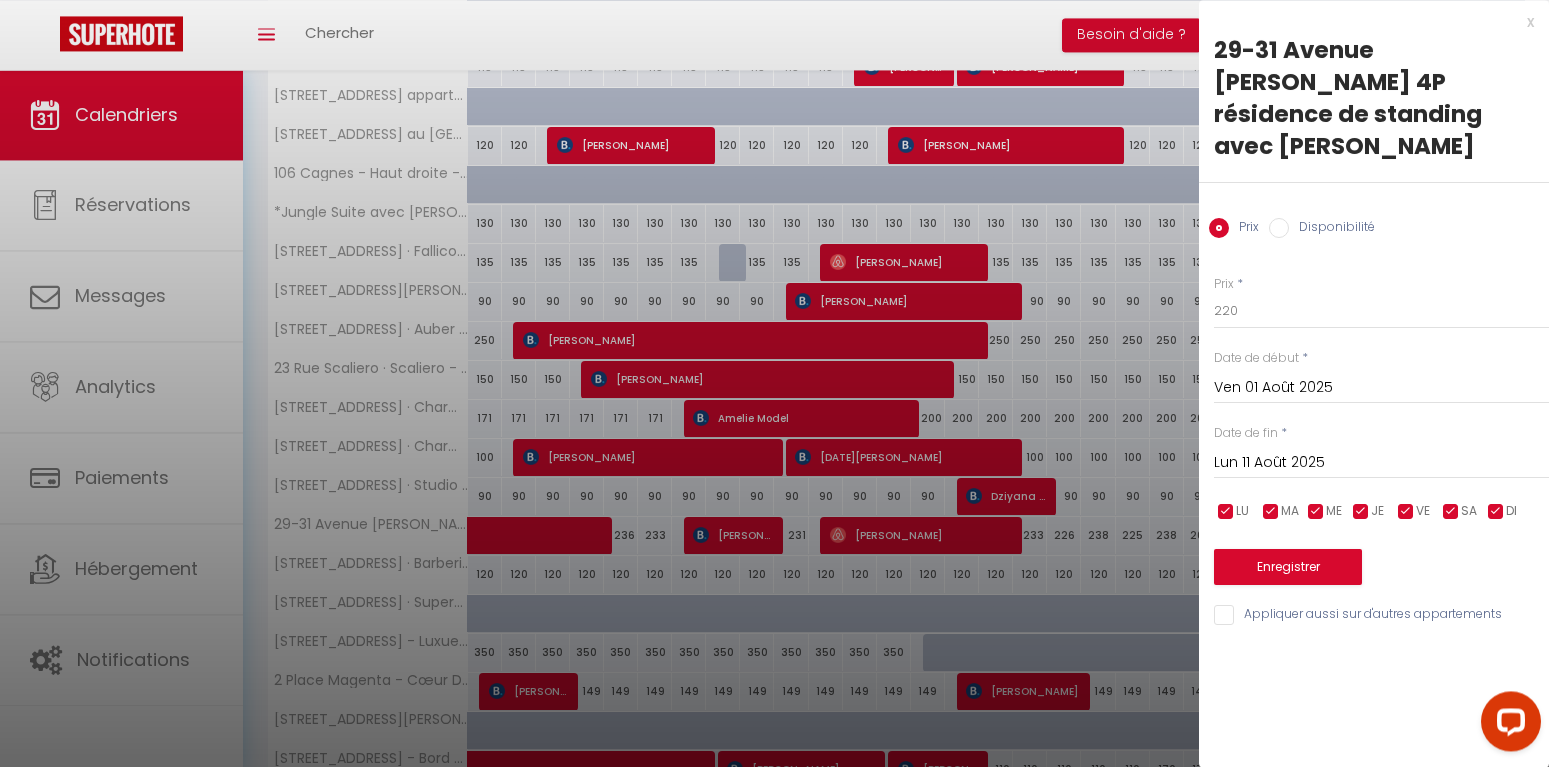 click on "Lun 11 Août 2025" at bounding box center (1381, 463) 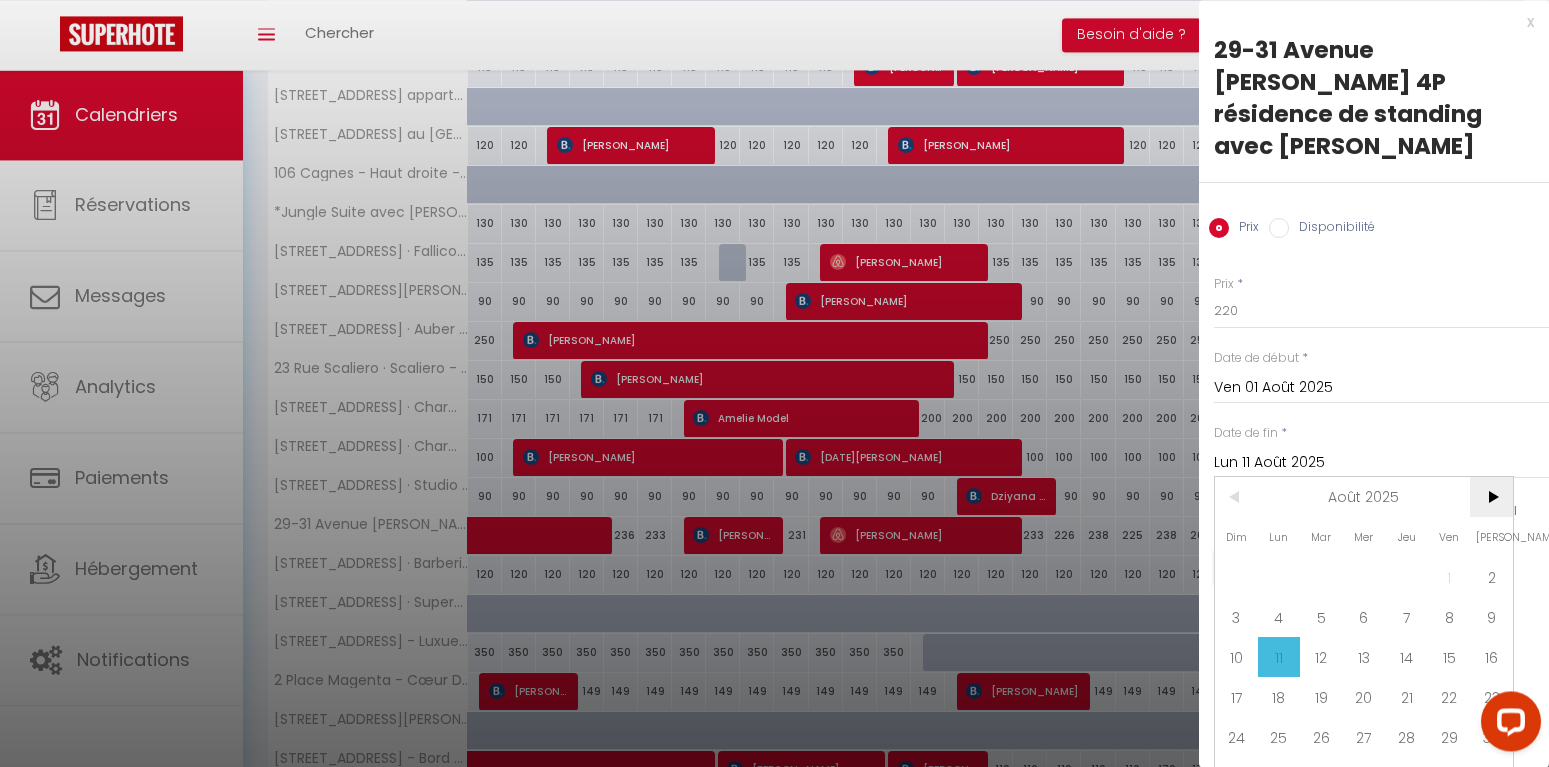 click on ">" at bounding box center [1491, 497] 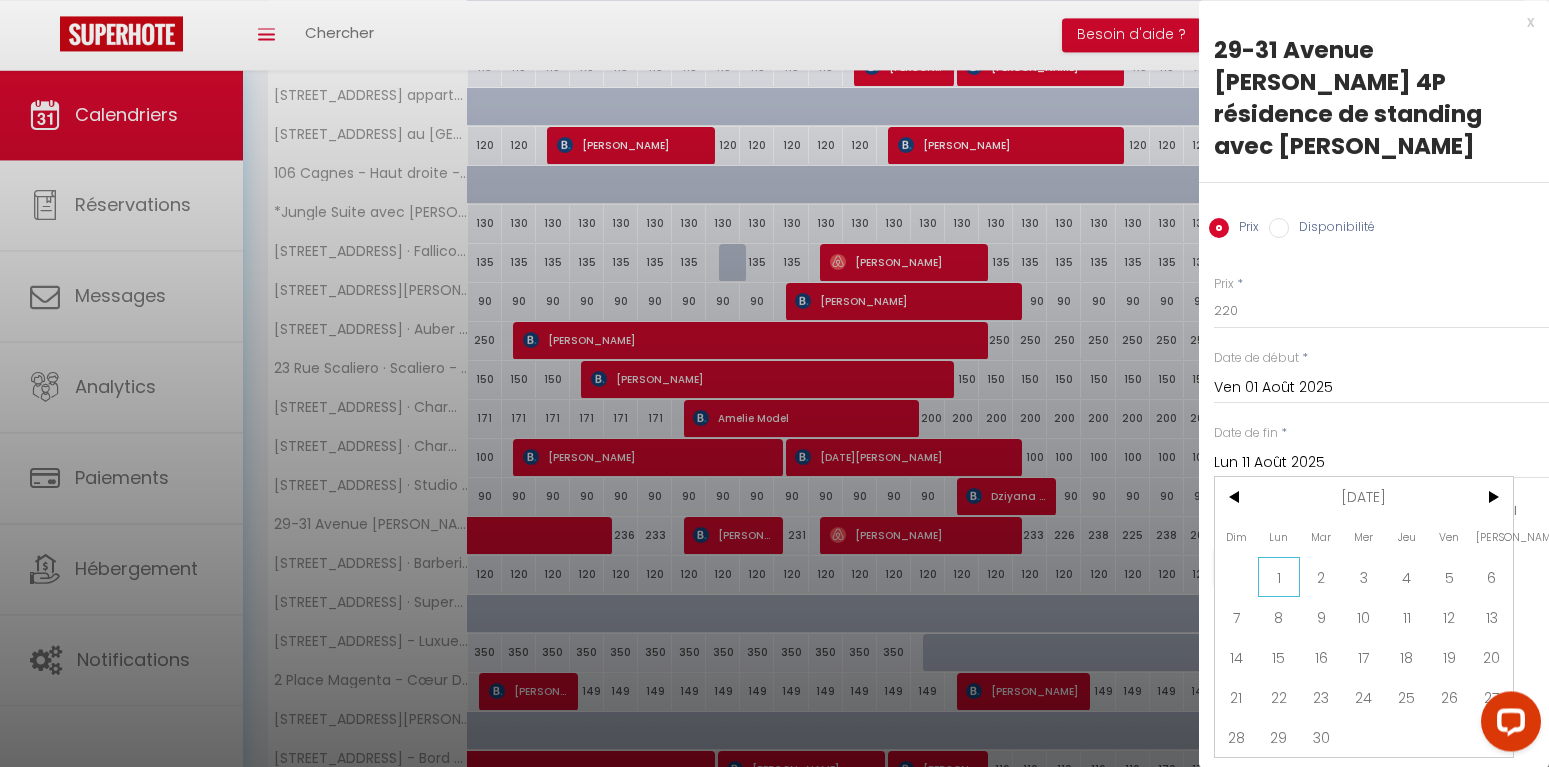 click on "1" at bounding box center (1279, 577) 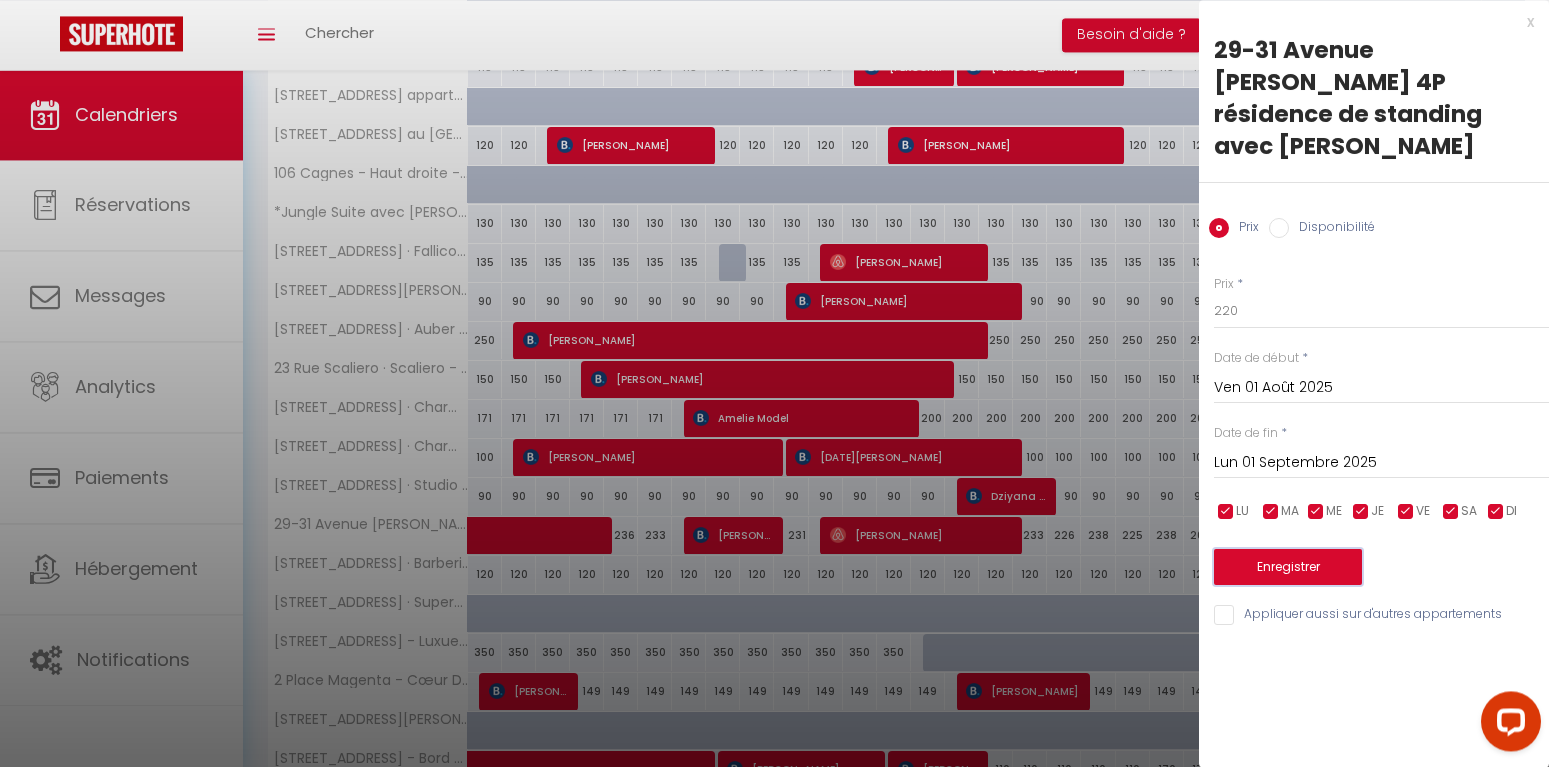 click on "Enregistrer" at bounding box center [1288, 567] 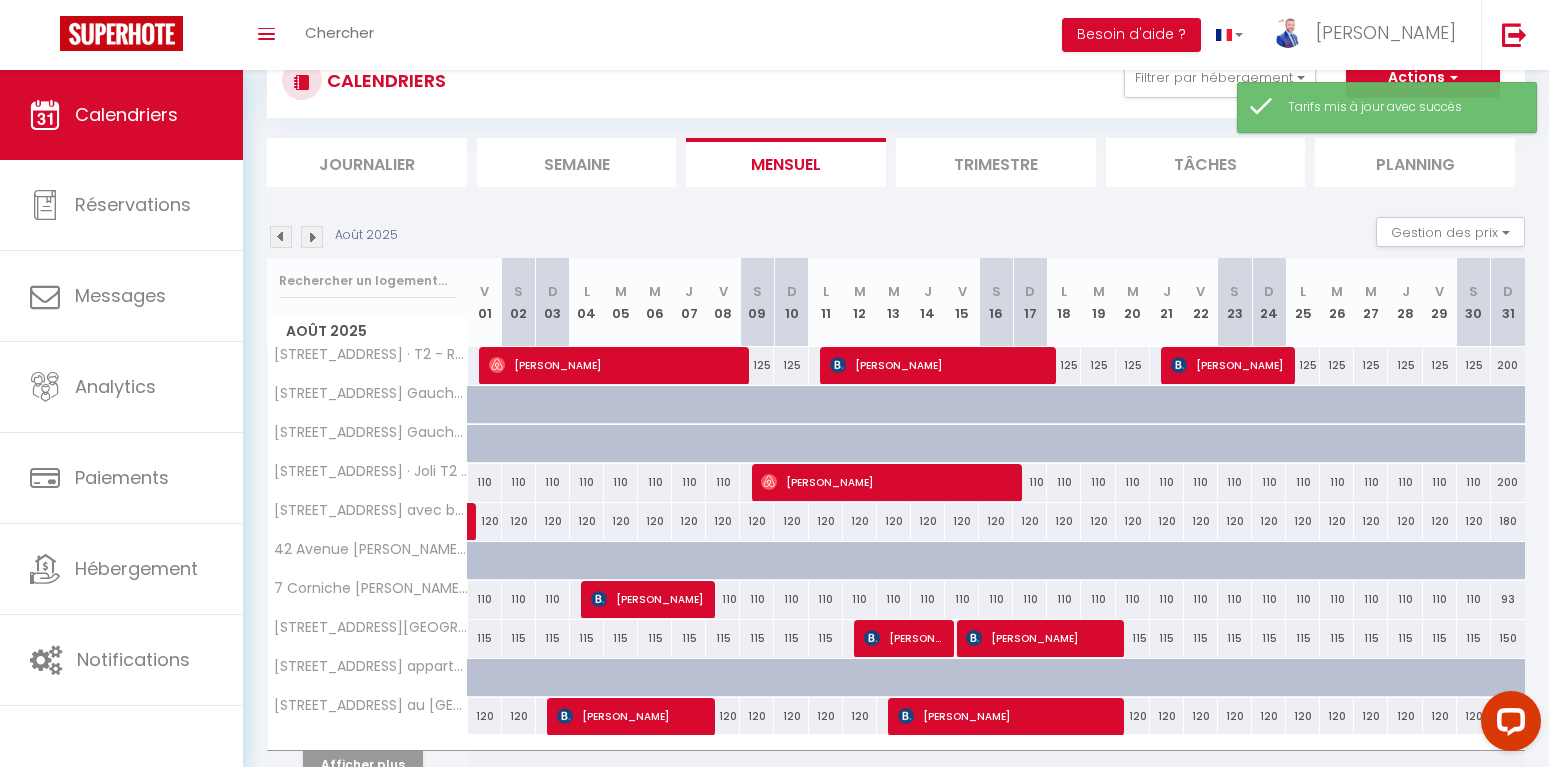 scroll, scrollTop: 171, scrollLeft: 0, axis: vertical 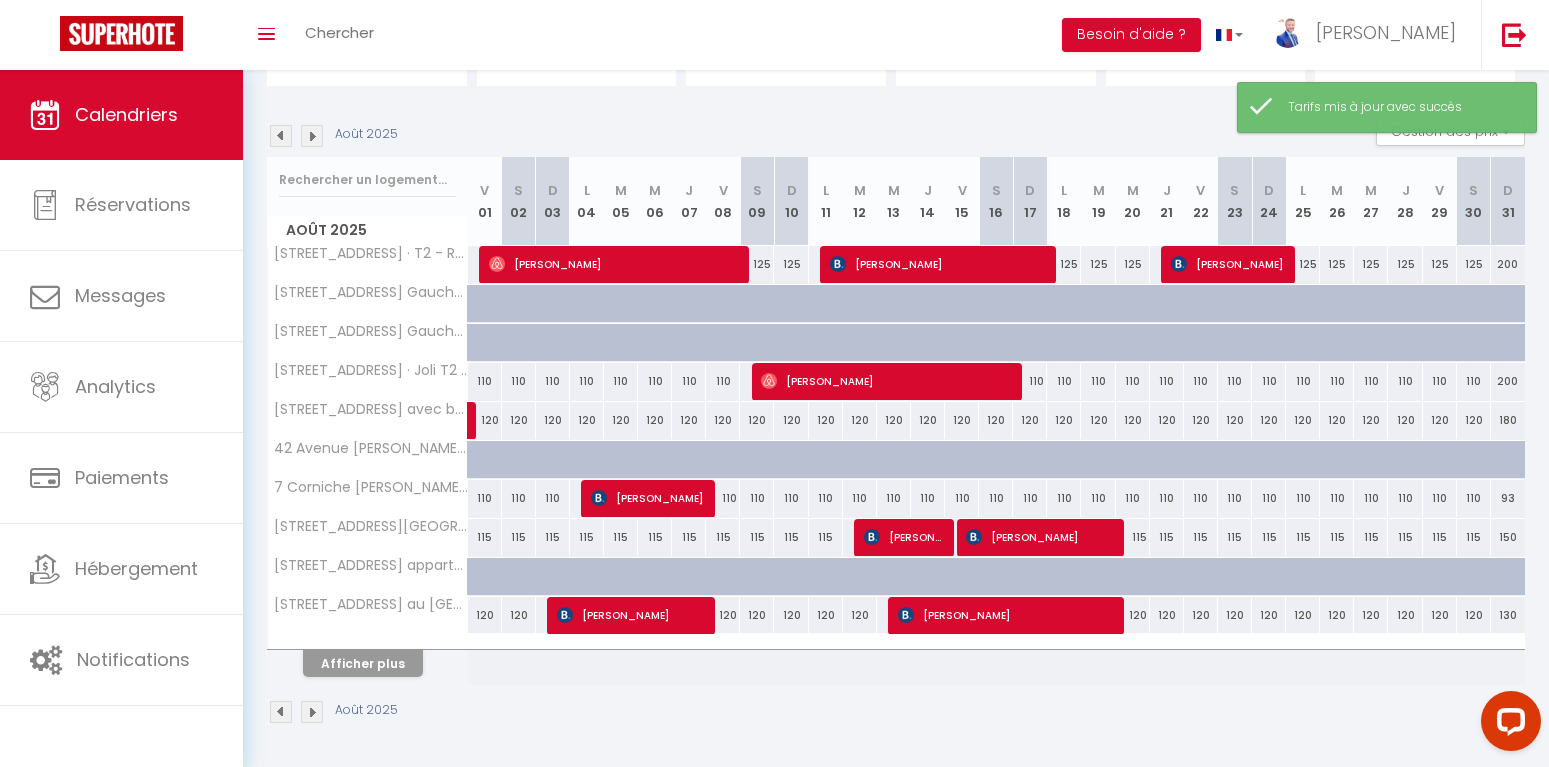 click on "Afficher plus" at bounding box center (363, 663) 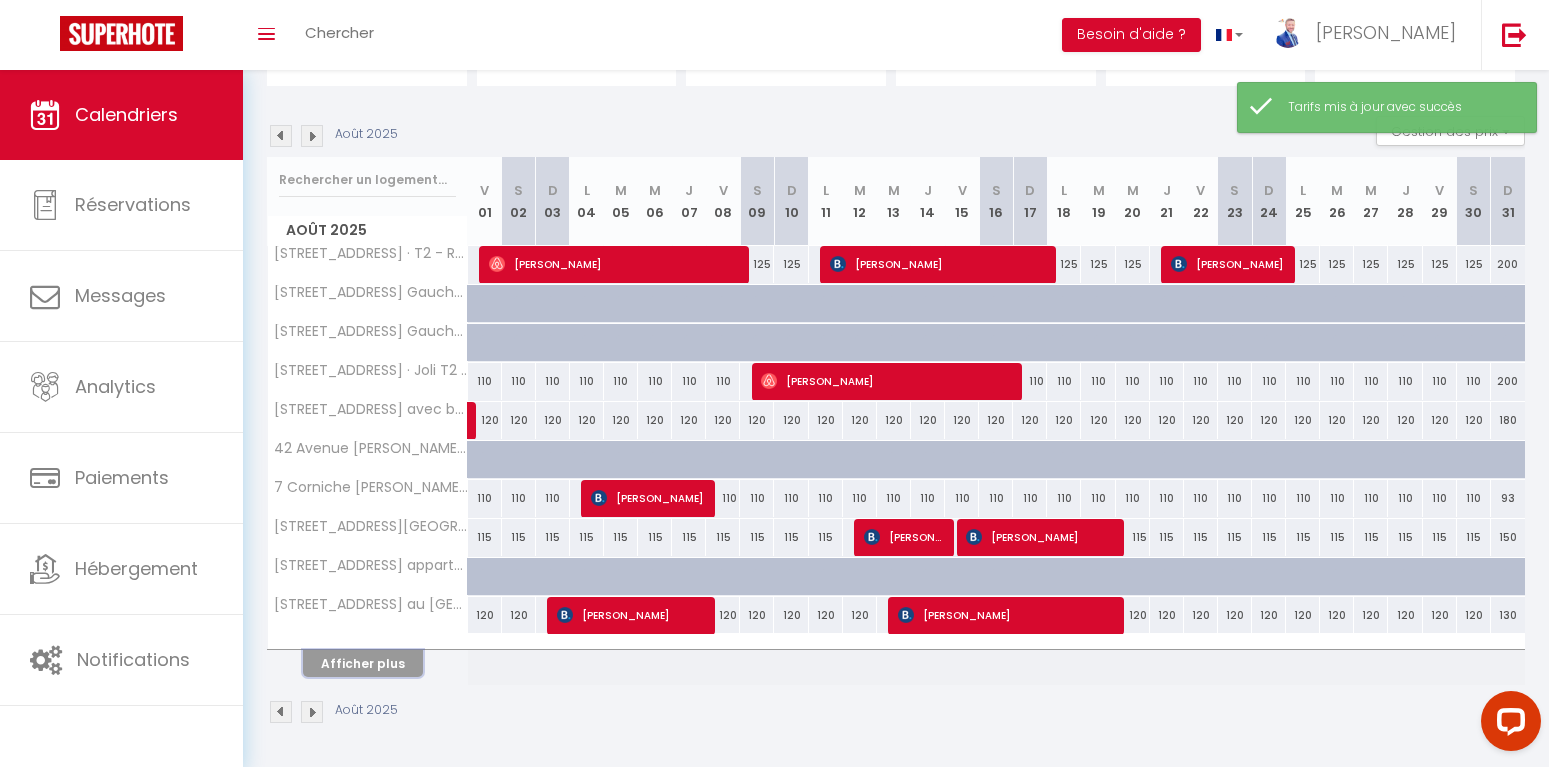 click on "Afficher plus" at bounding box center [363, 663] 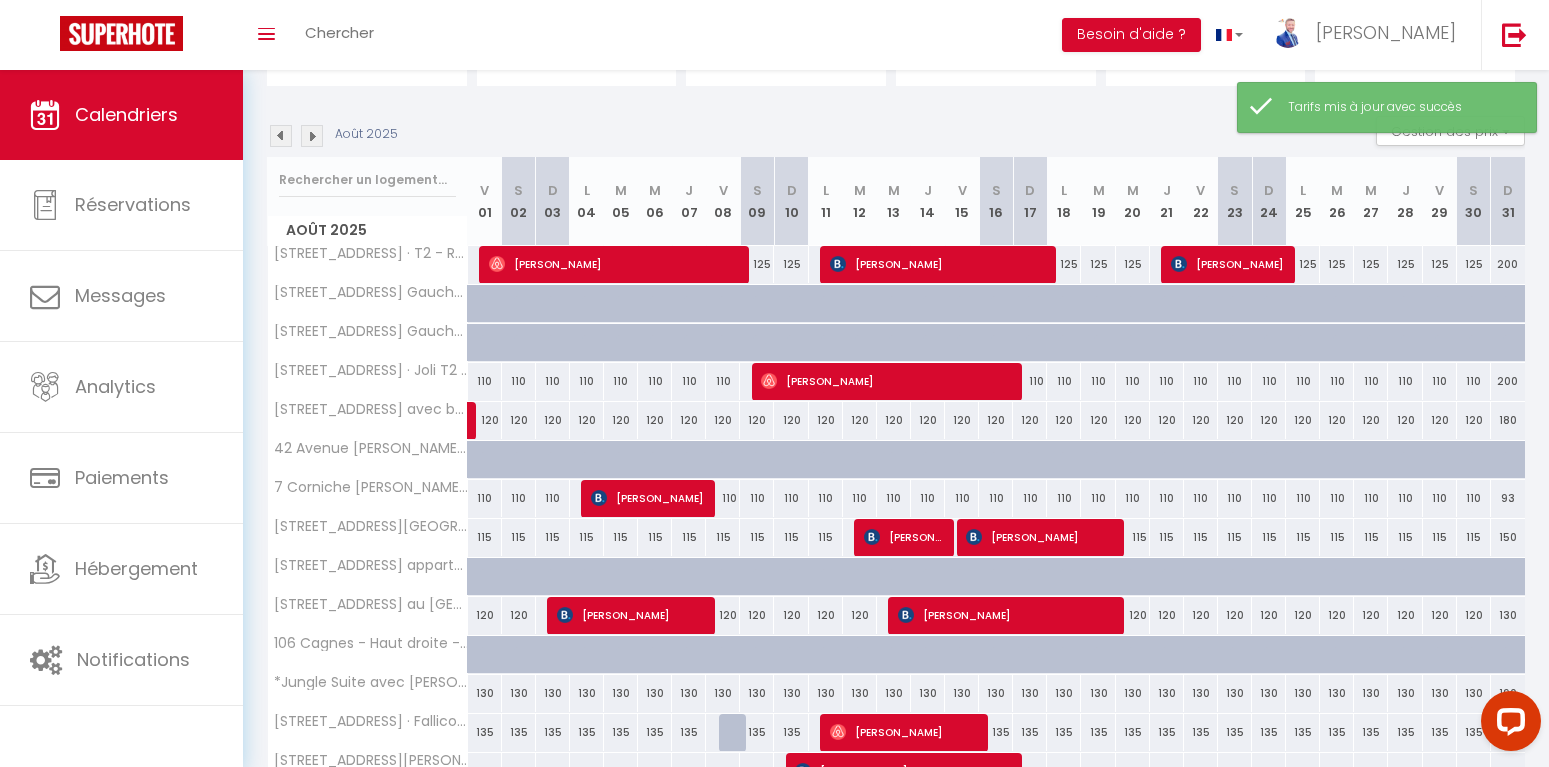 scroll, scrollTop: 561, scrollLeft: 0, axis: vertical 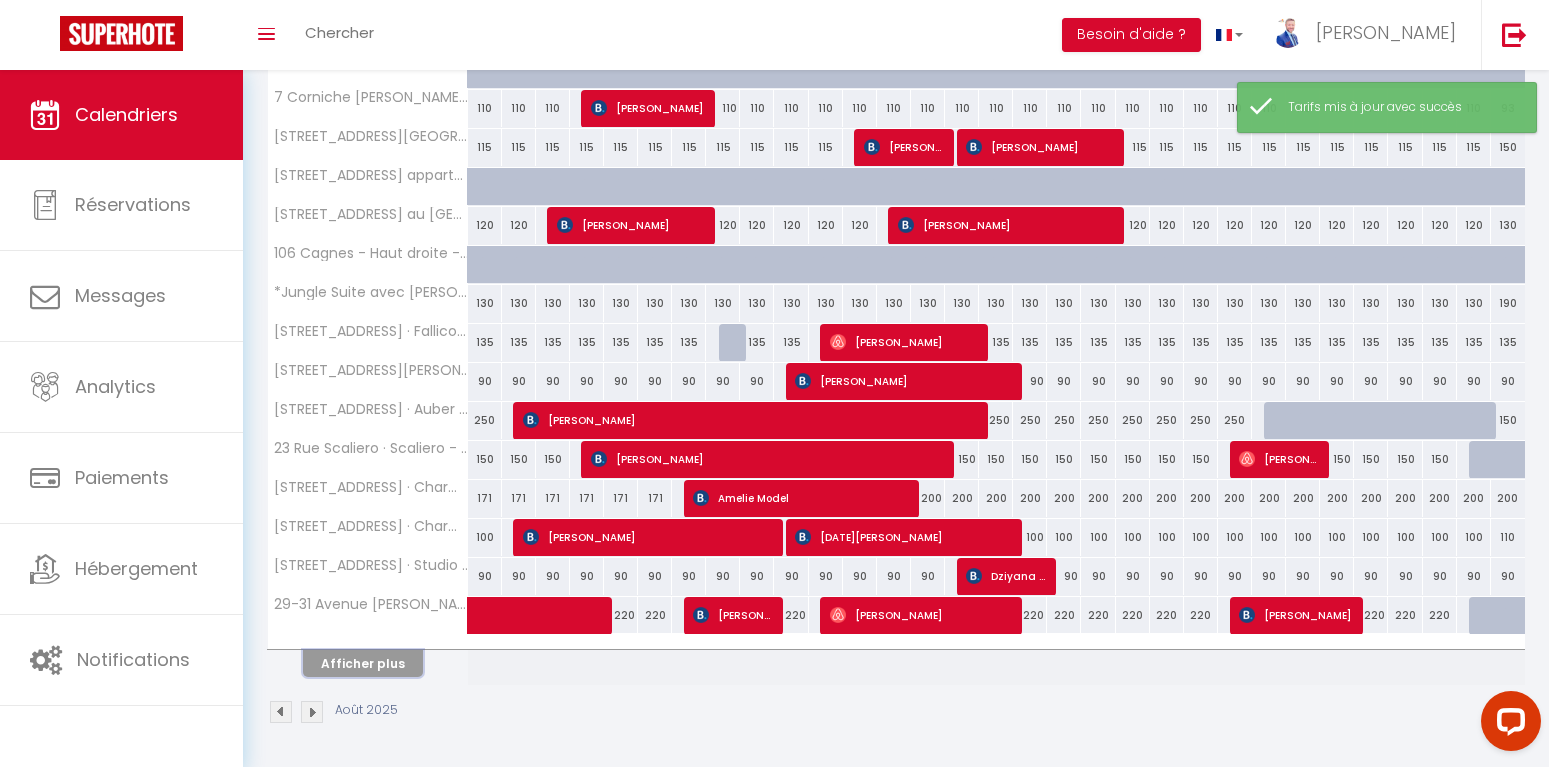 click on "Afficher plus" at bounding box center (363, 663) 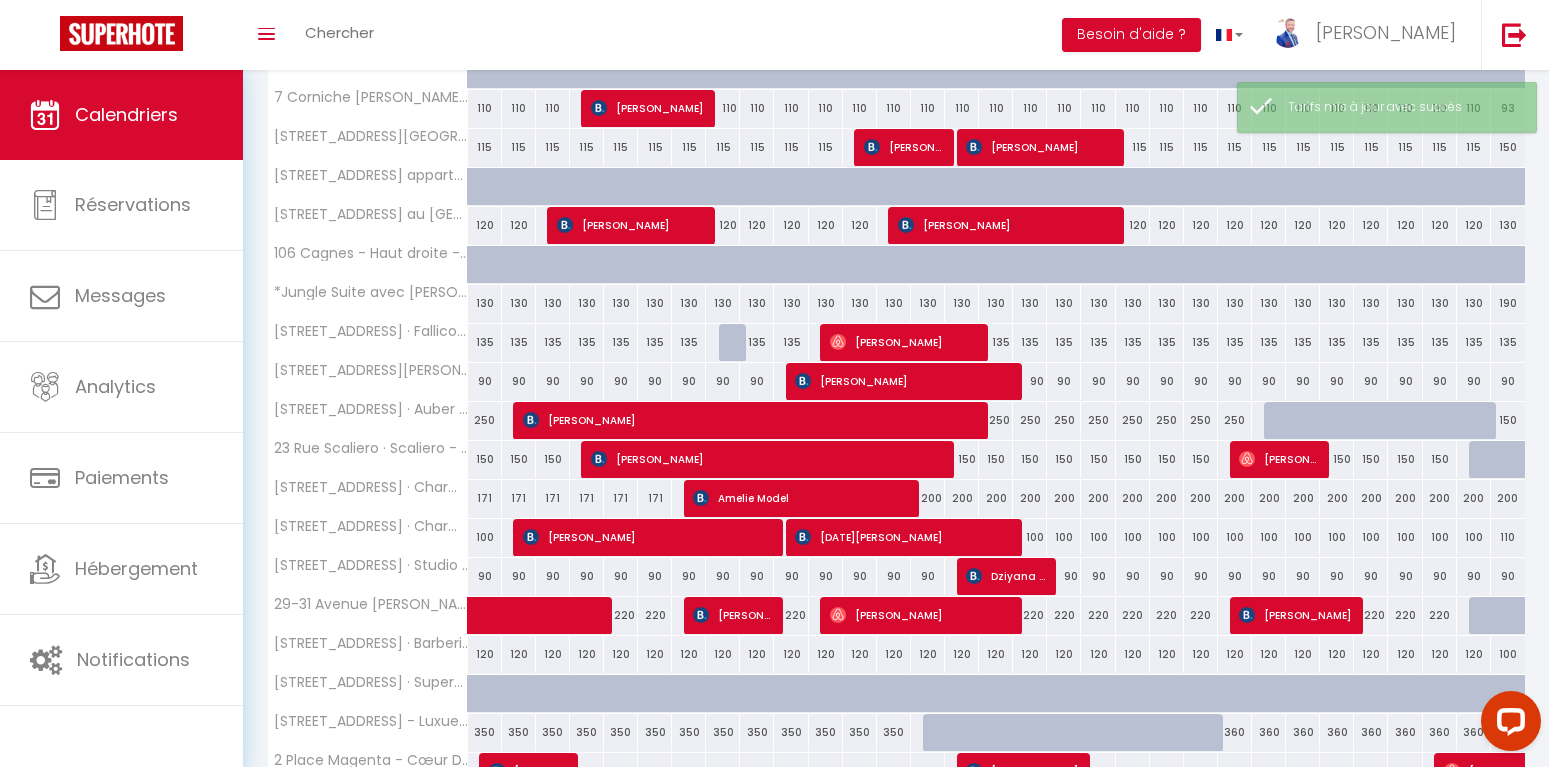 scroll, scrollTop: 759, scrollLeft: 0, axis: vertical 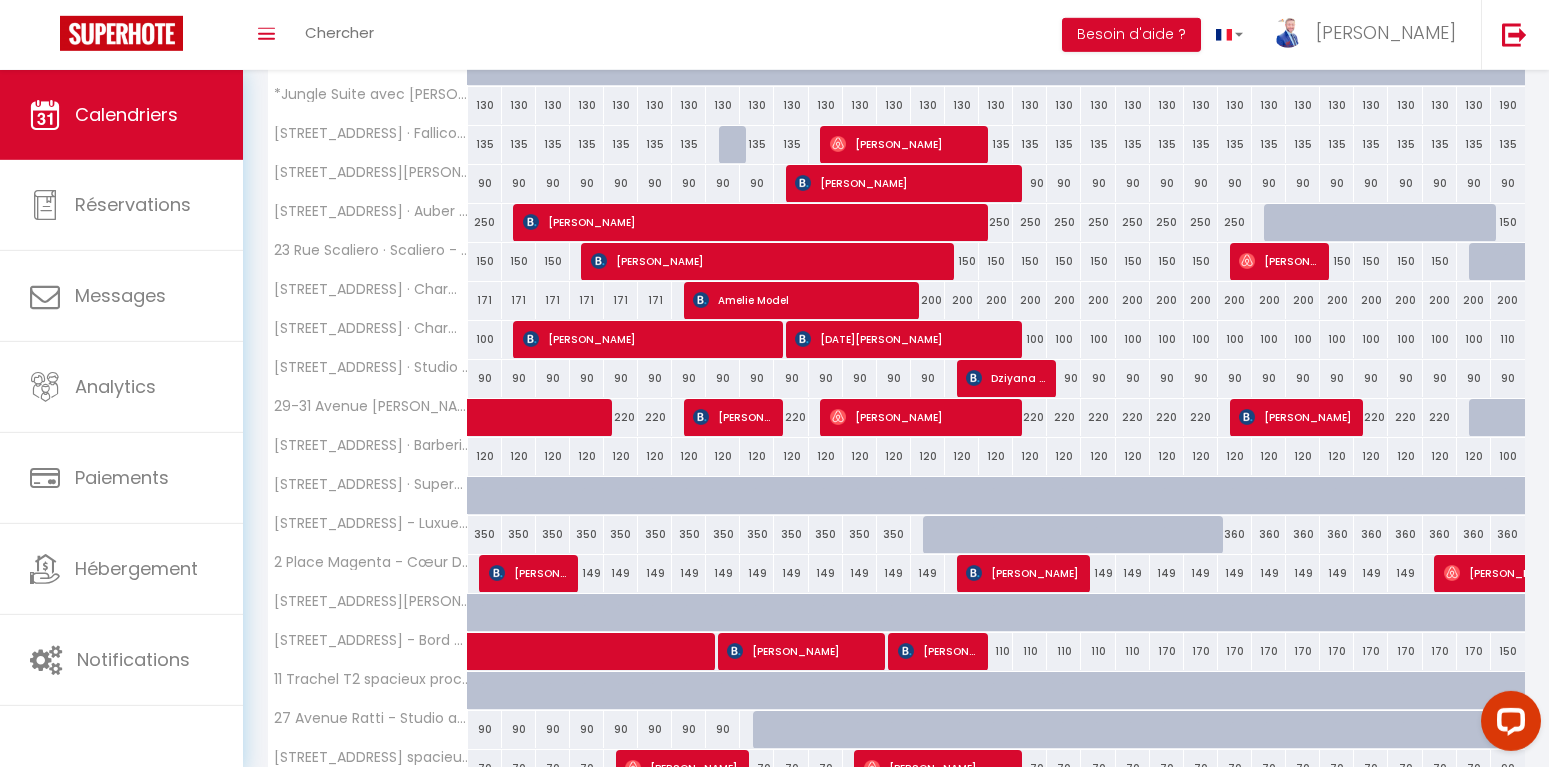 click on "120" at bounding box center [485, 456] 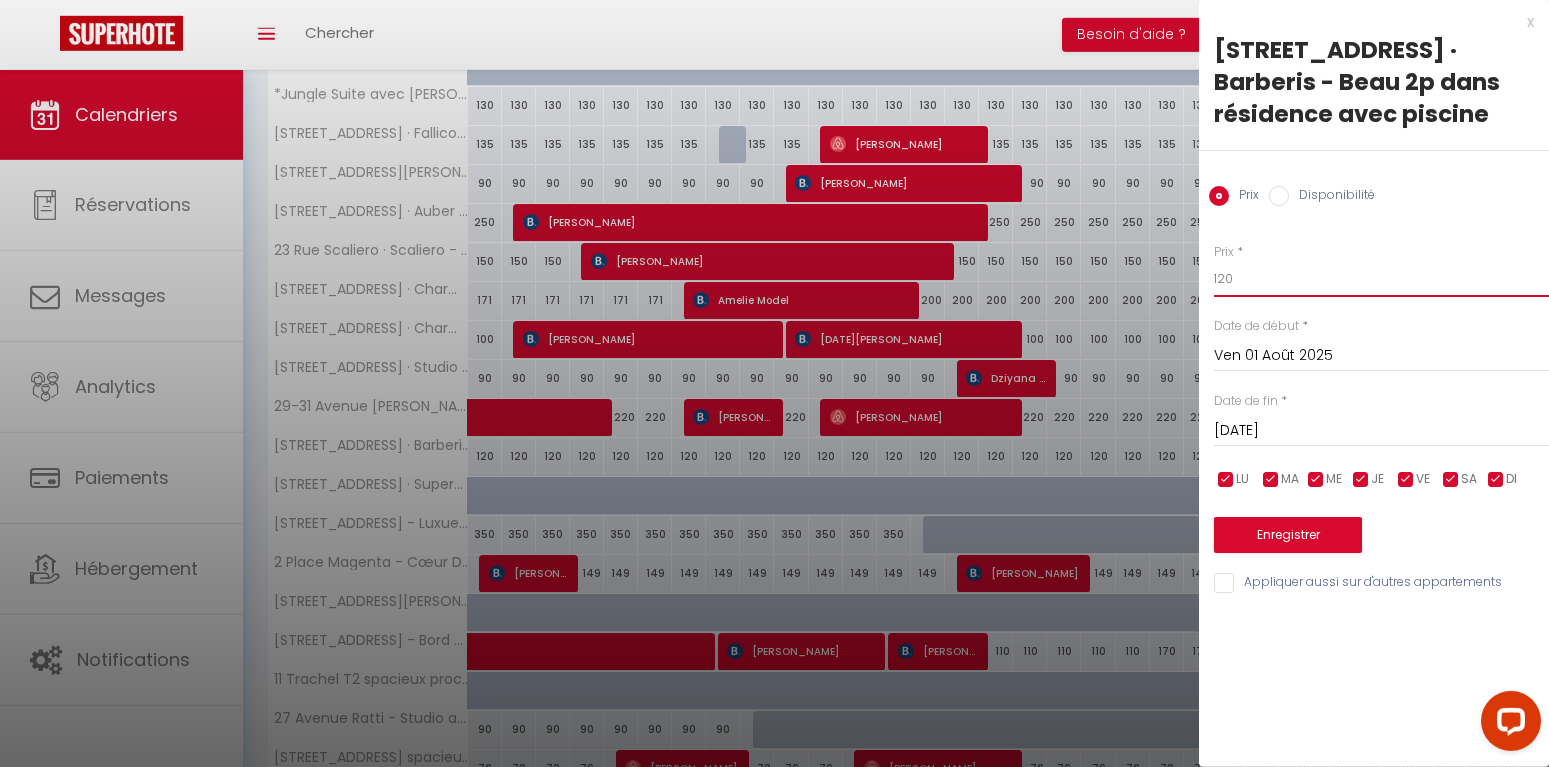 drag, startPoint x: 1244, startPoint y: 282, endPoint x: 1220, endPoint y: 280, distance: 24.083189 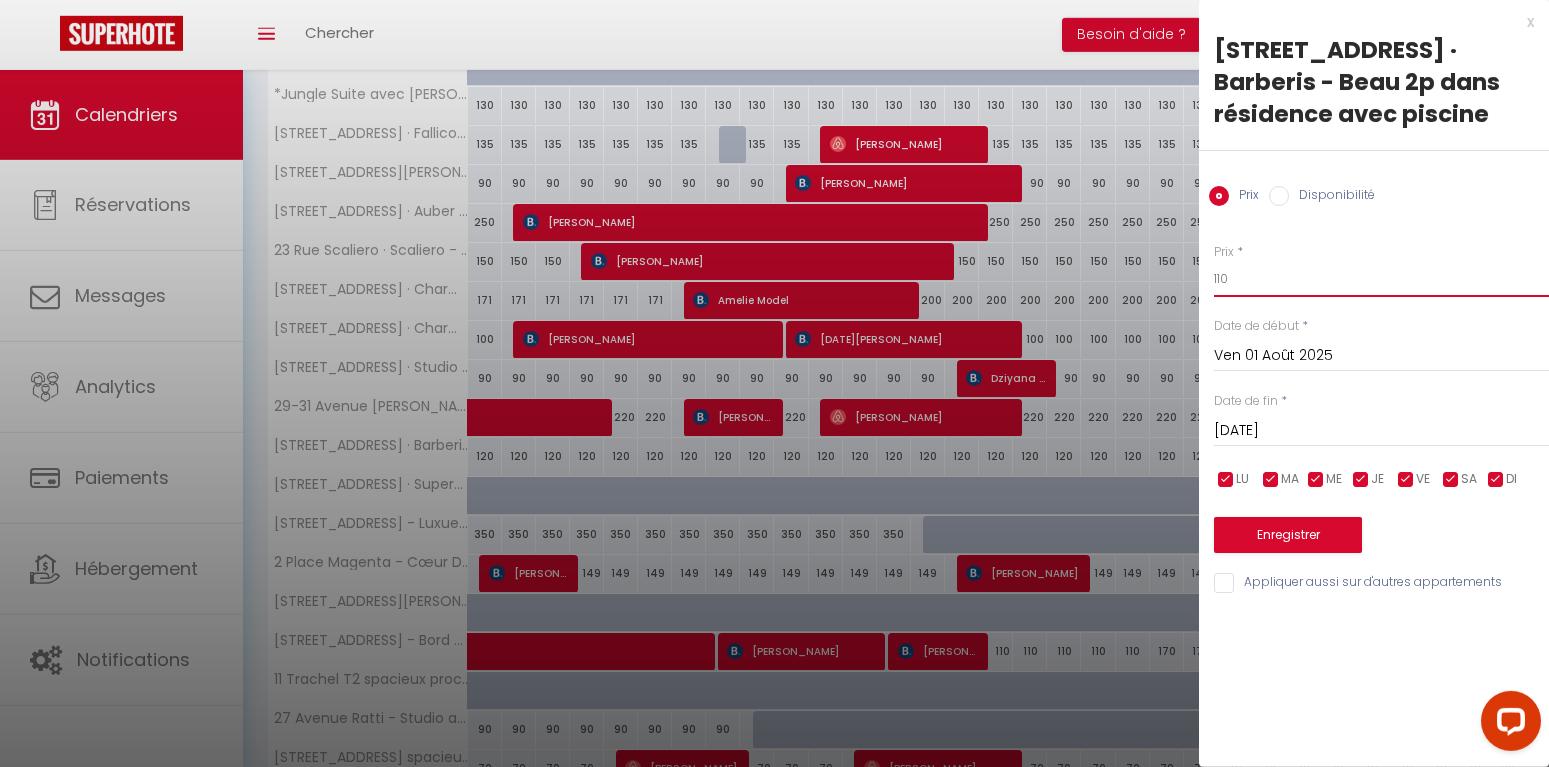type on "110" 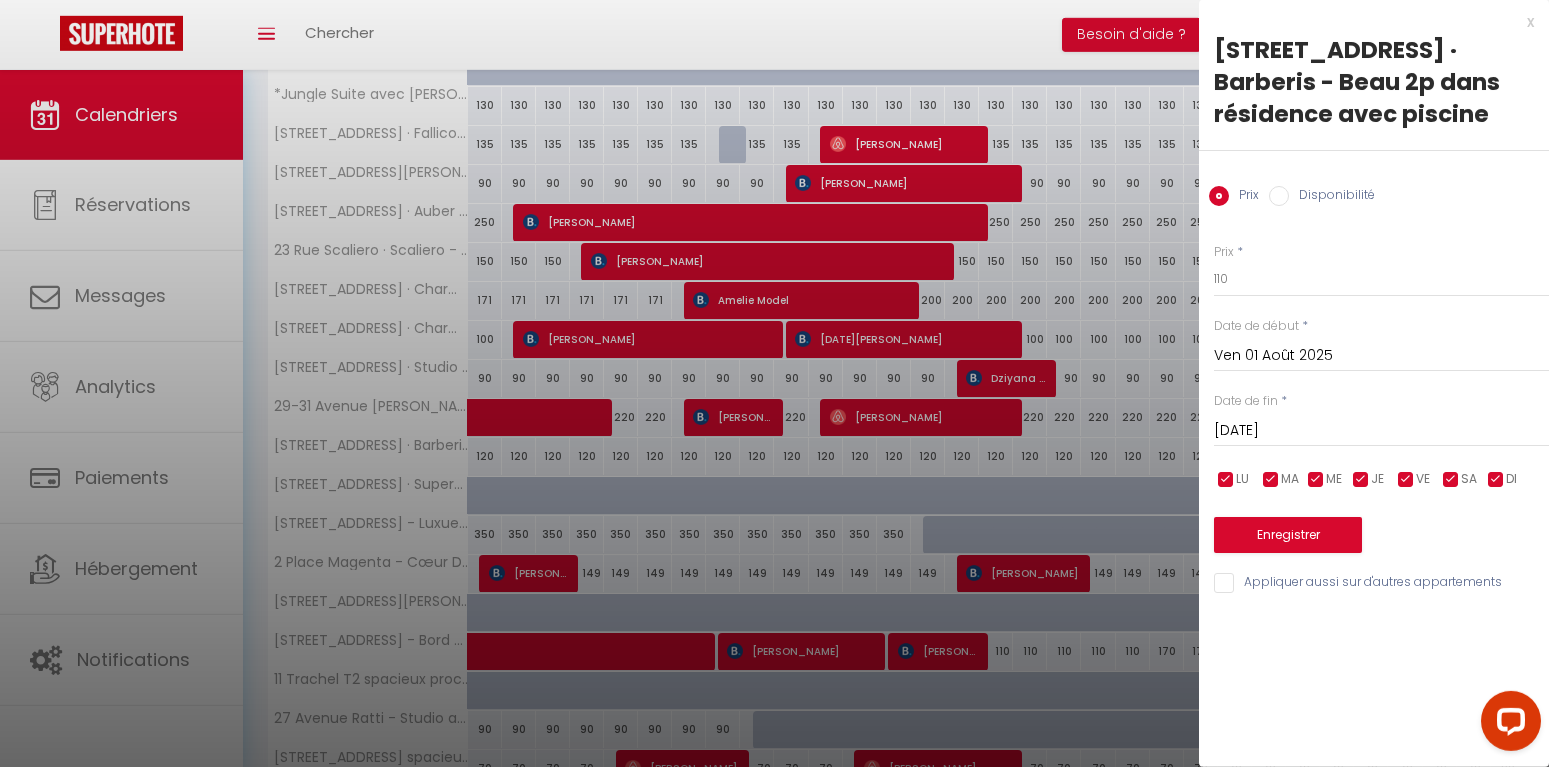 click on "[DATE]" at bounding box center (1381, 431) 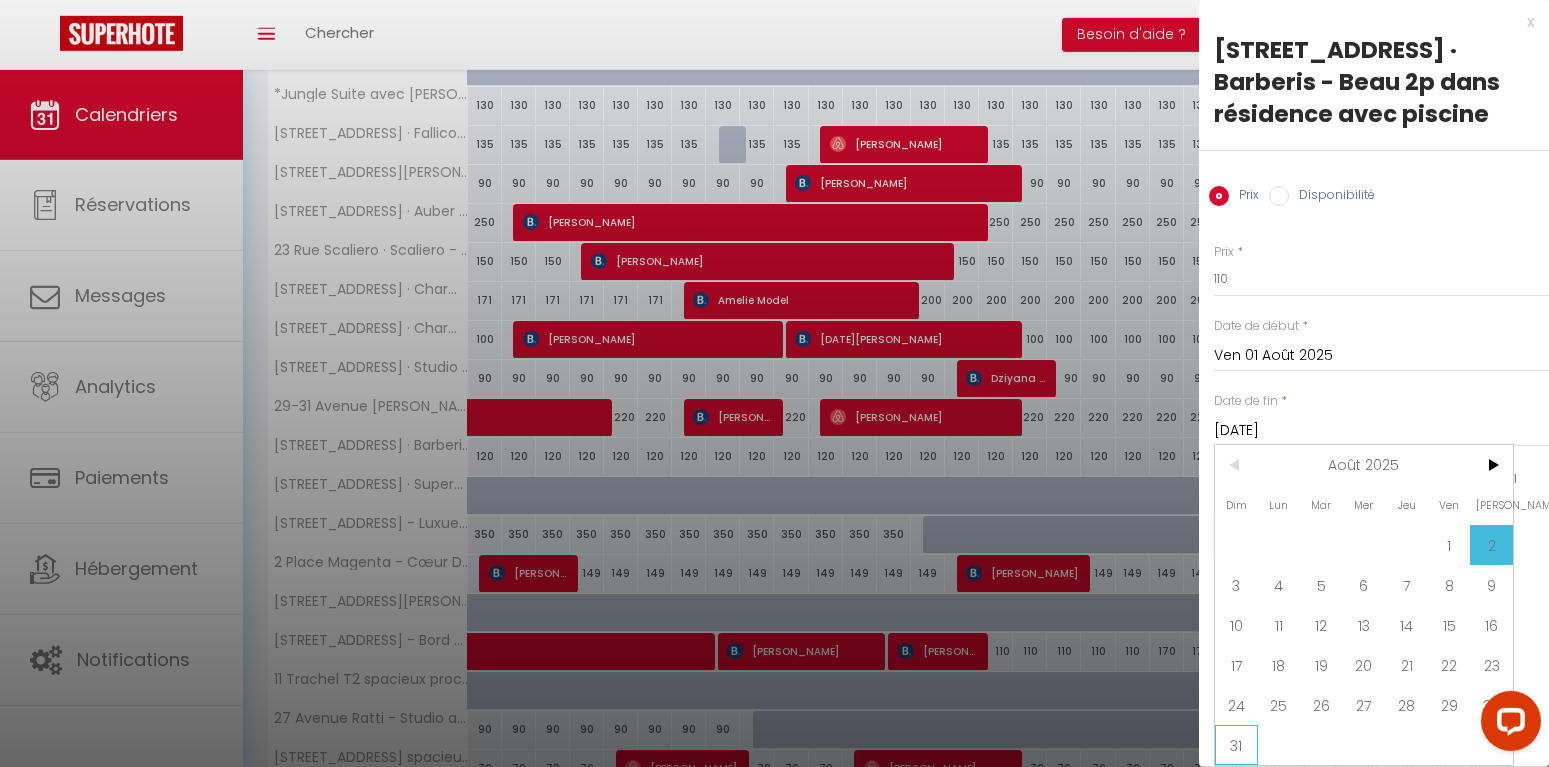 click on "31" at bounding box center [1236, 745] 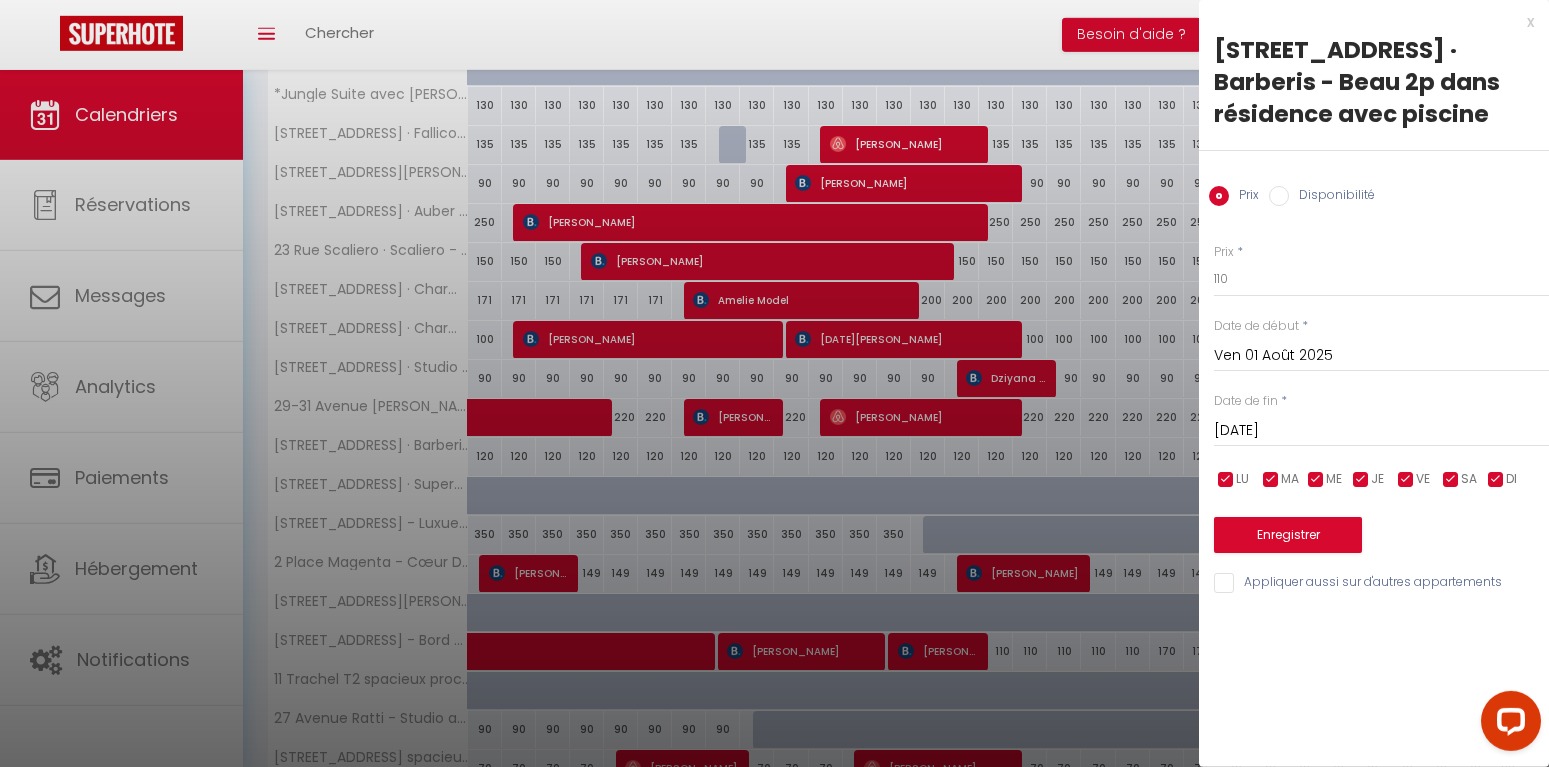 type on "Dim 31 Août 2025" 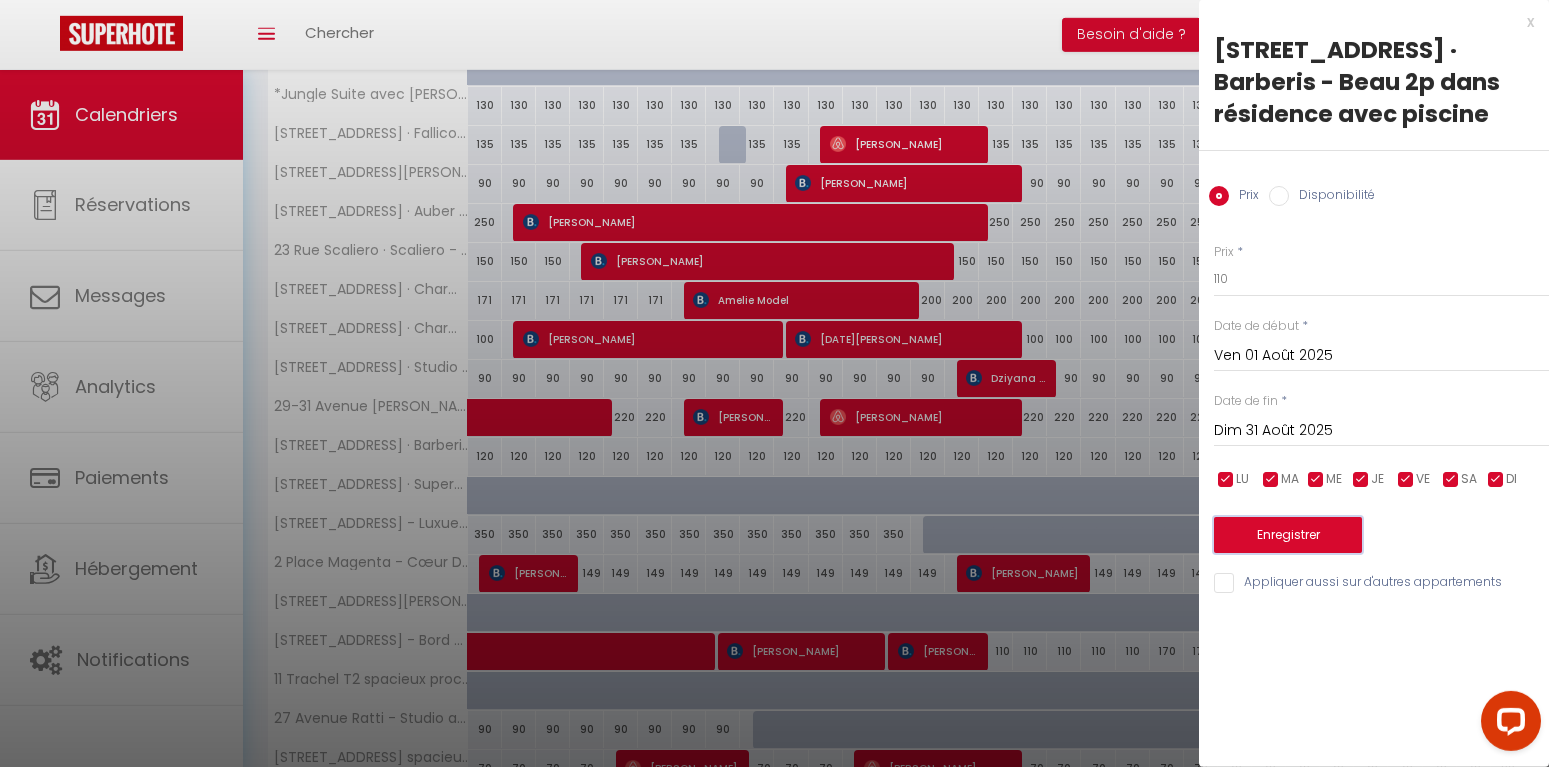 click on "Enregistrer" at bounding box center [1288, 535] 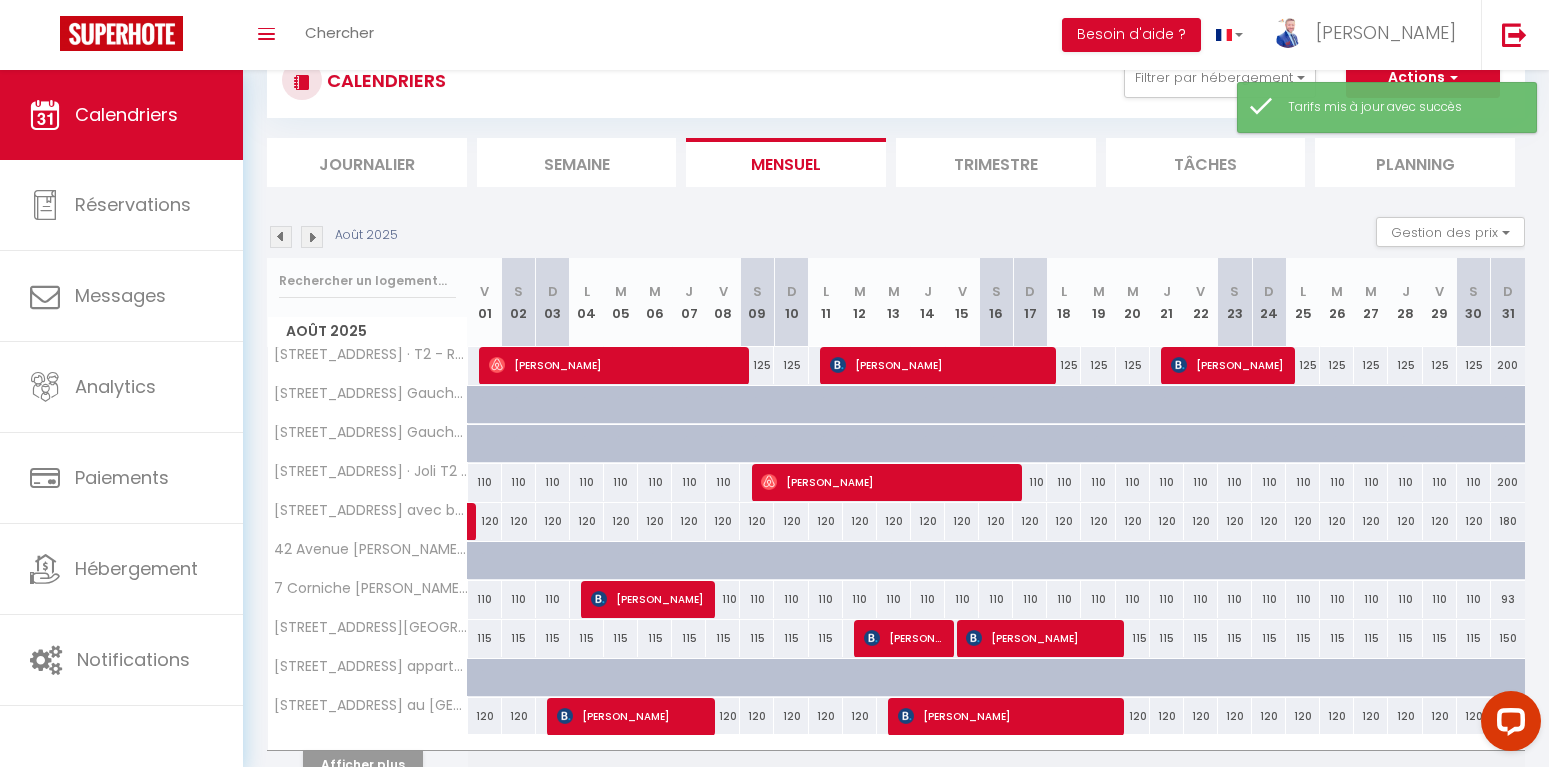 scroll, scrollTop: 171, scrollLeft: 0, axis: vertical 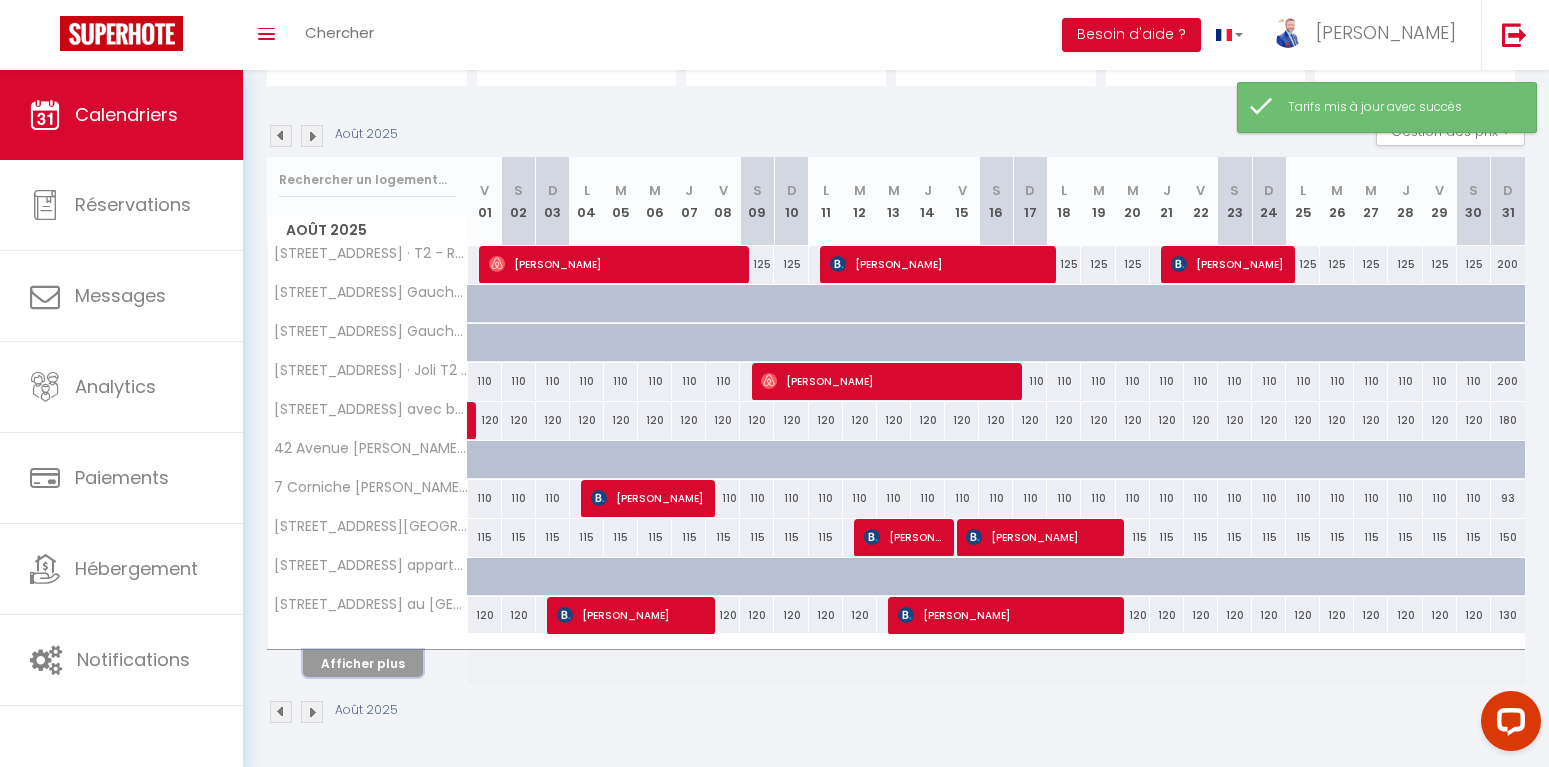 click on "Afficher plus" at bounding box center (363, 663) 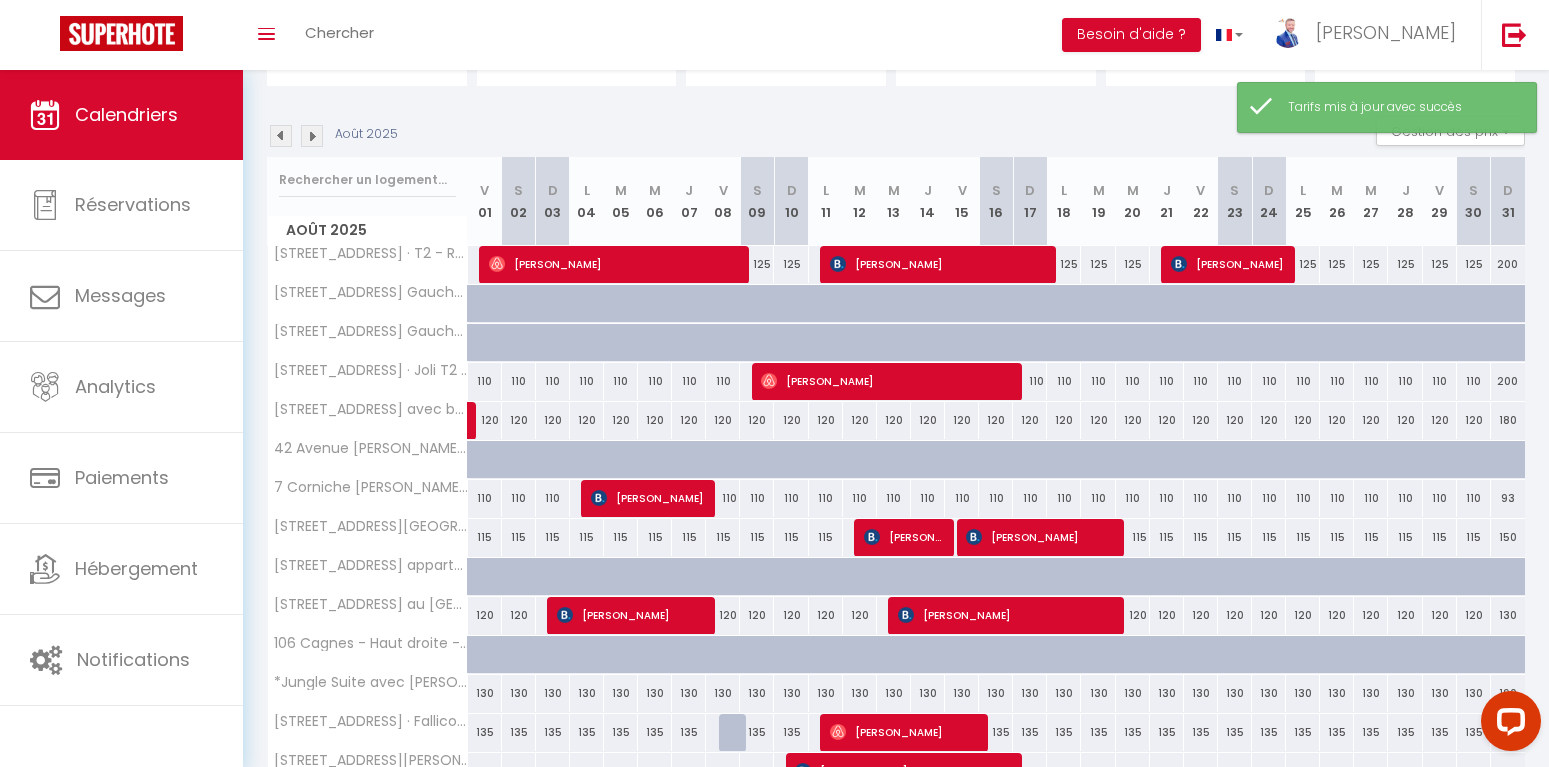scroll, scrollTop: 561, scrollLeft: 0, axis: vertical 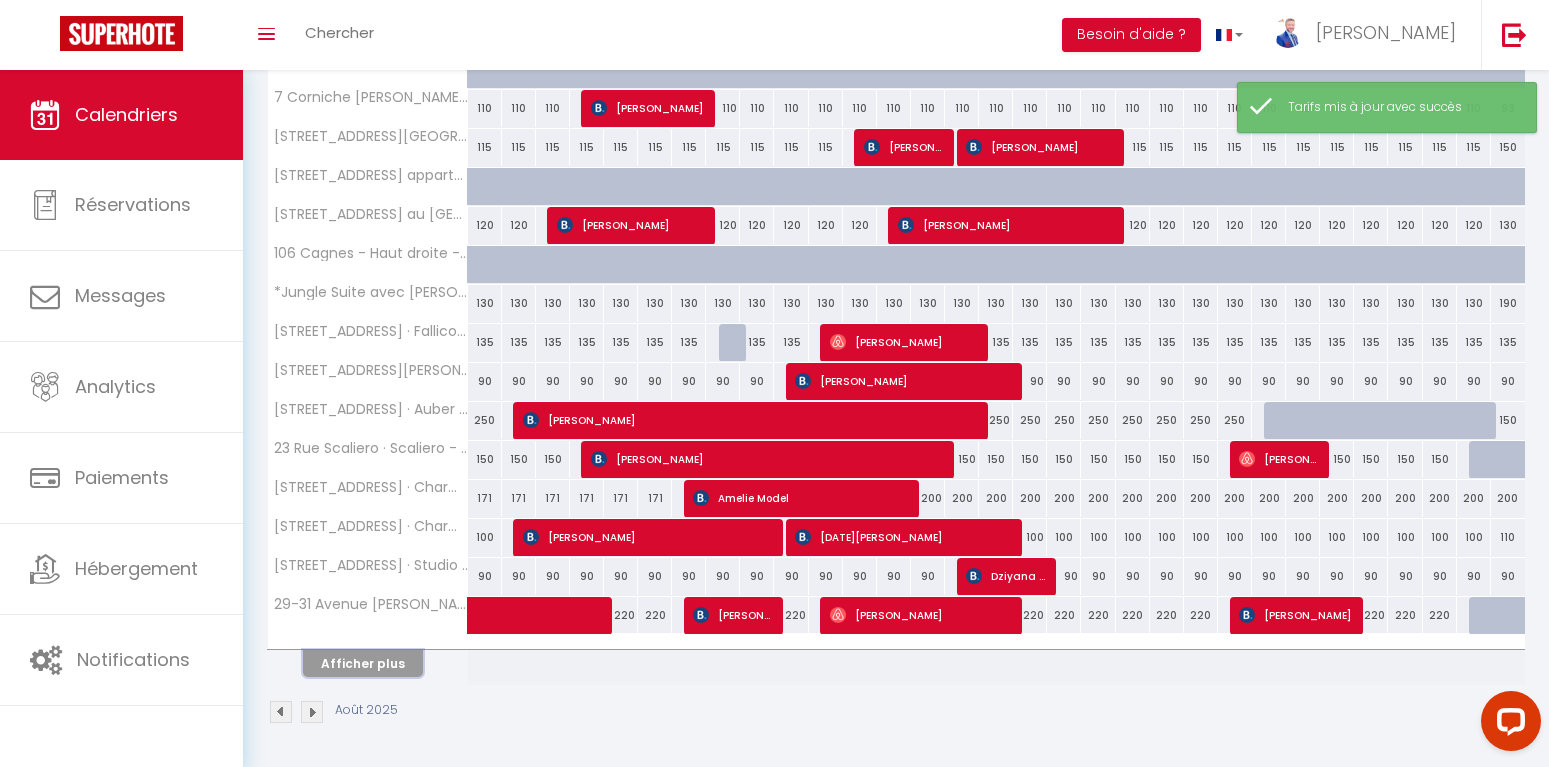 click on "Afficher plus" at bounding box center (363, 663) 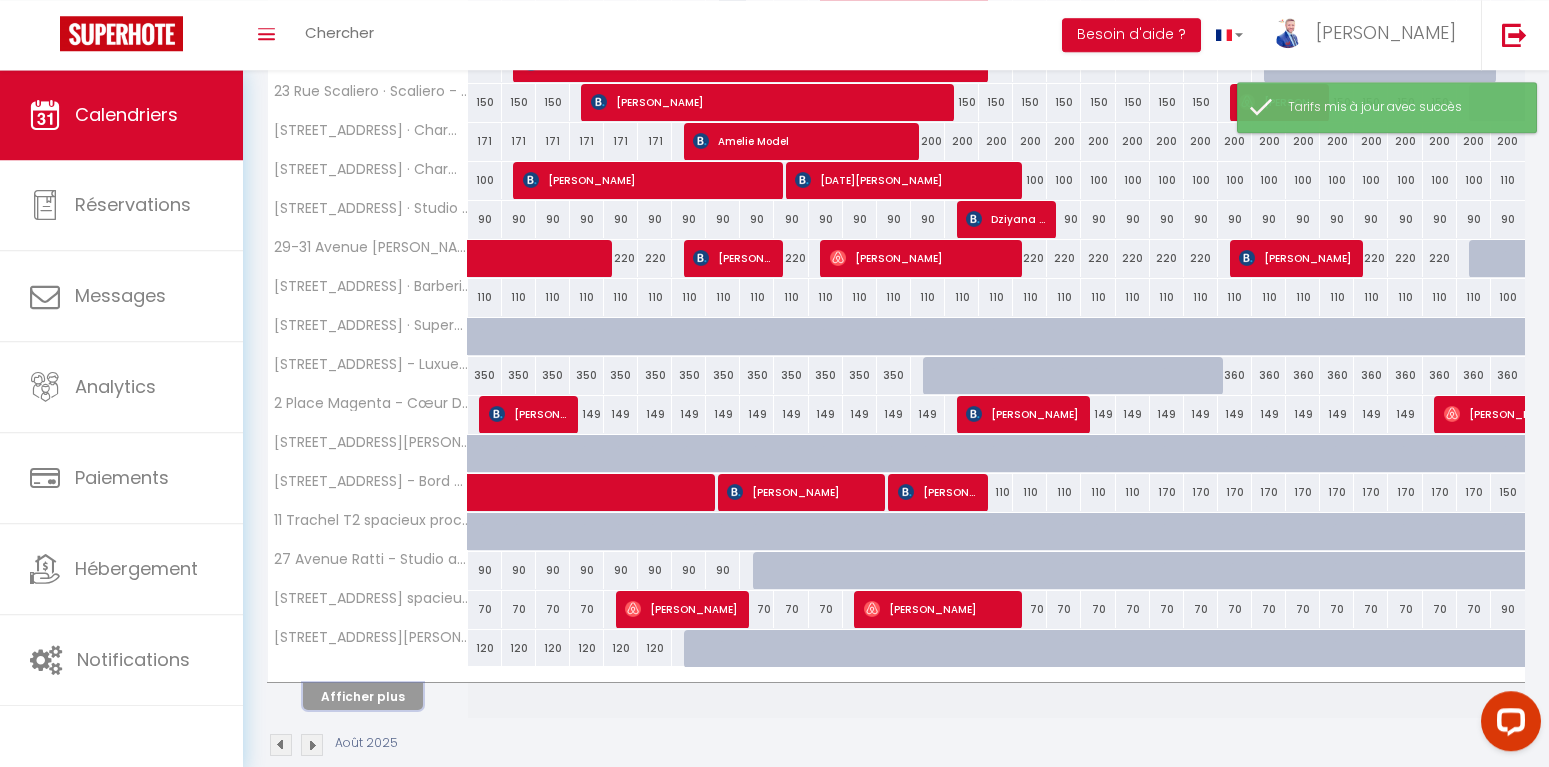 scroll, scrollTop: 951, scrollLeft: 0, axis: vertical 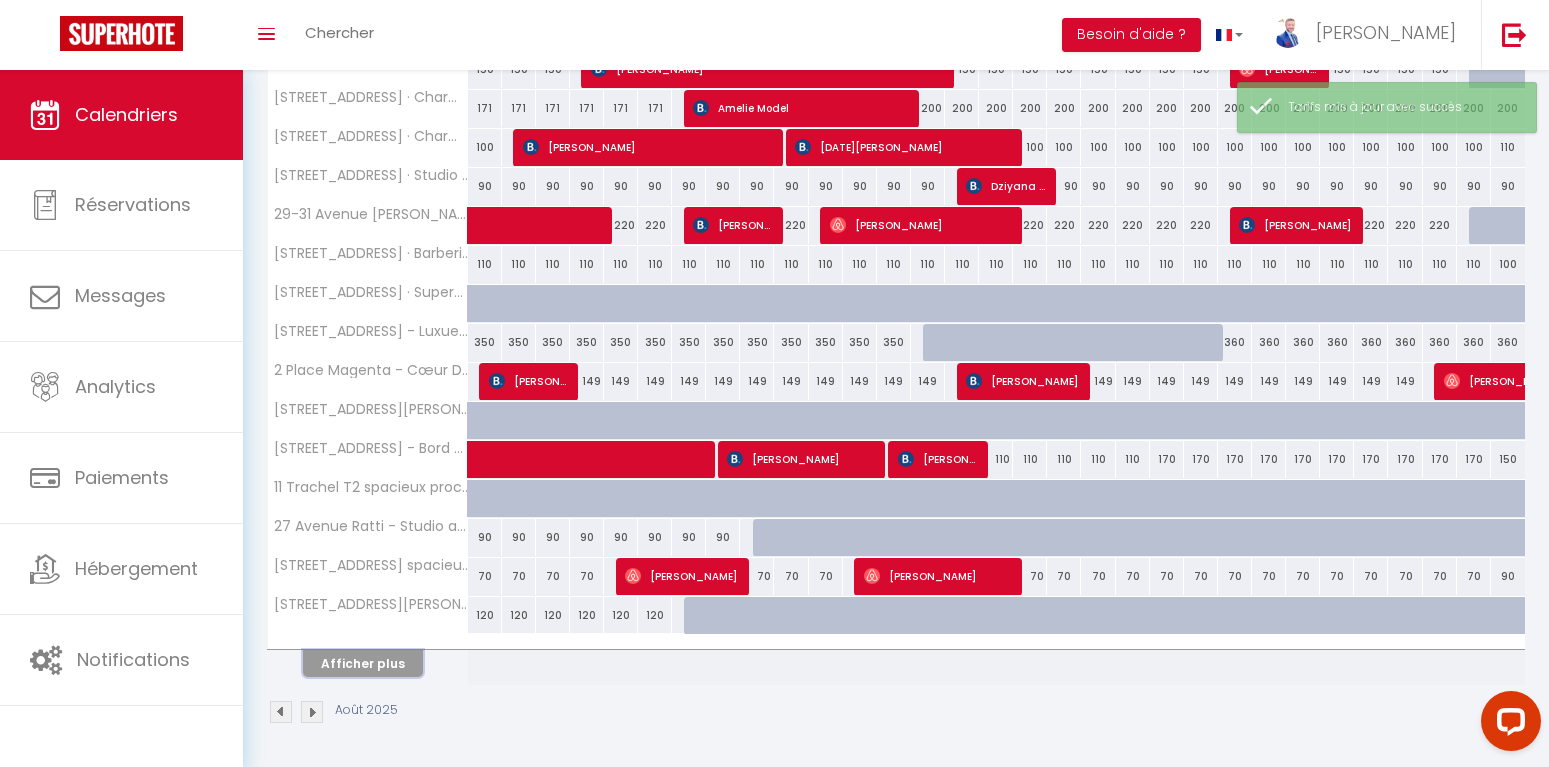 click on "Afficher plus" at bounding box center [363, 663] 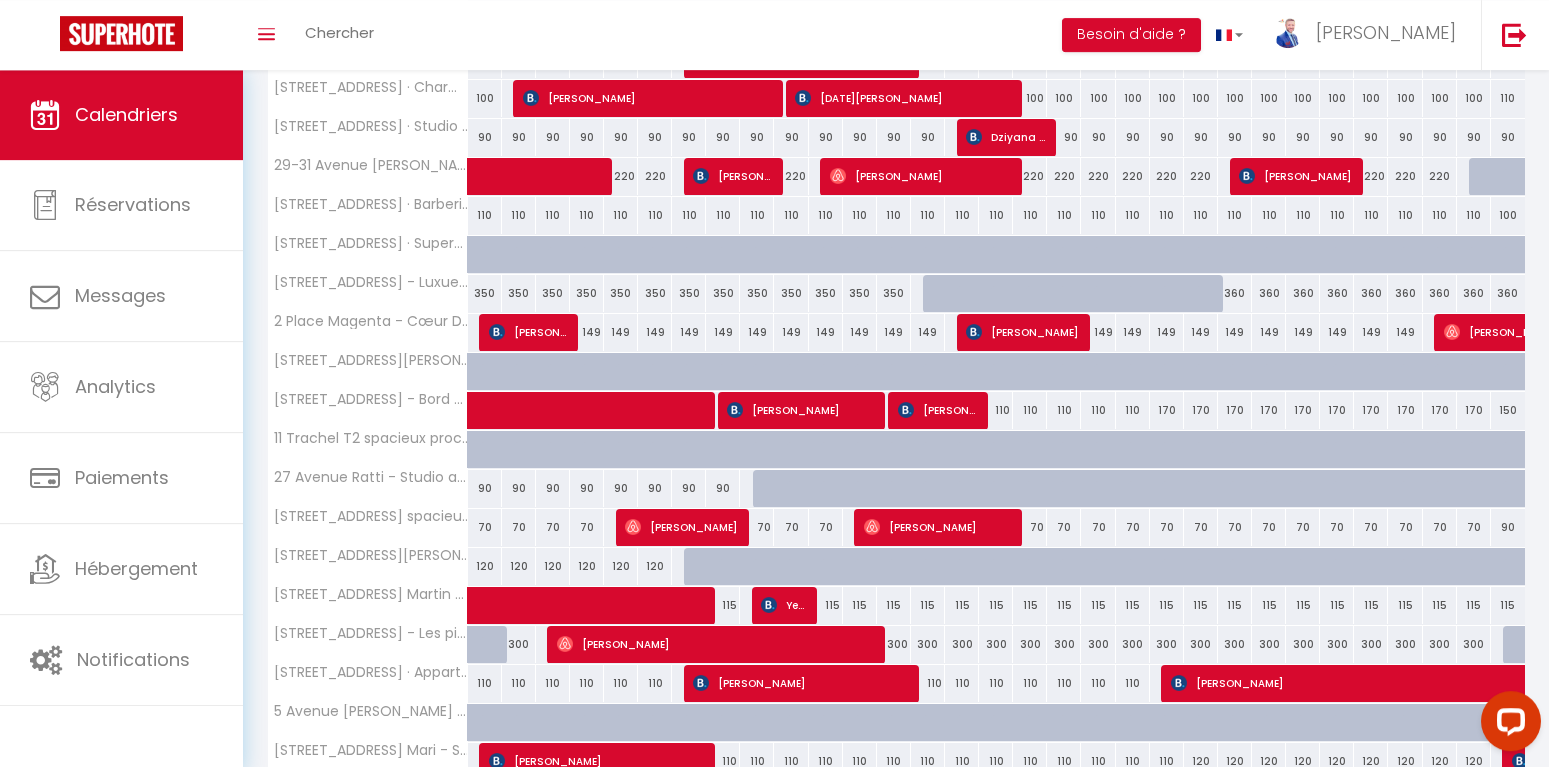 scroll, scrollTop: 997, scrollLeft: 0, axis: vertical 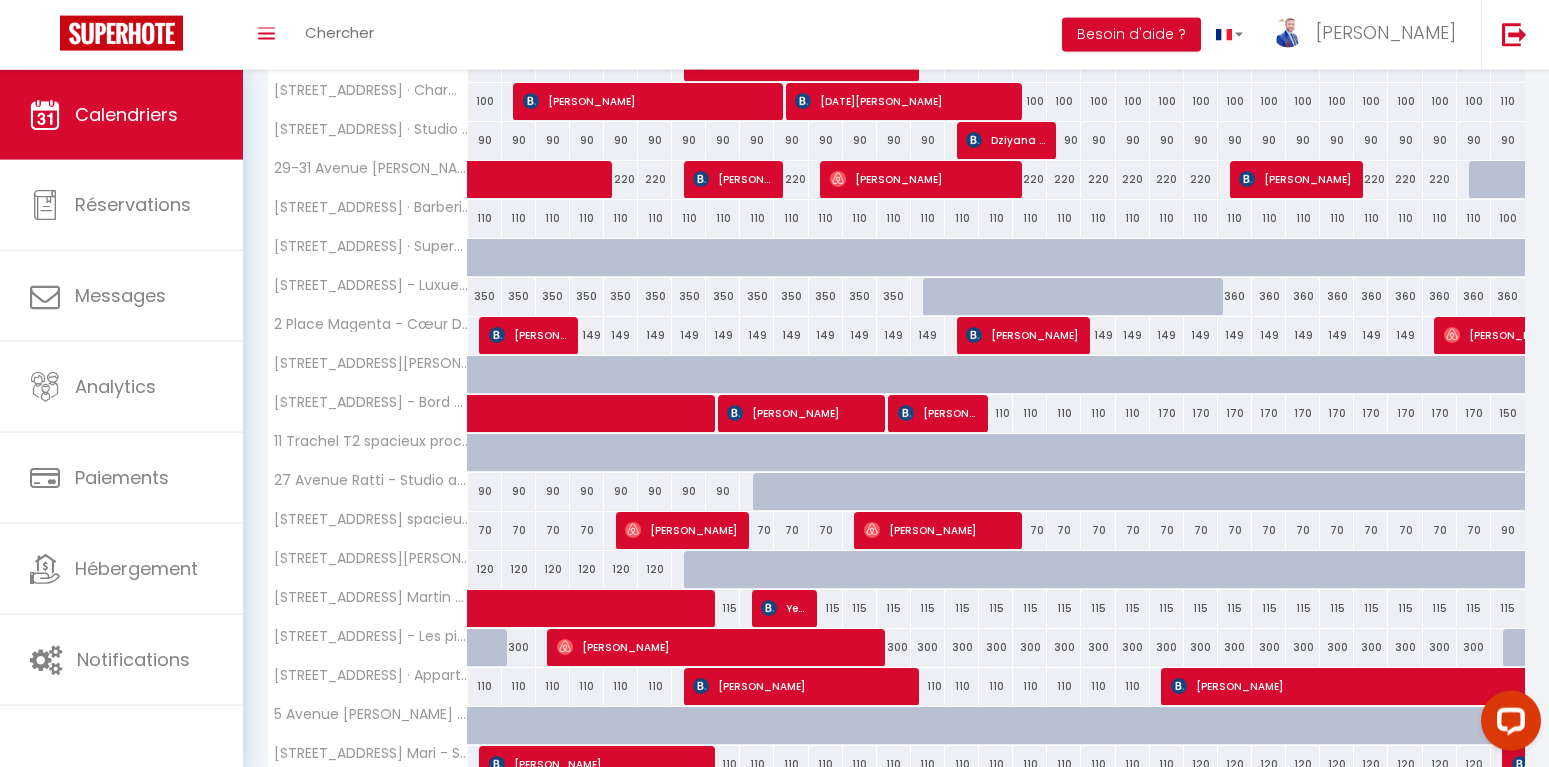 click on "120" at bounding box center (485, 569) 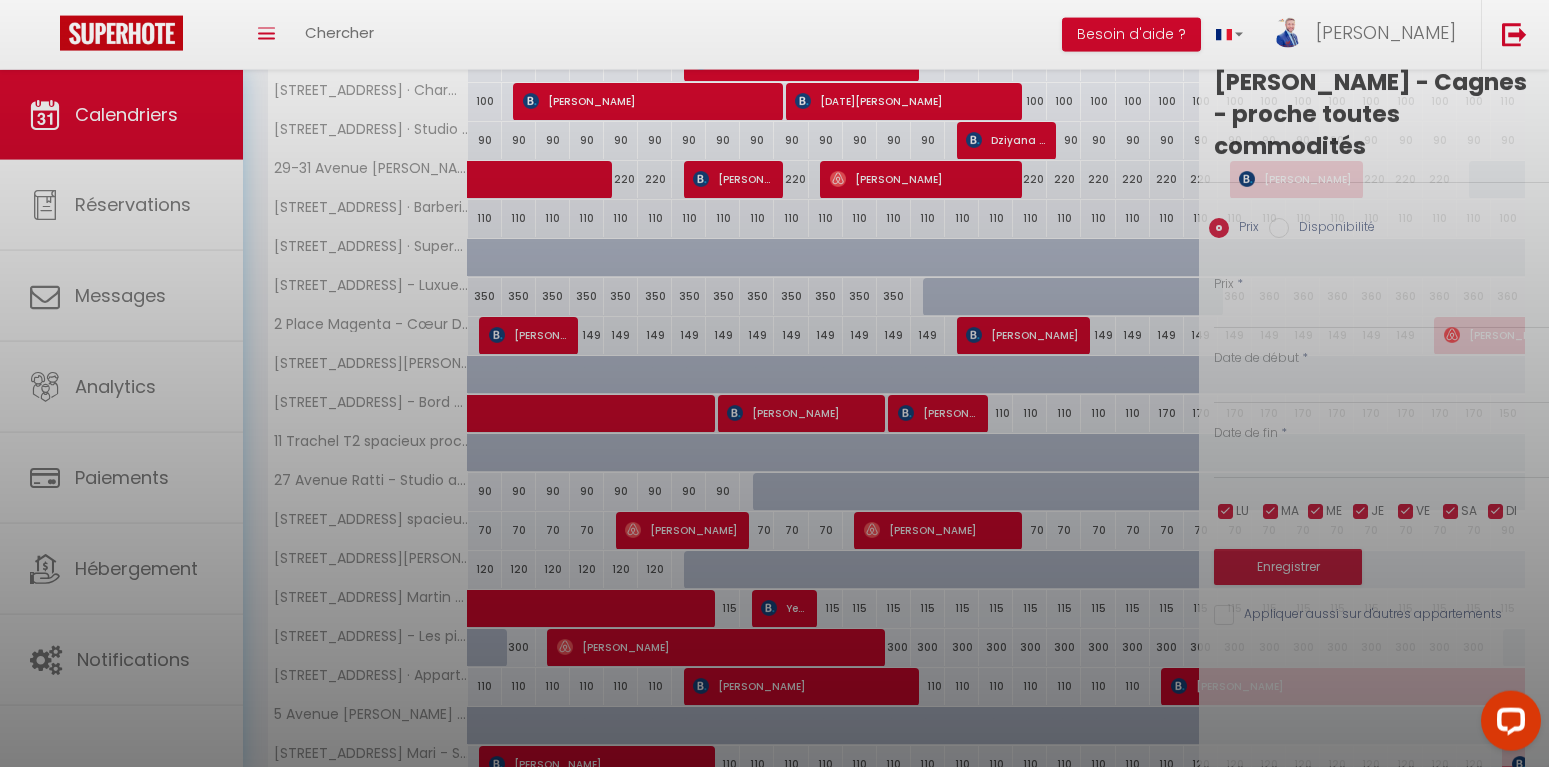 type on "120" 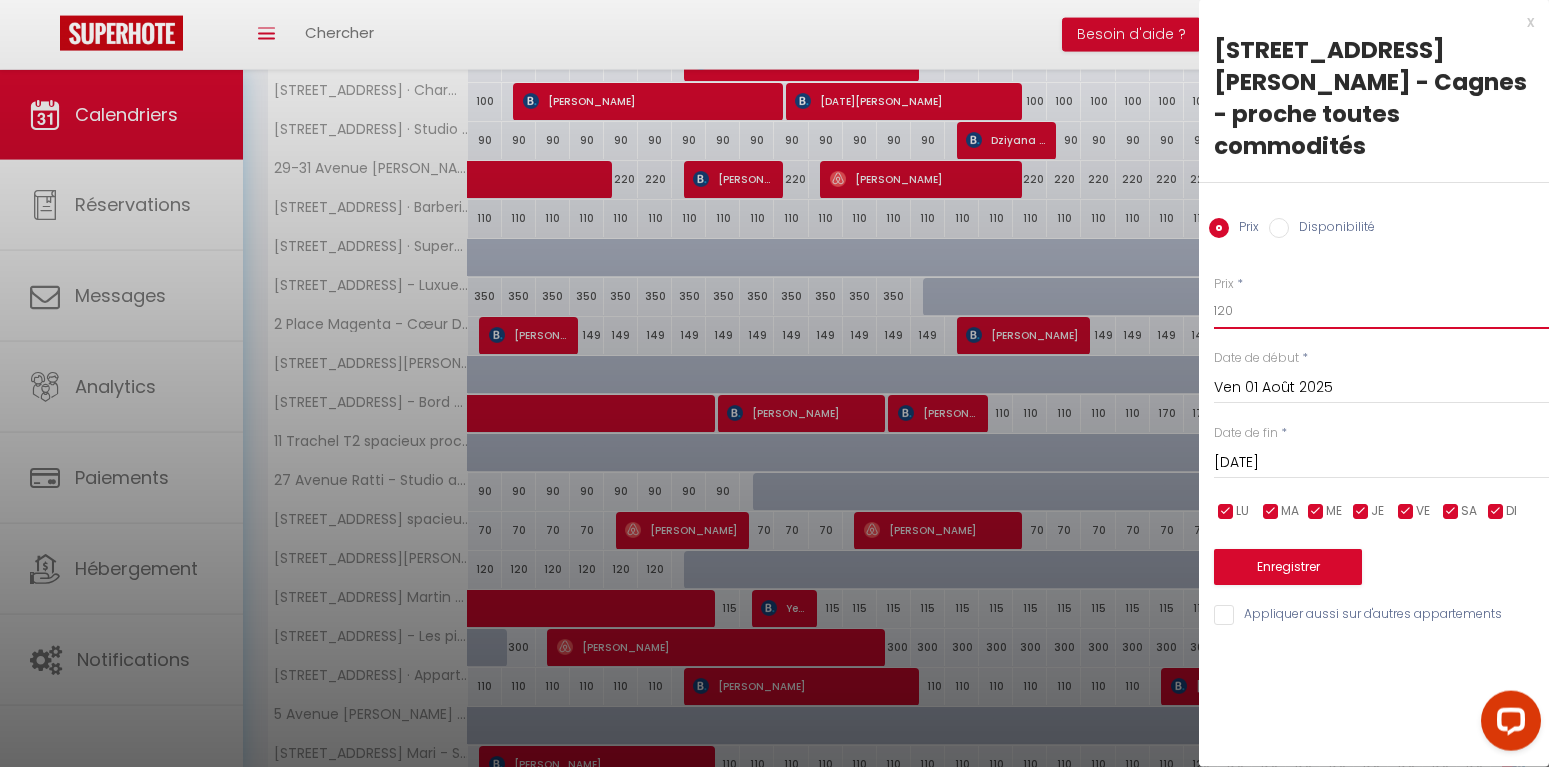 drag, startPoint x: 1266, startPoint y: 270, endPoint x: 1142, endPoint y: 282, distance: 124.57929 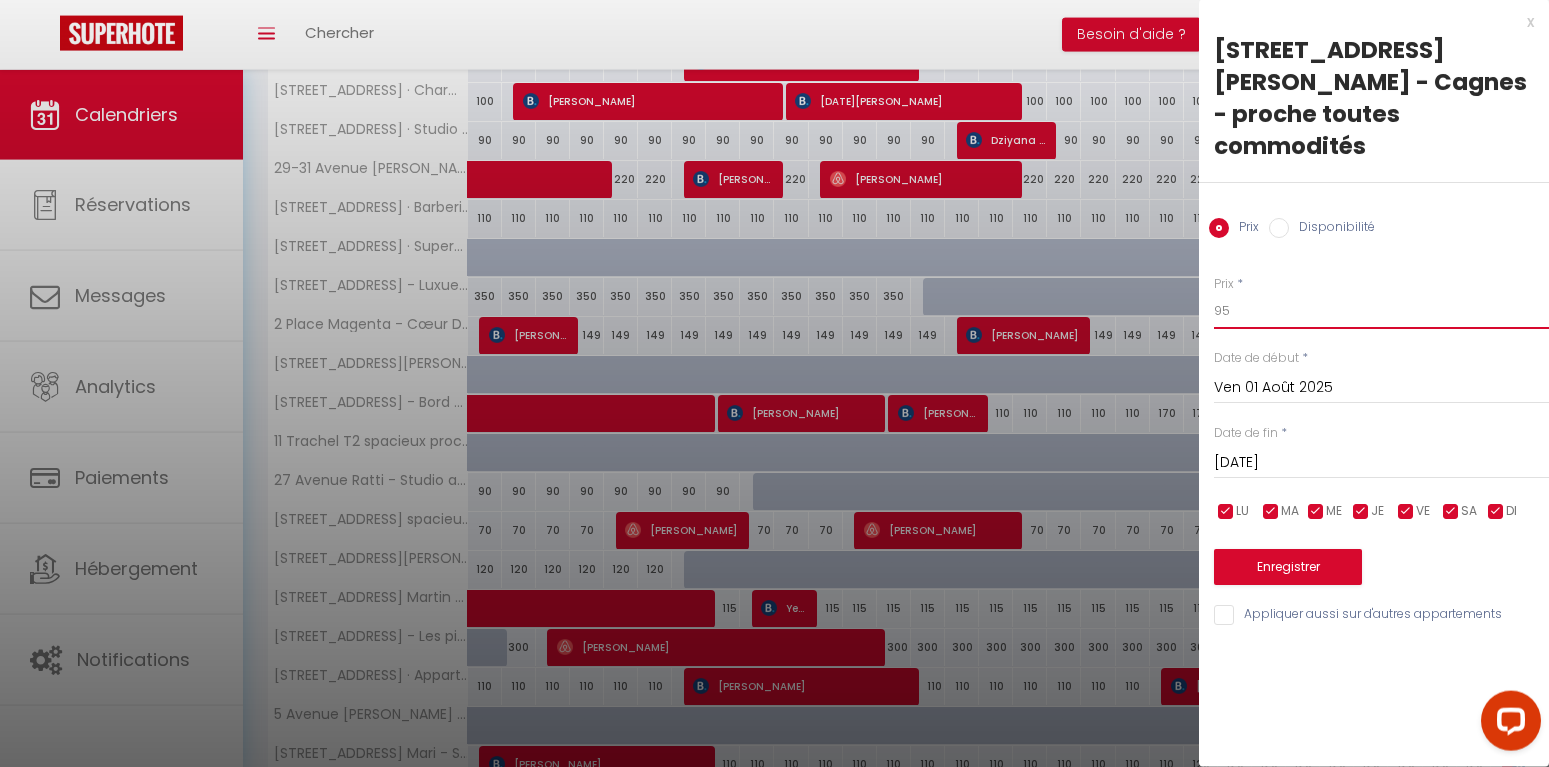 type on "95" 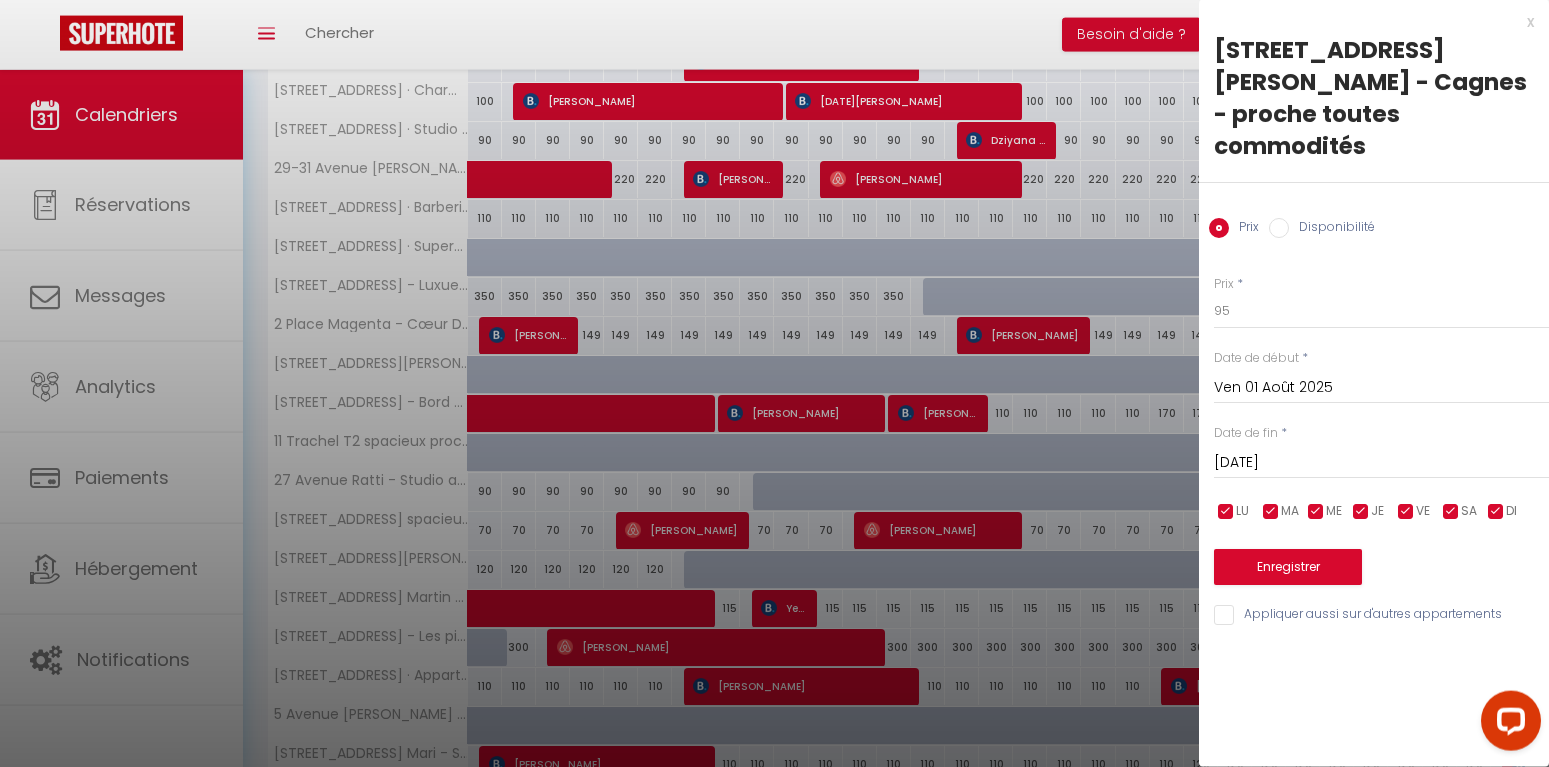 click on "[DATE]" at bounding box center (1381, 463) 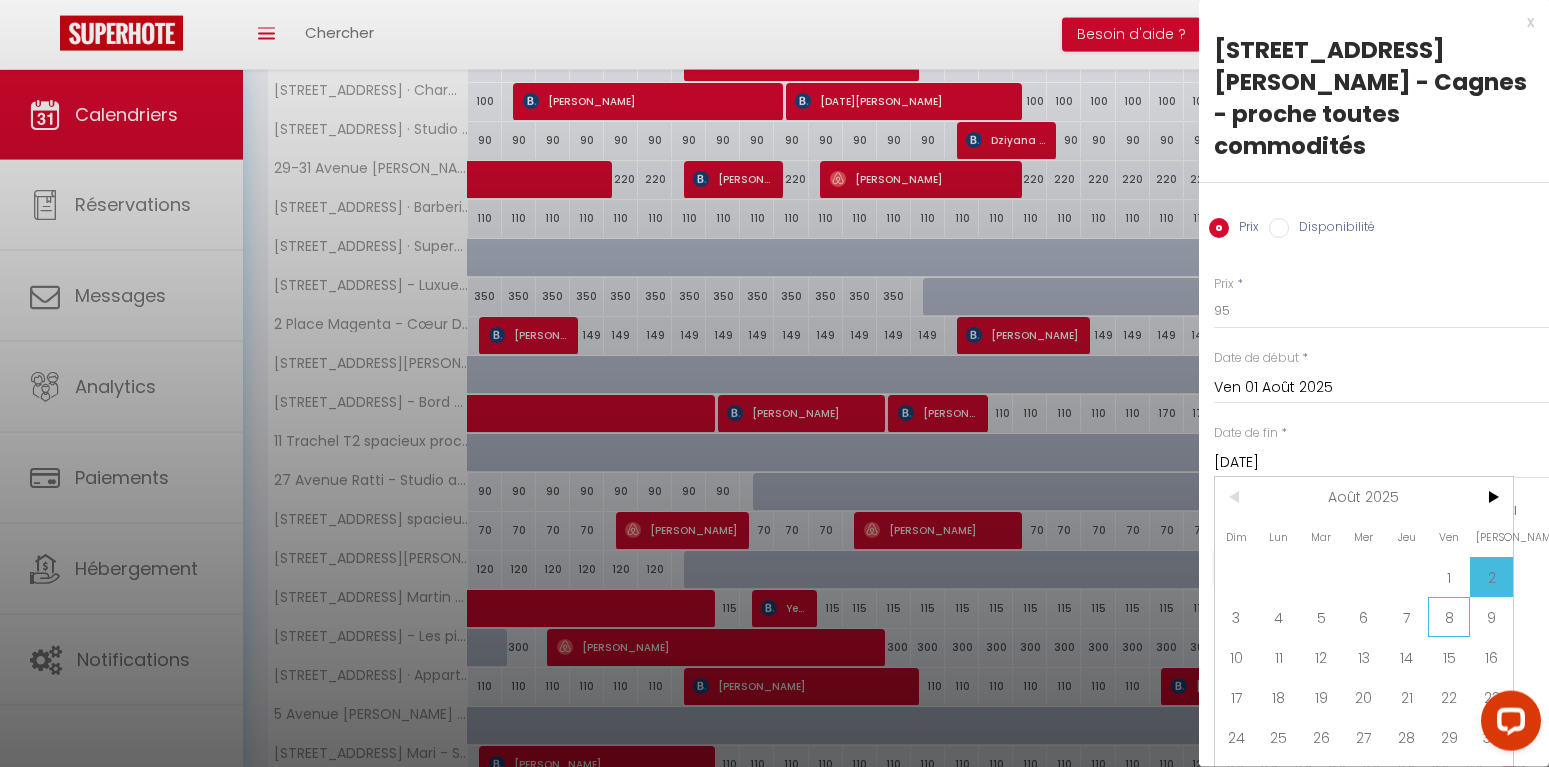 click on "8" at bounding box center (1449, 617) 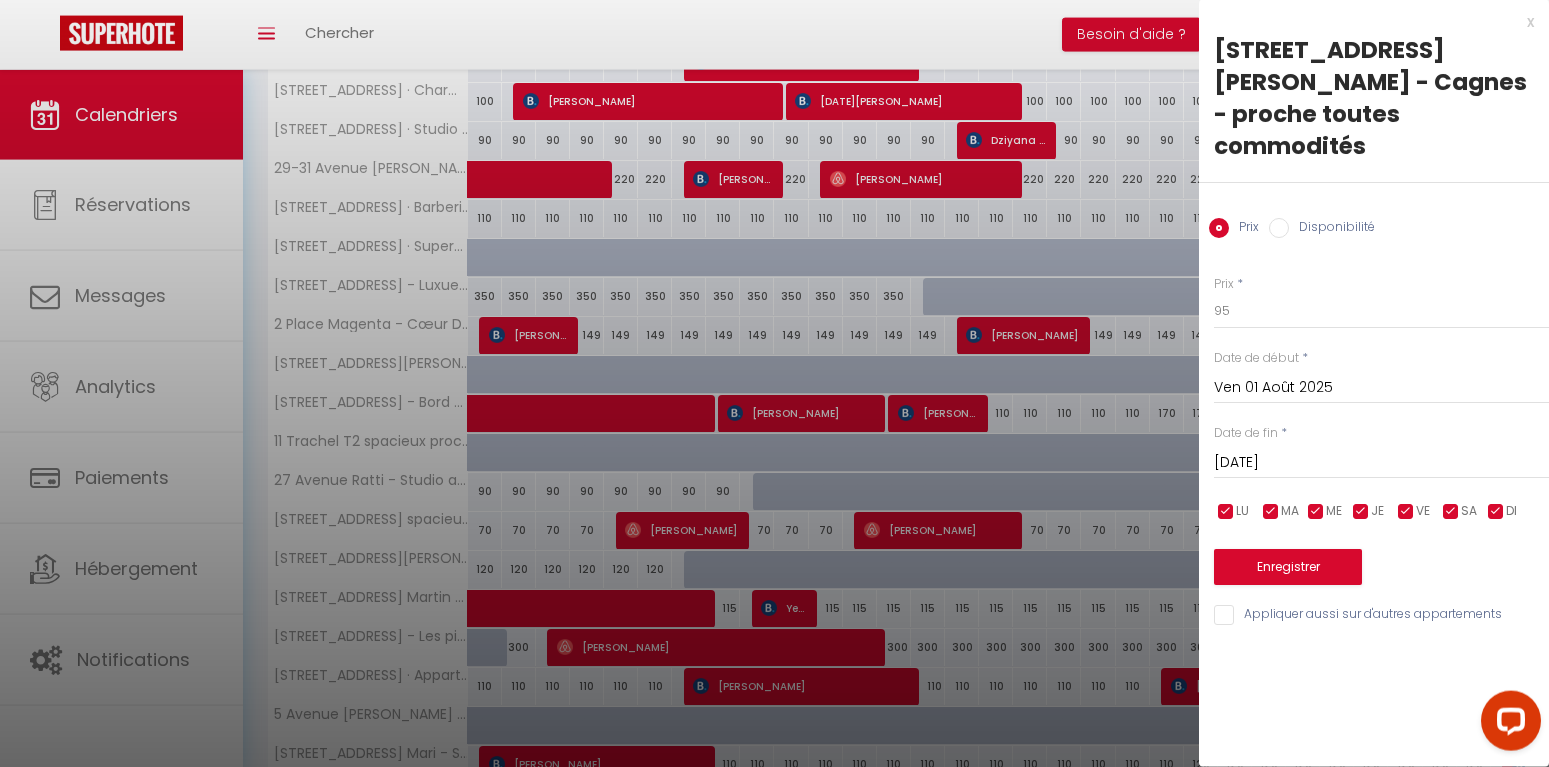 type on "Ven 08 Août 2025" 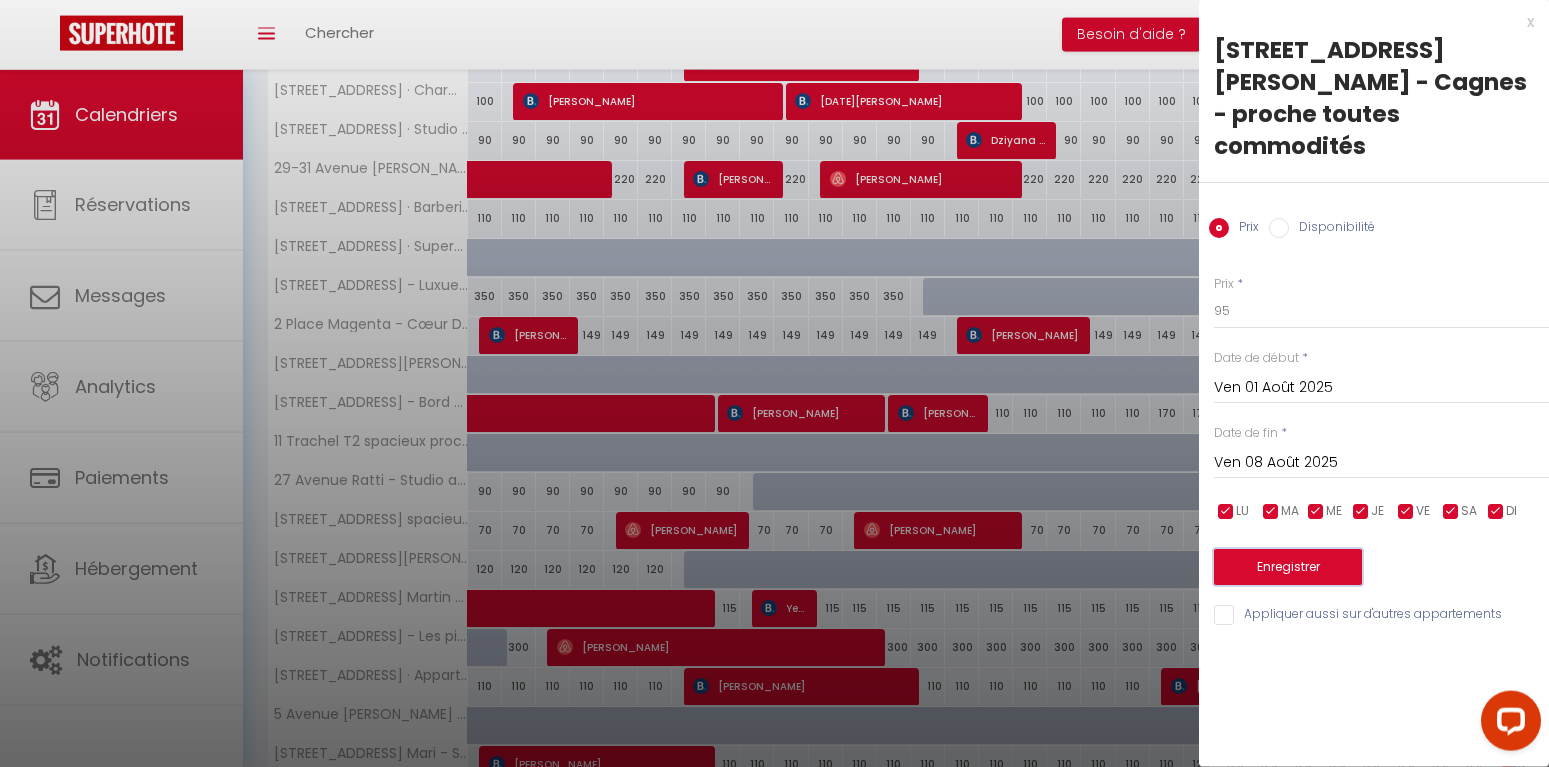 click on "Enregistrer" at bounding box center (1288, 567) 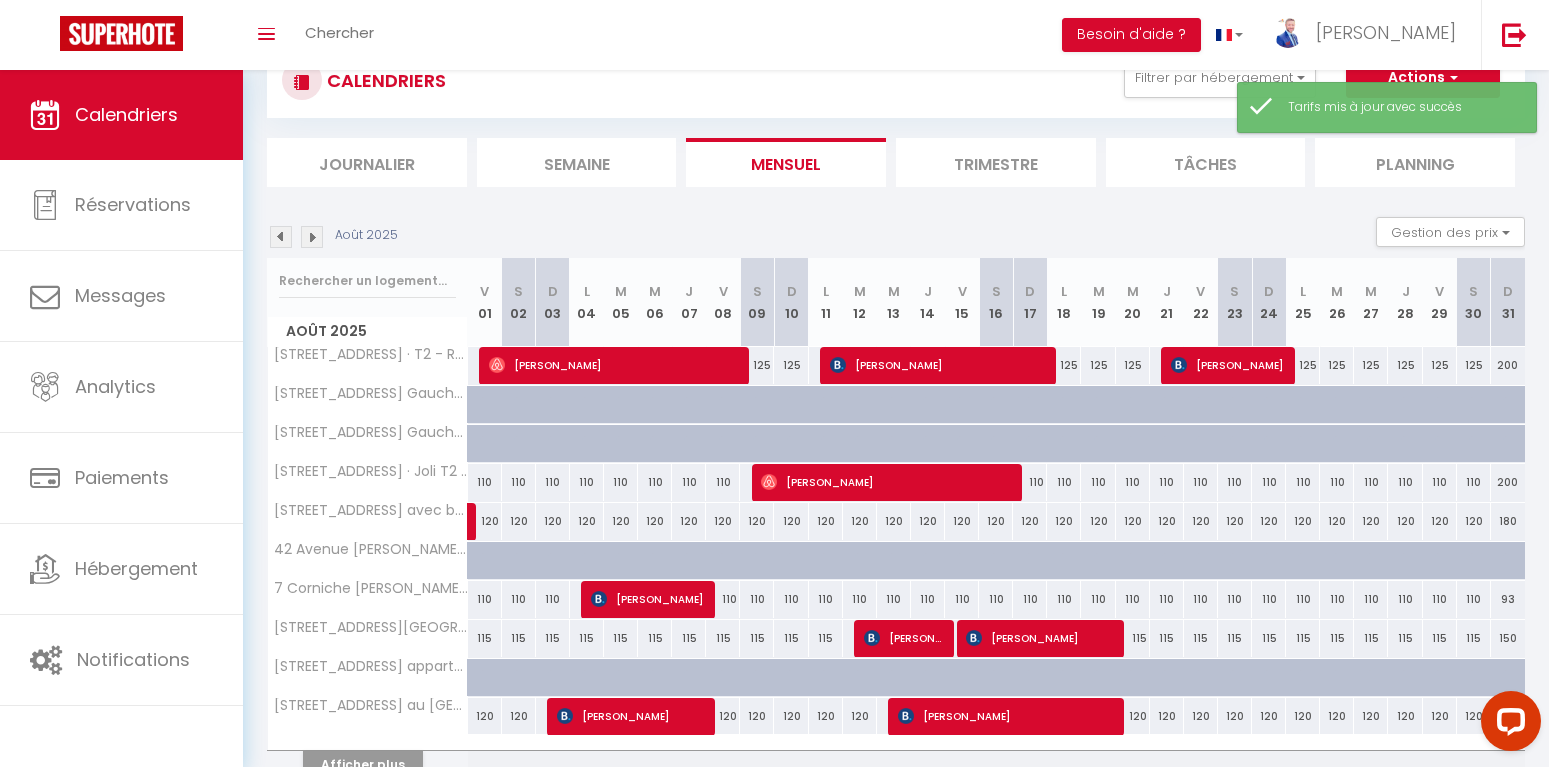 scroll, scrollTop: 171, scrollLeft: 0, axis: vertical 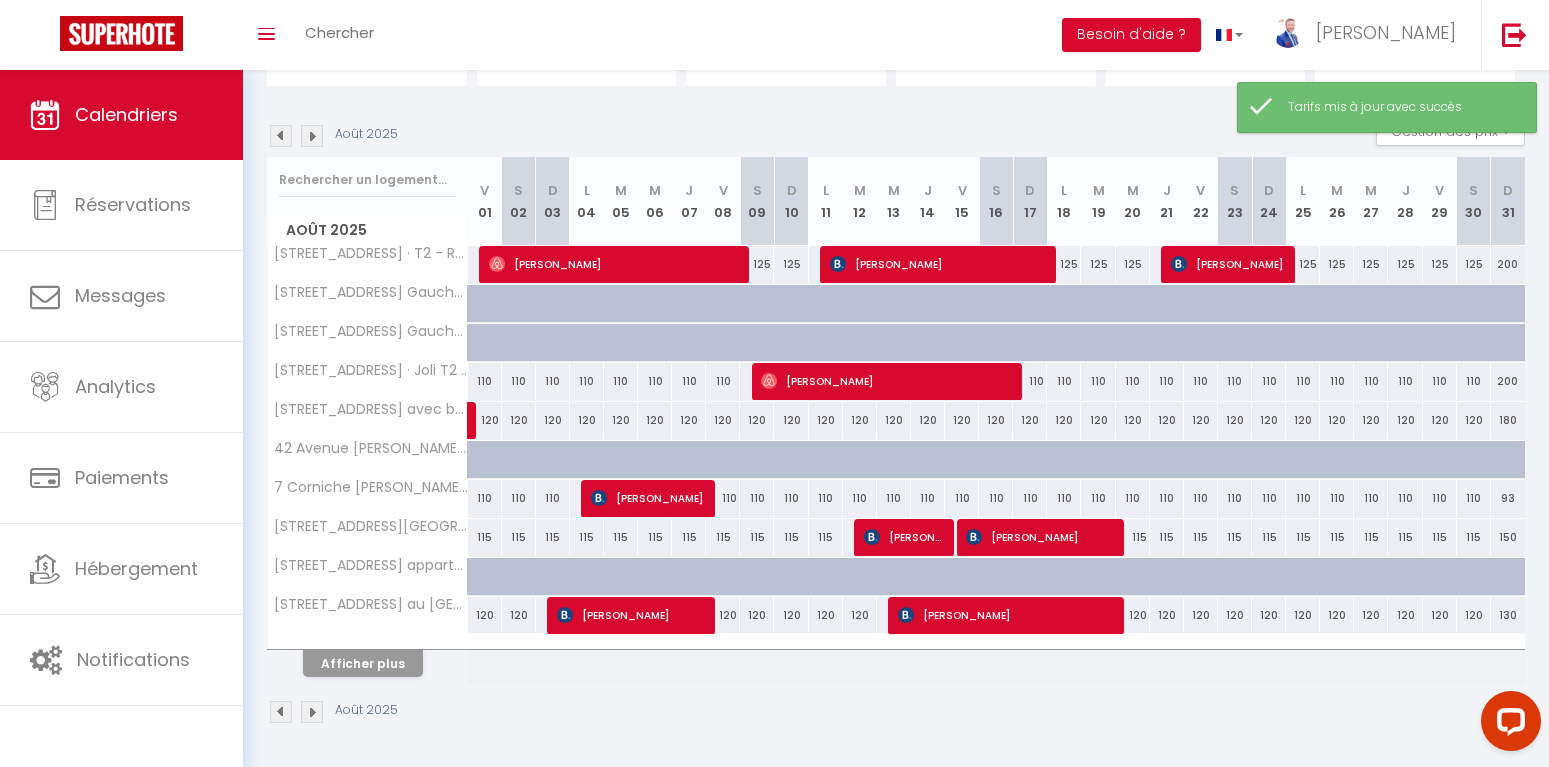 click at bounding box center (368, 642) 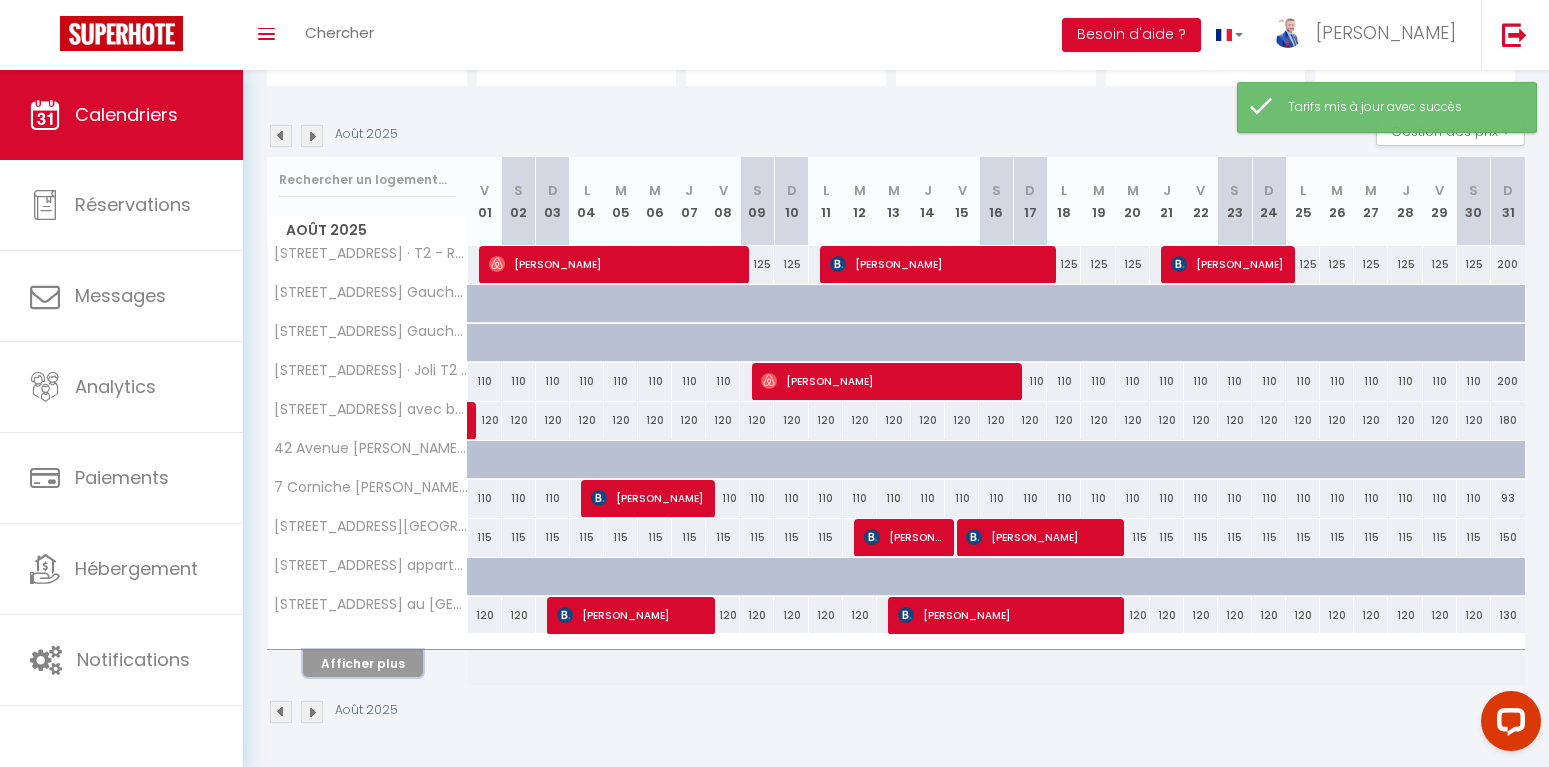 click on "Afficher plus" at bounding box center (363, 663) 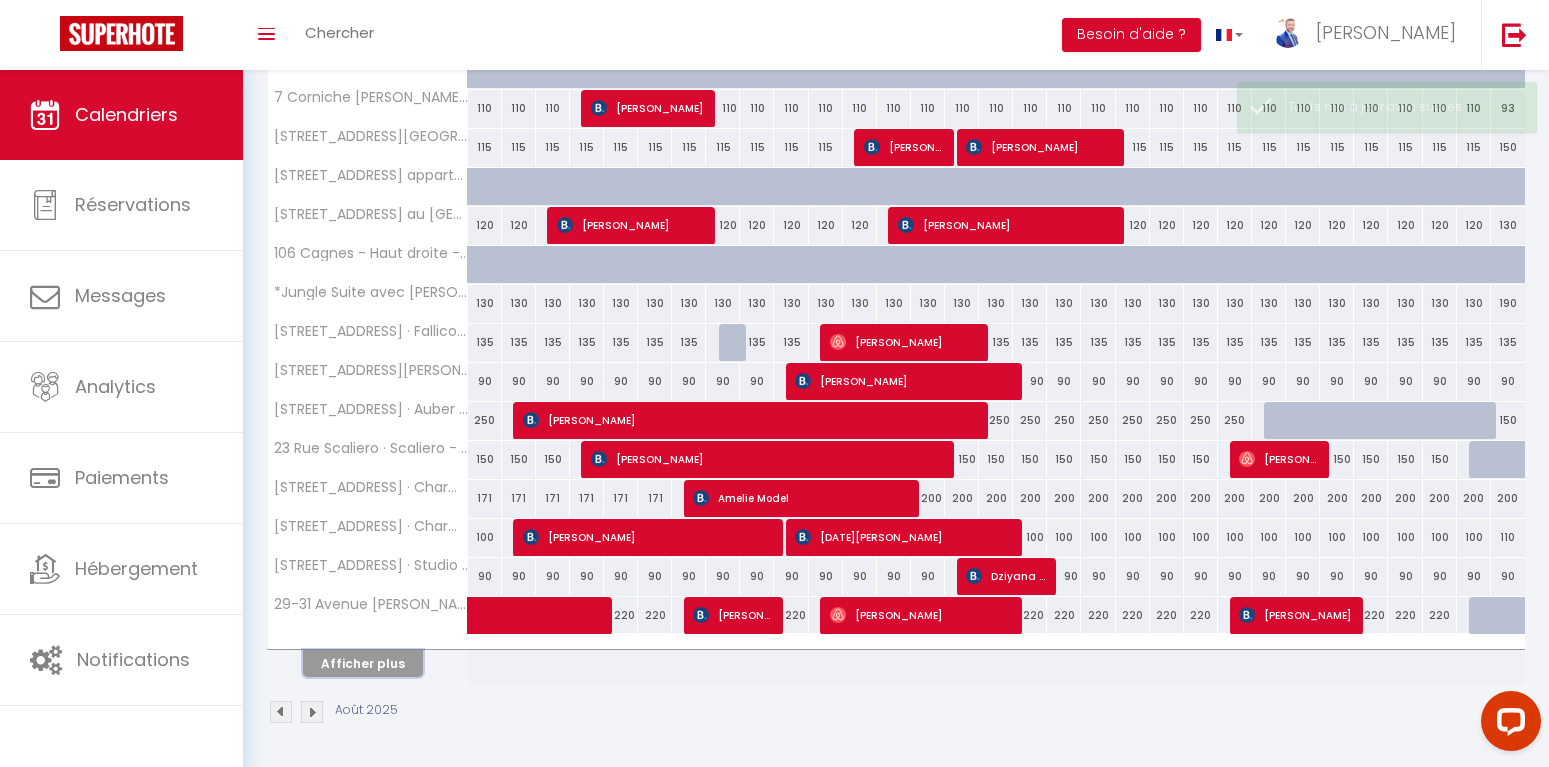 click on "Afficher plus" at bounding box center [363, 663] 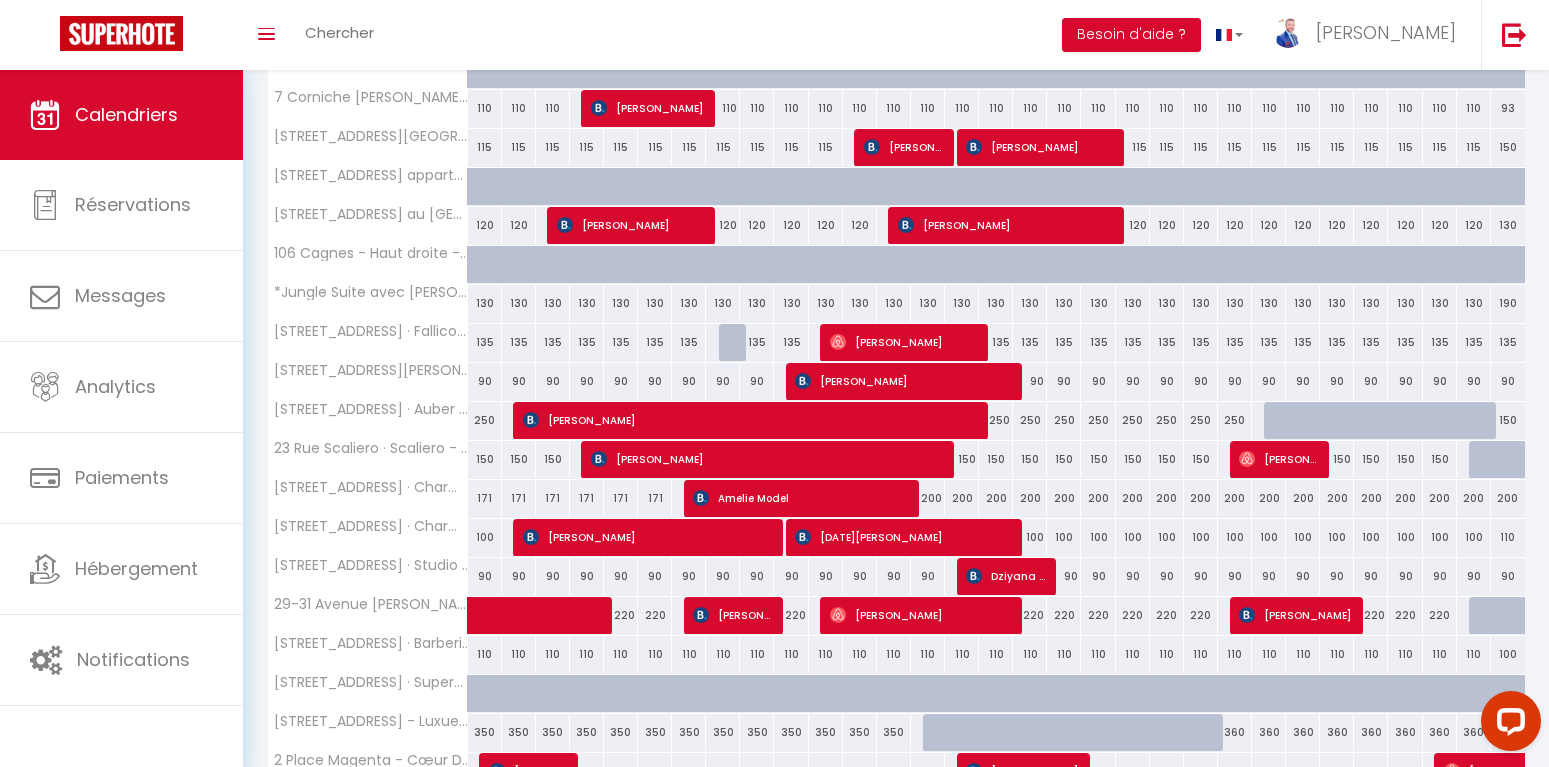 scroll, scrollTop: 951, scrollLeft: 0, axis: vertical 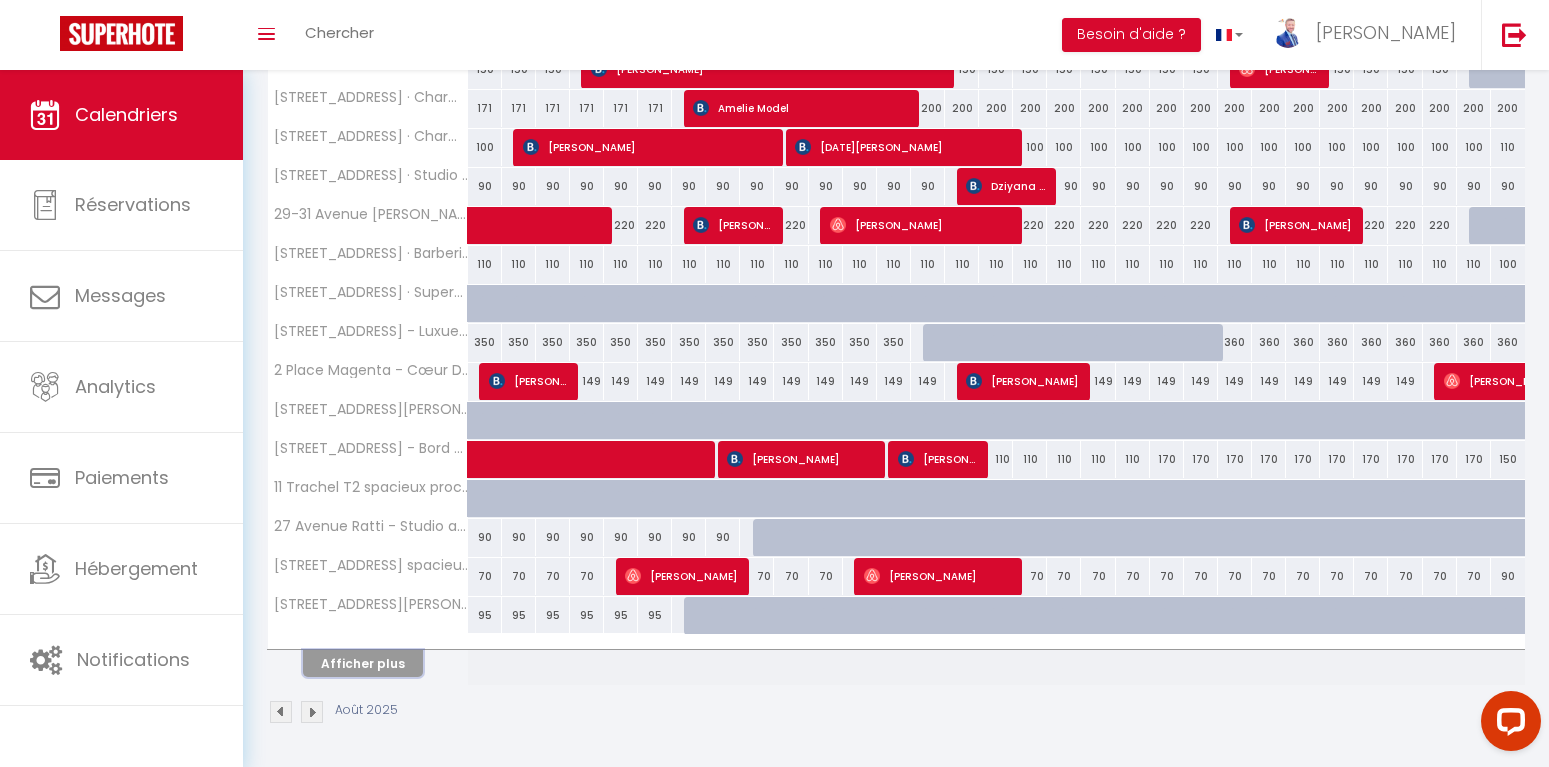 click on "Afficher plus" at bounding box center [363, 663] 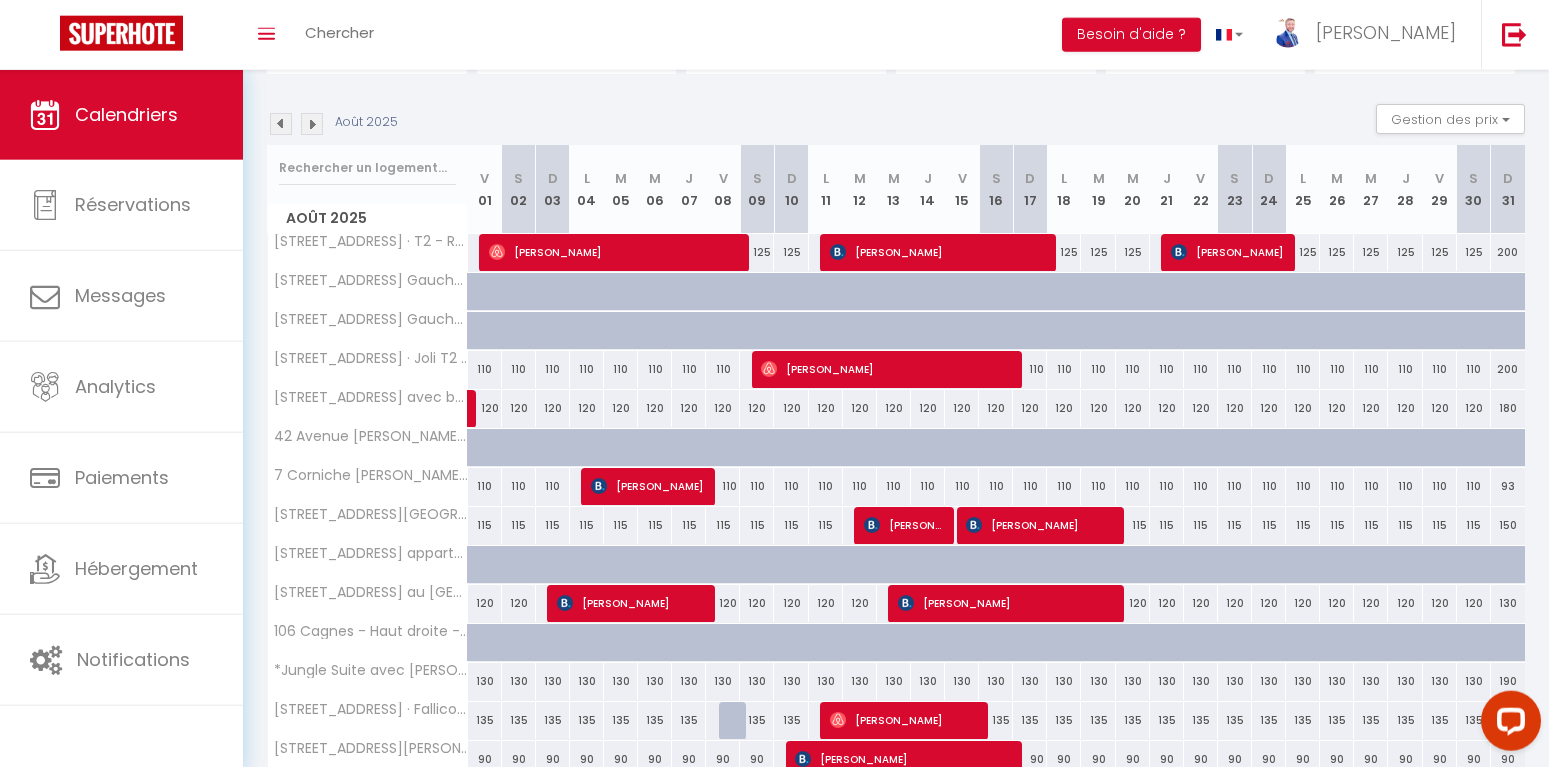 scroll, scrollTop: 0, scrollLeft: 0, axis: both 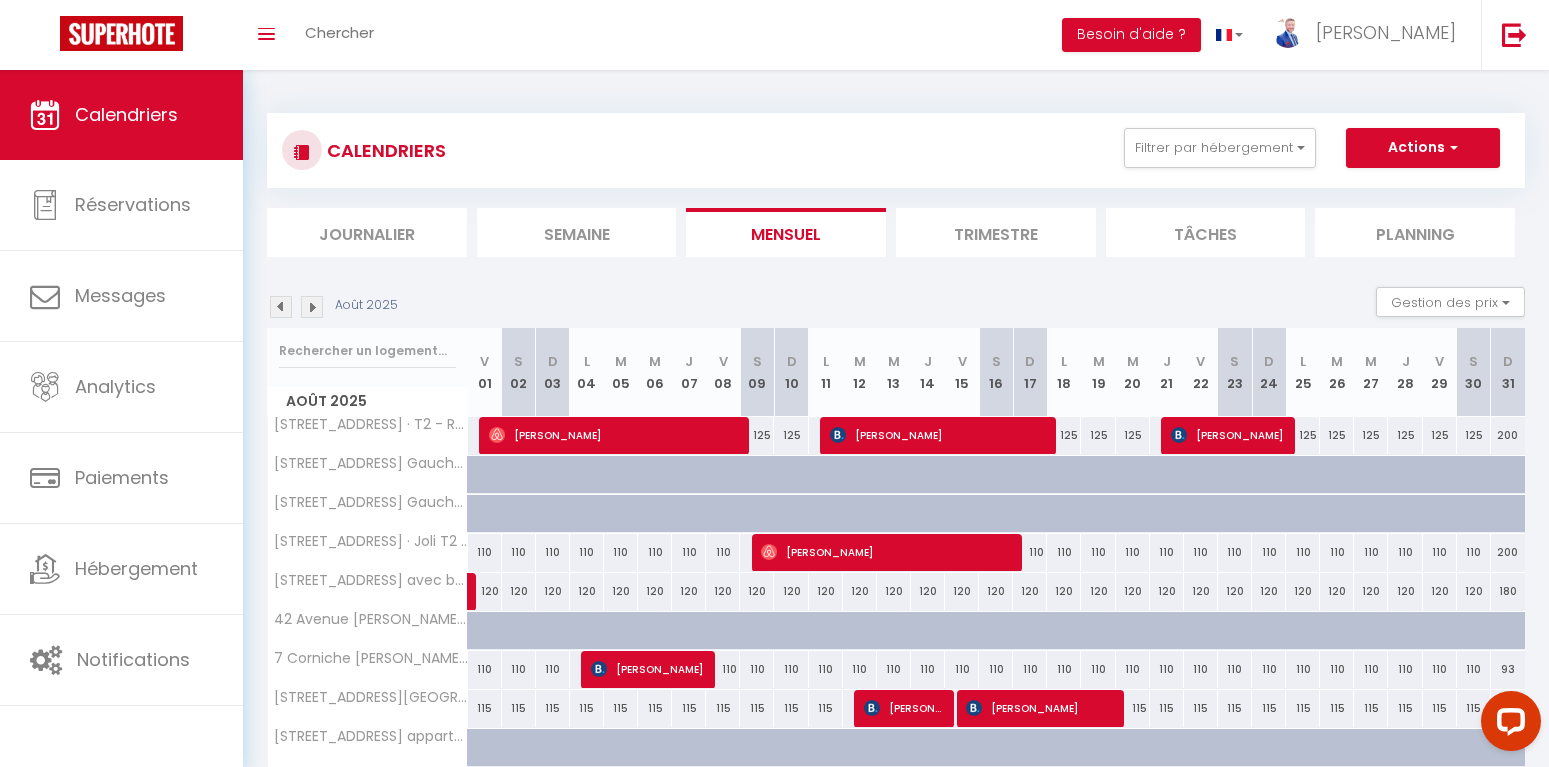 click at bounding box center [281, 307] 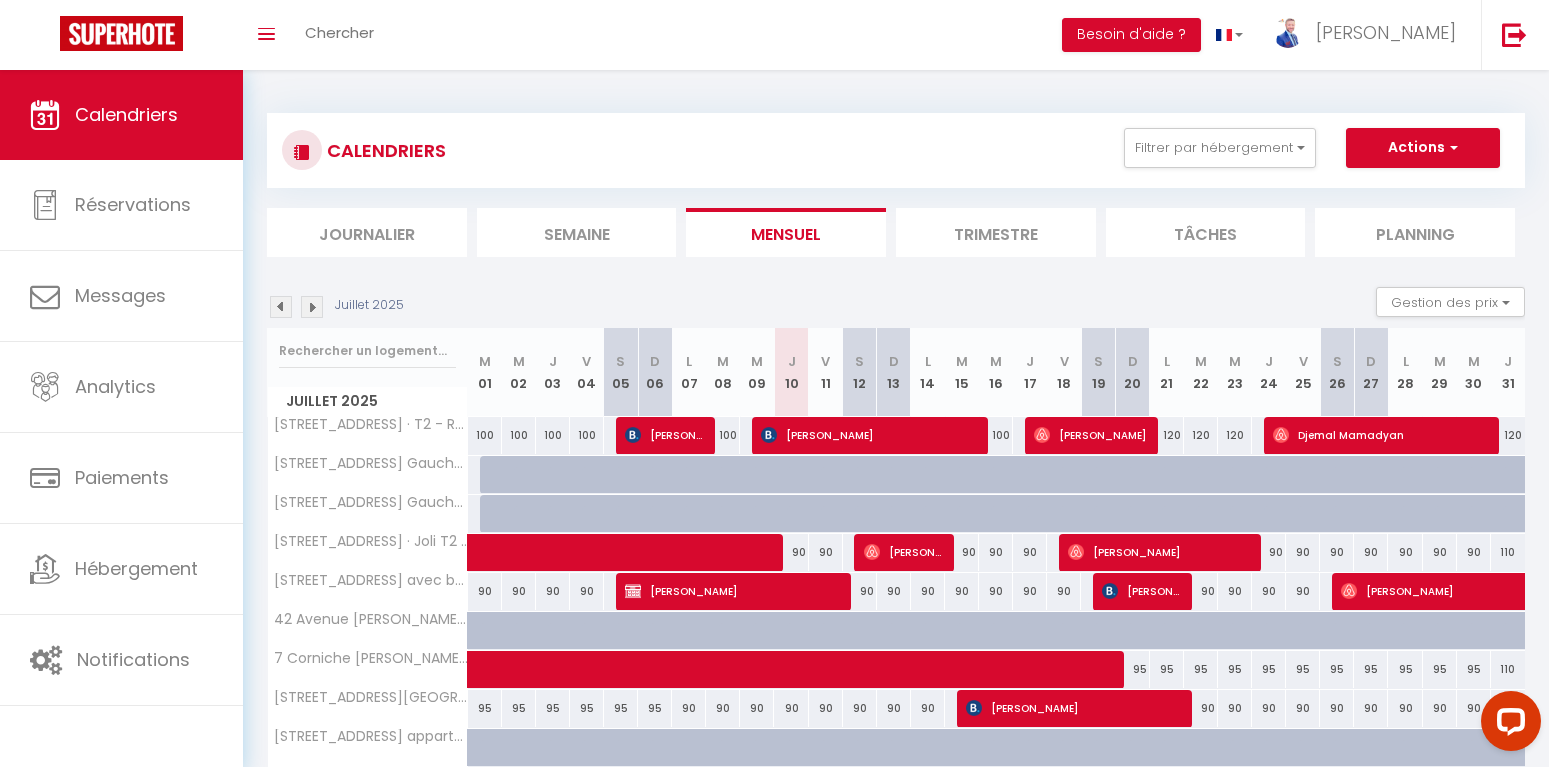 scroll, scrollTop: 171, scrollLeft: 0, axis: vertical 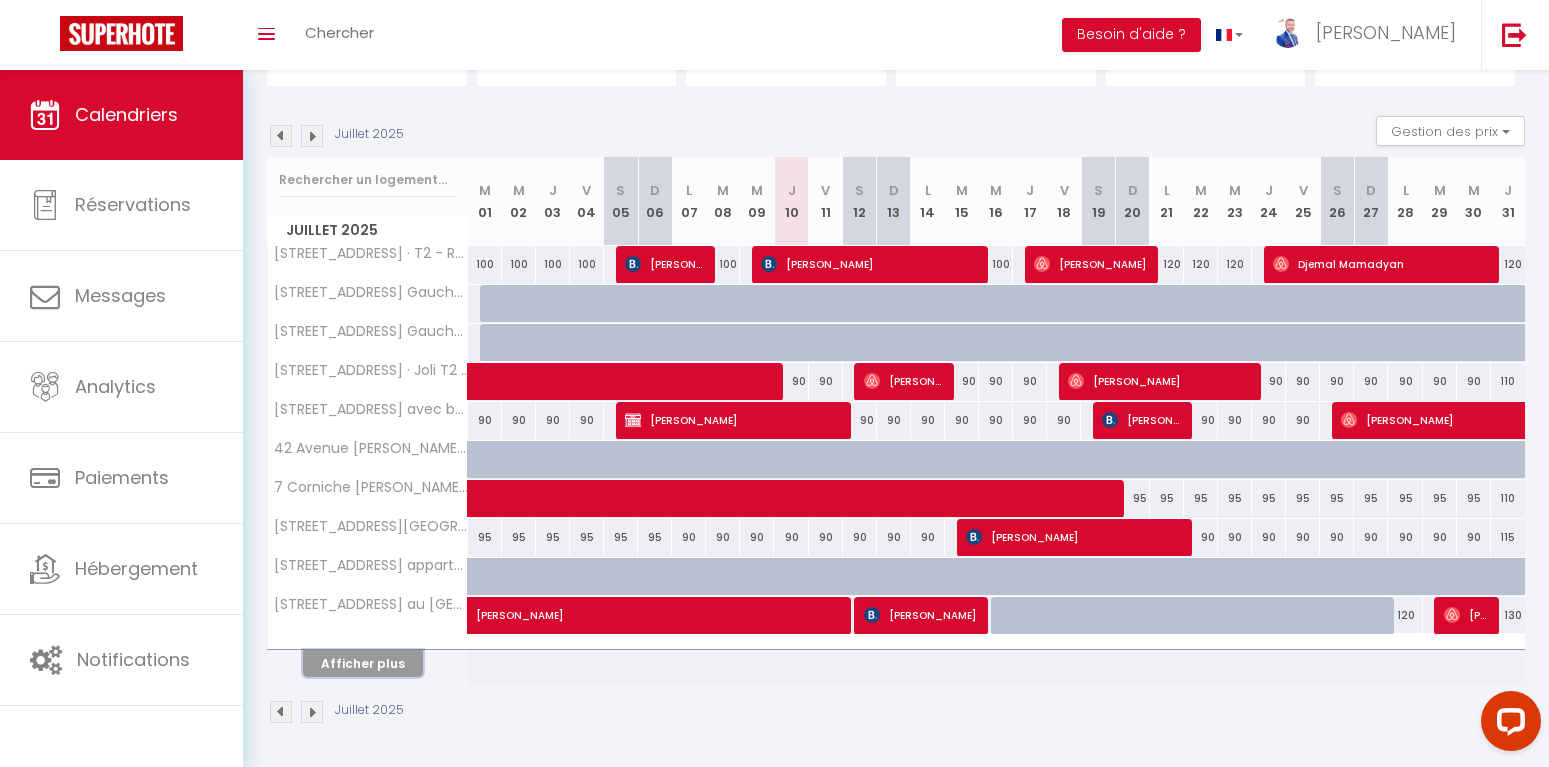 click on "Afficher plus" at bounding box center (363, 663) 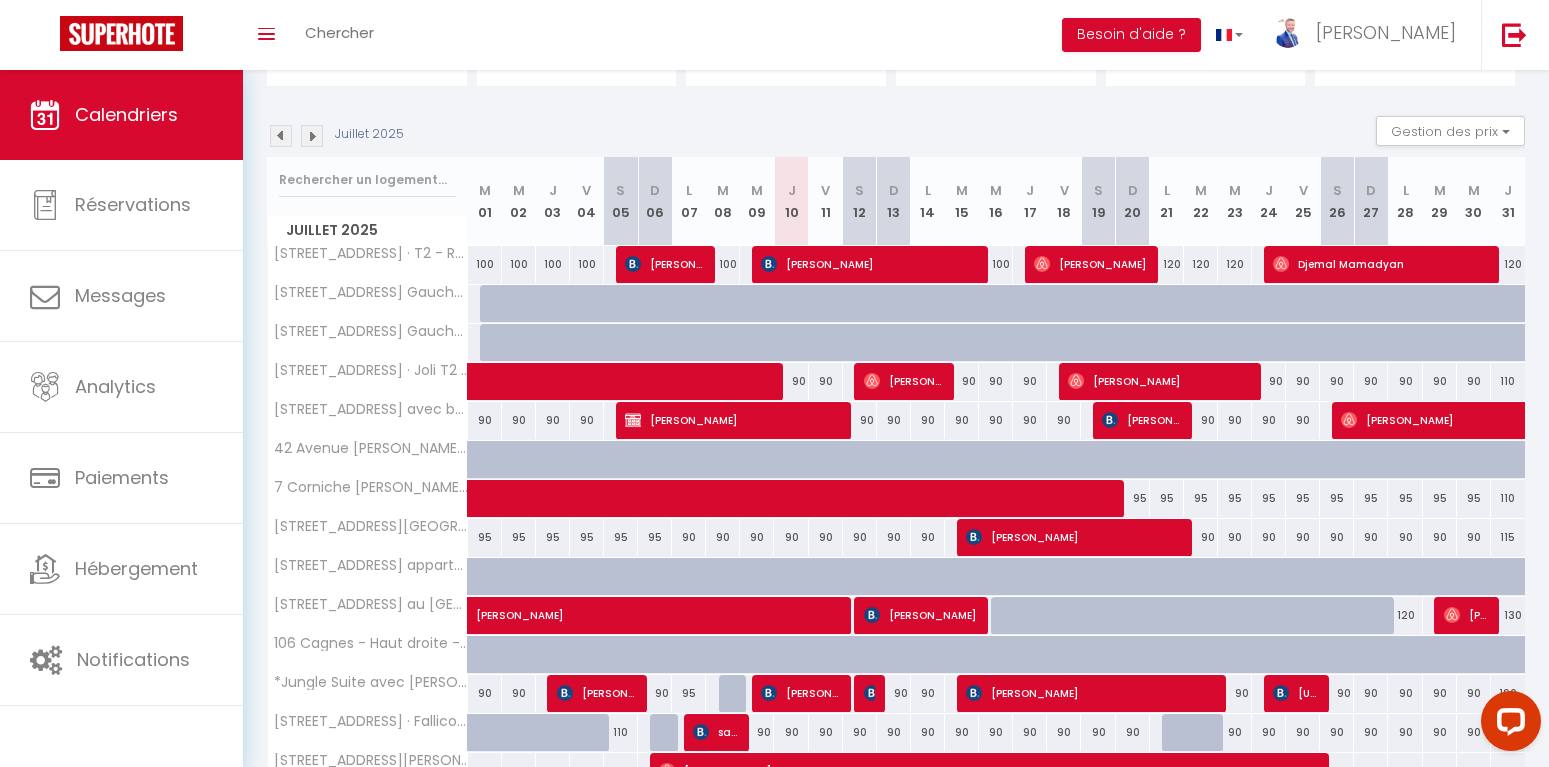 scroll, scrollTop: 561, scrollLeft: 0, axis: vertical 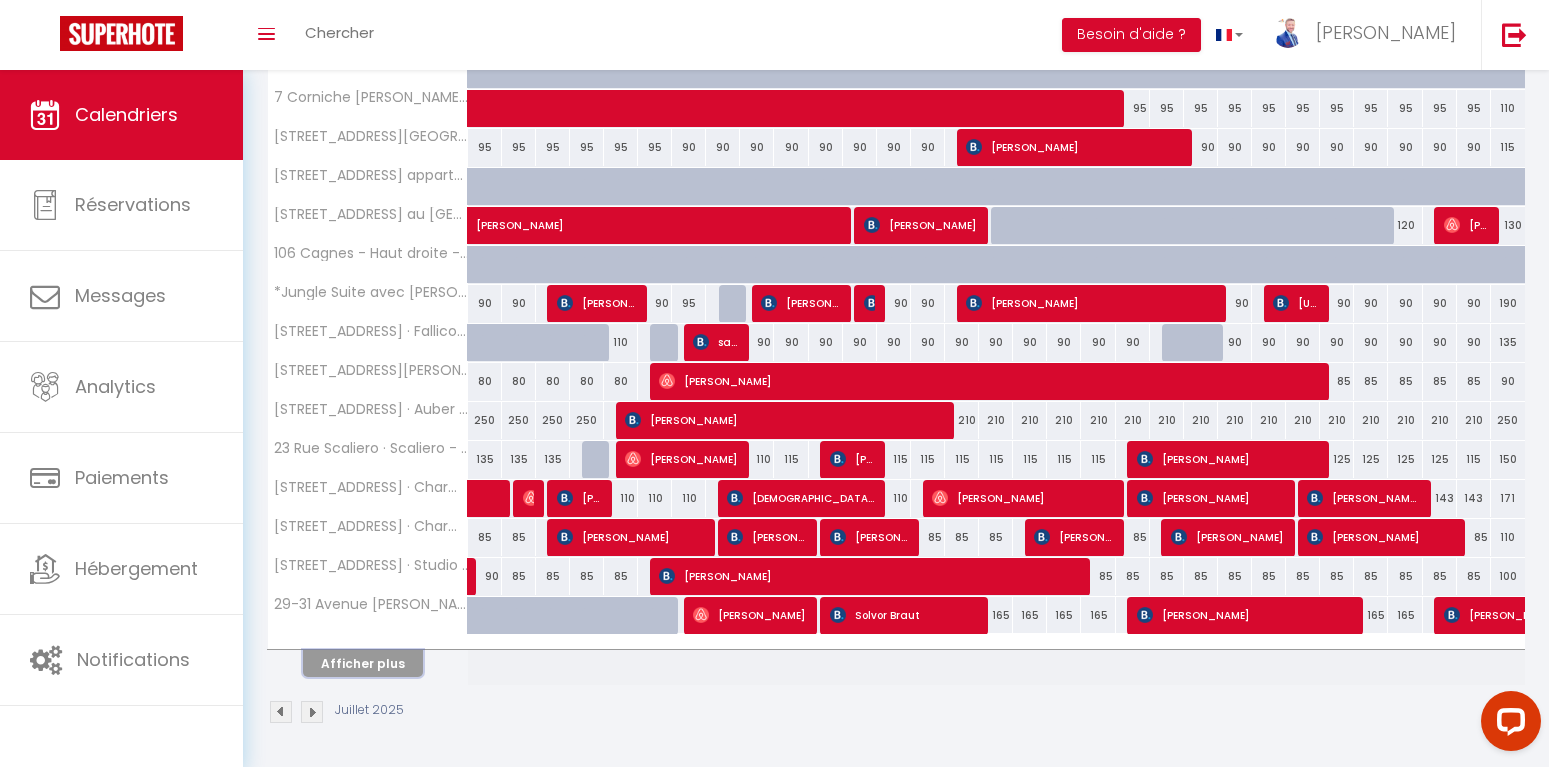 click on "Afficher plus" at bounding box center [363, 663] 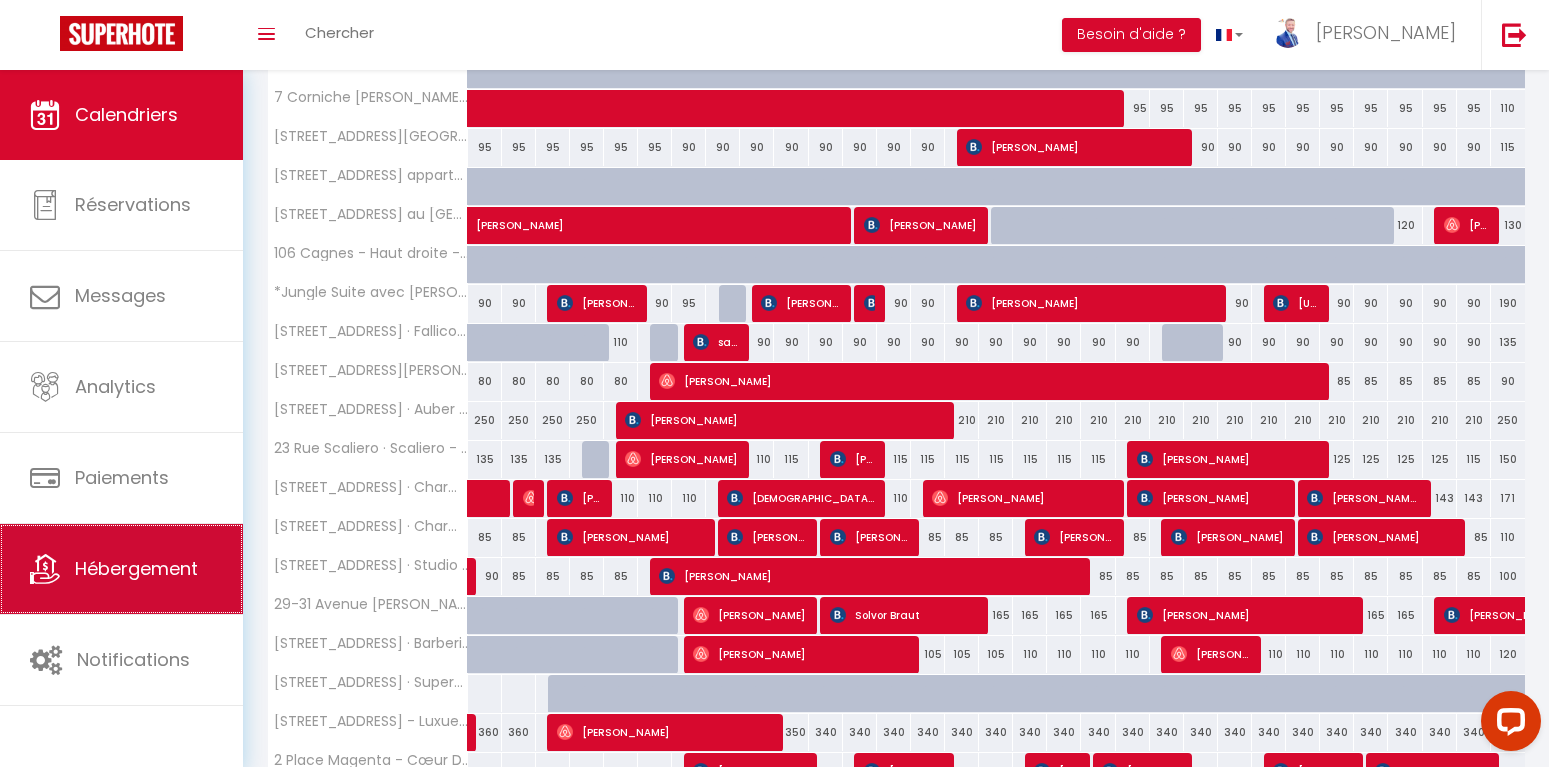 click on "Hébergement" at bounding box center [121, 569] 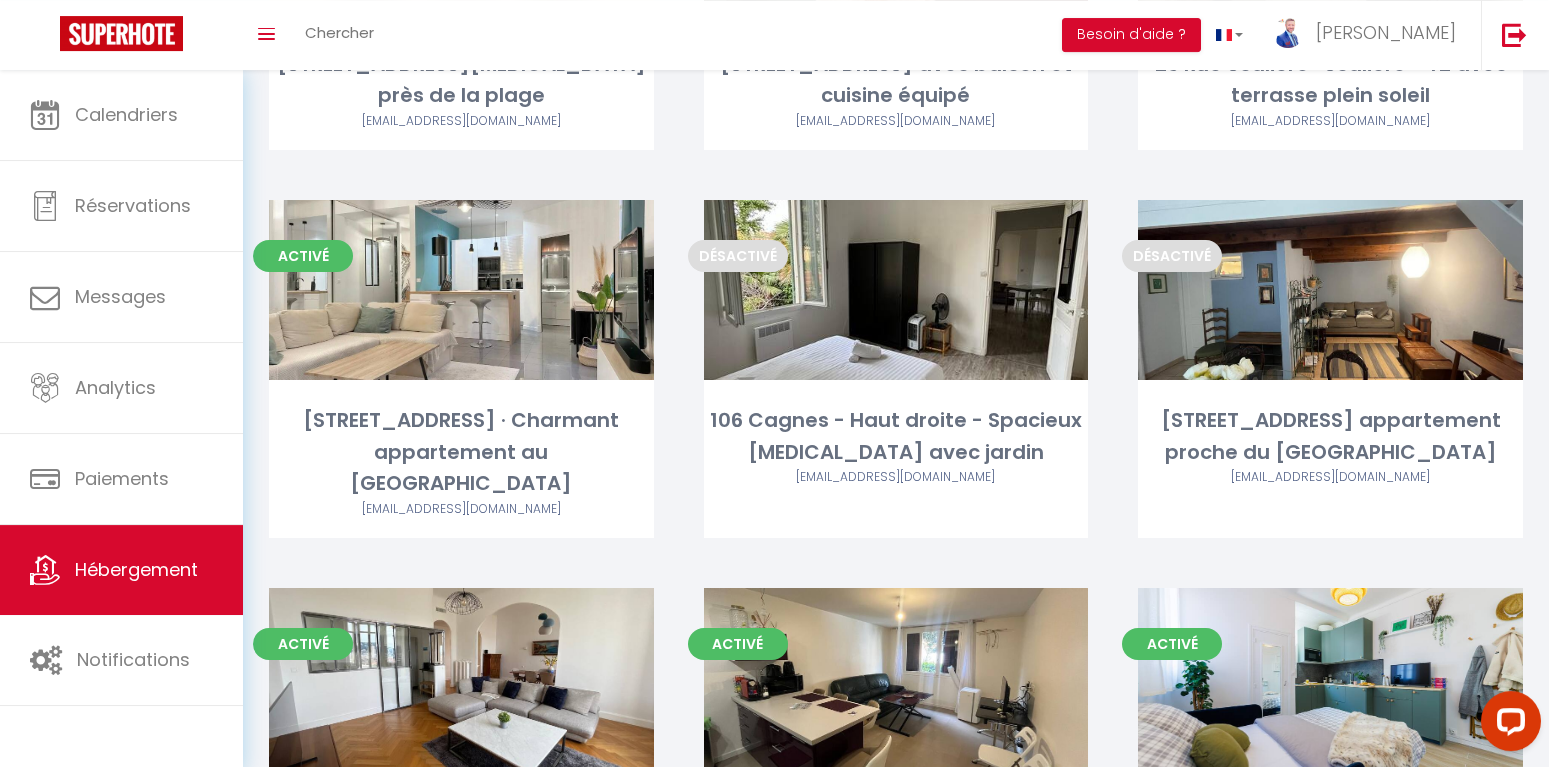 scroll, scrollTop: 2945, scrollLeft: 0, axis: vertical 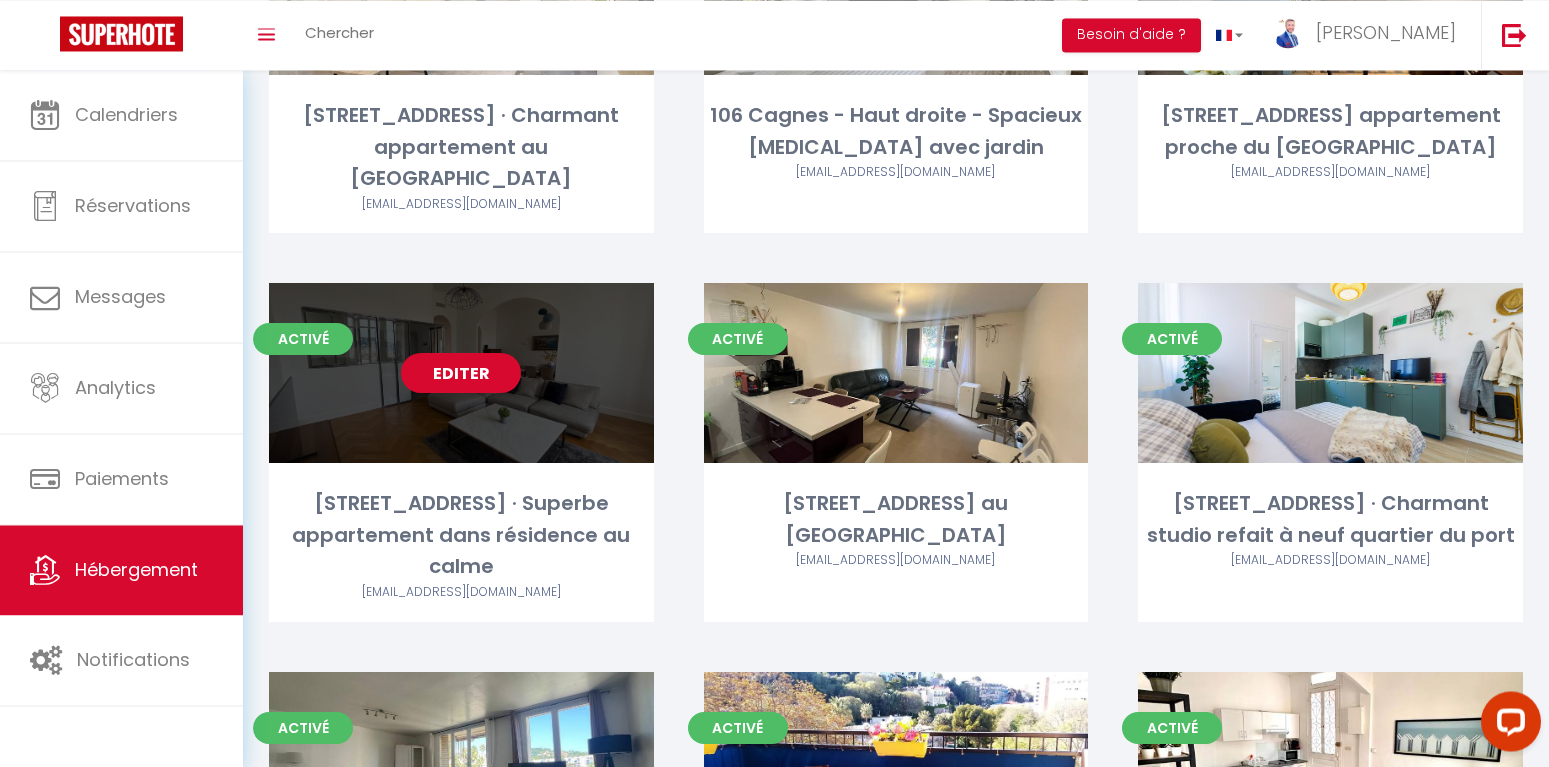 click on "Editer" at bounding box center (461, 373) 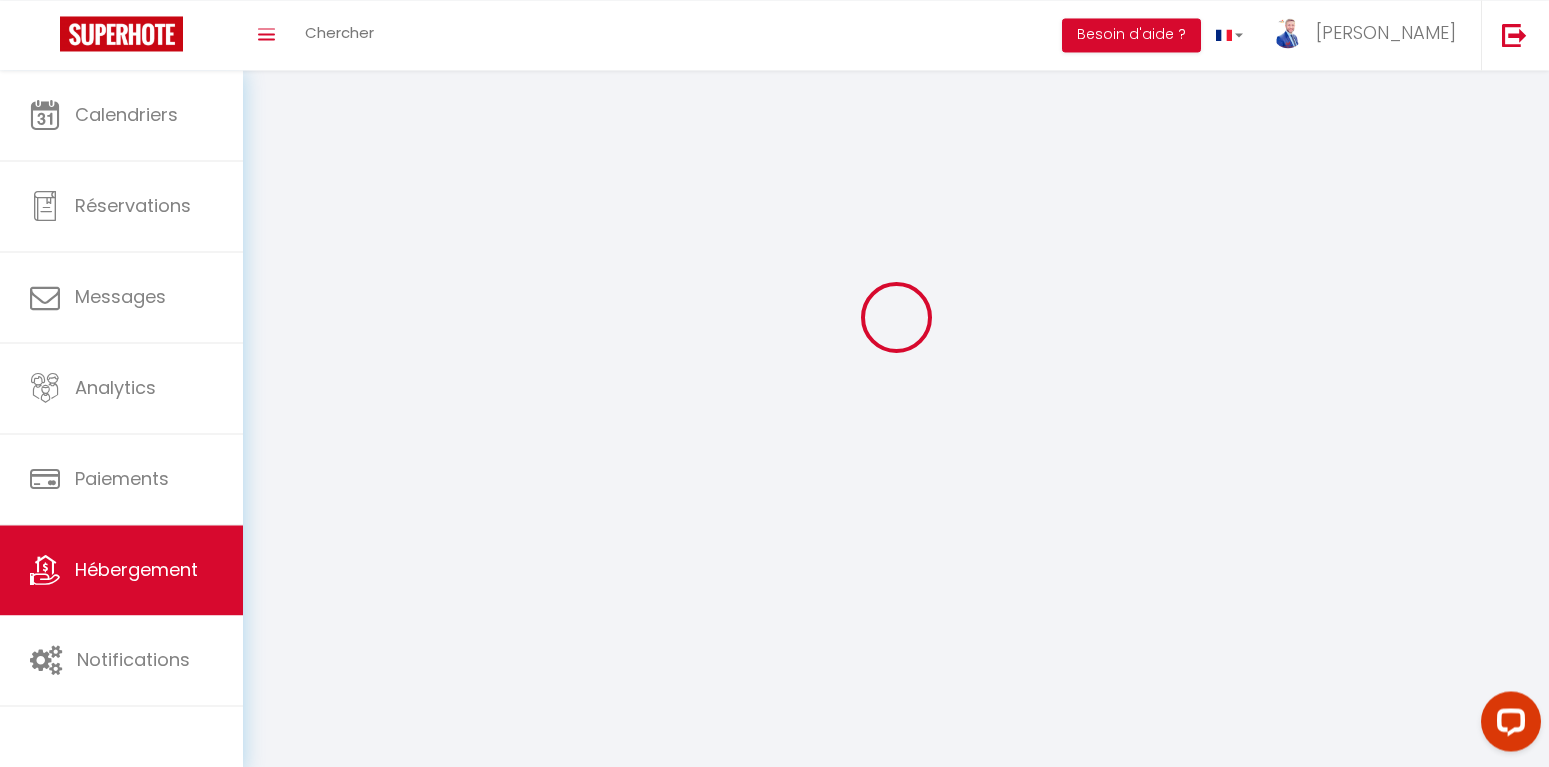 select 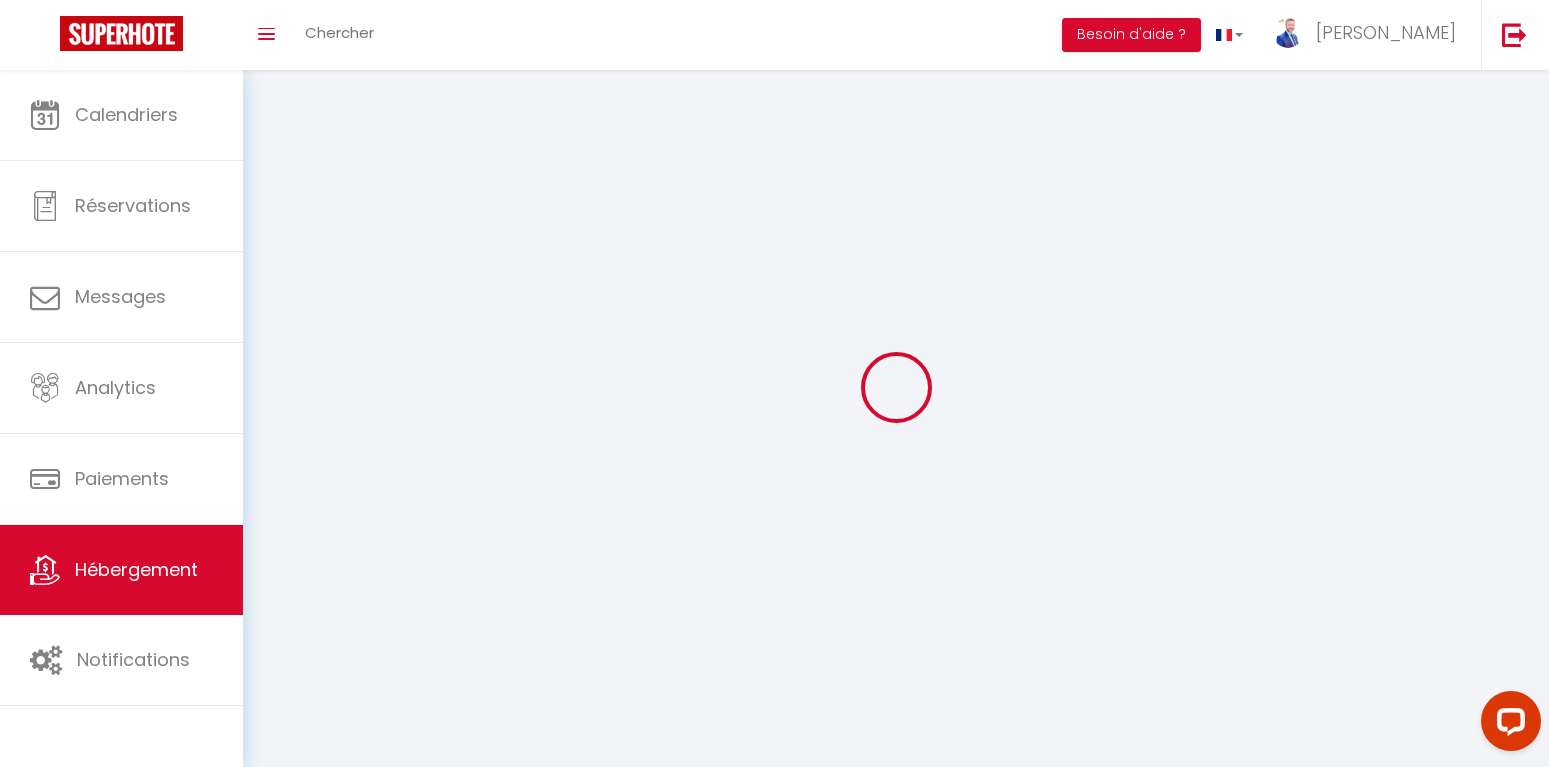 select on "1" 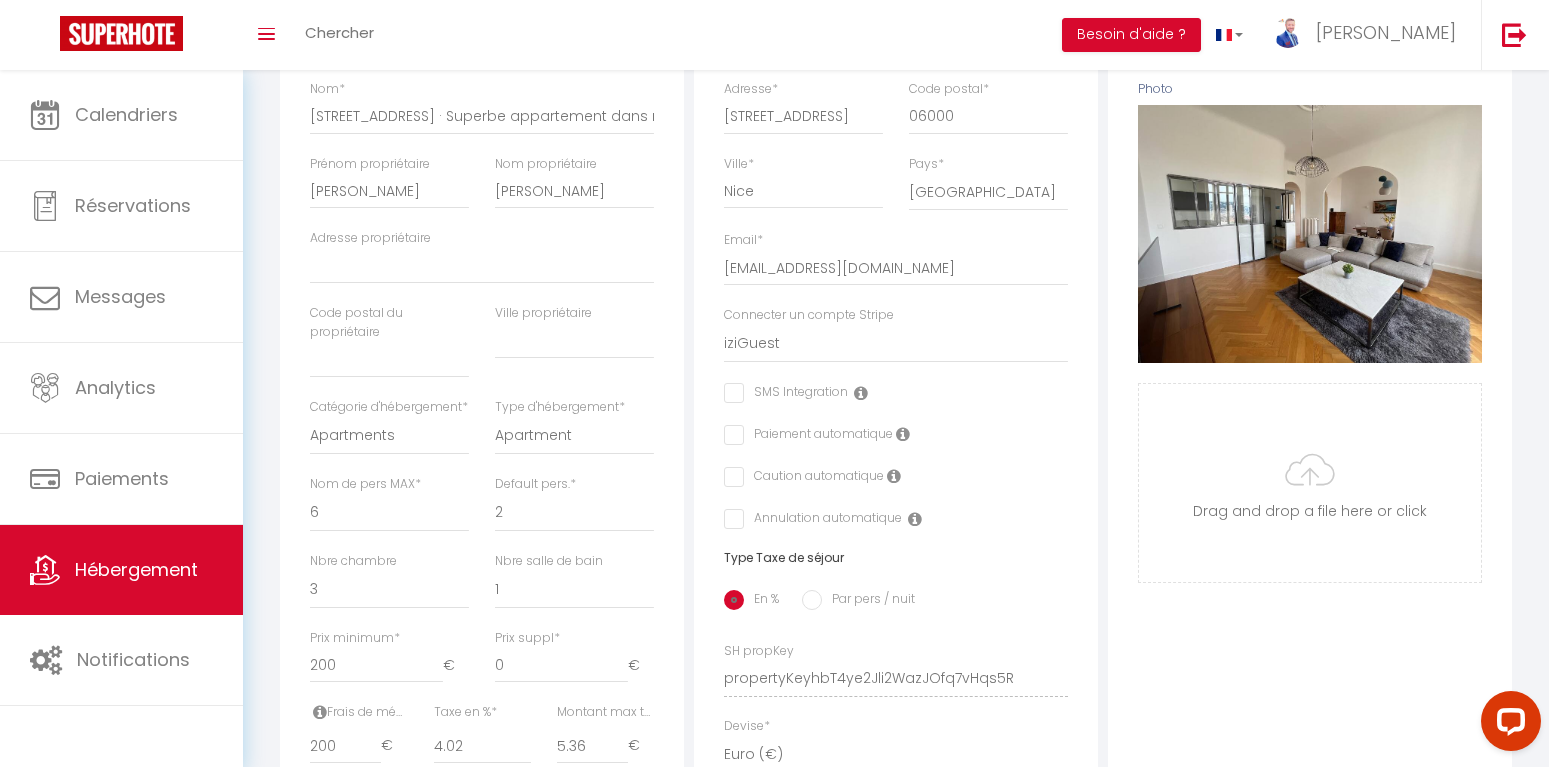 scroll, scrollTop: 493, scrollLeft: 0, axis: vertical 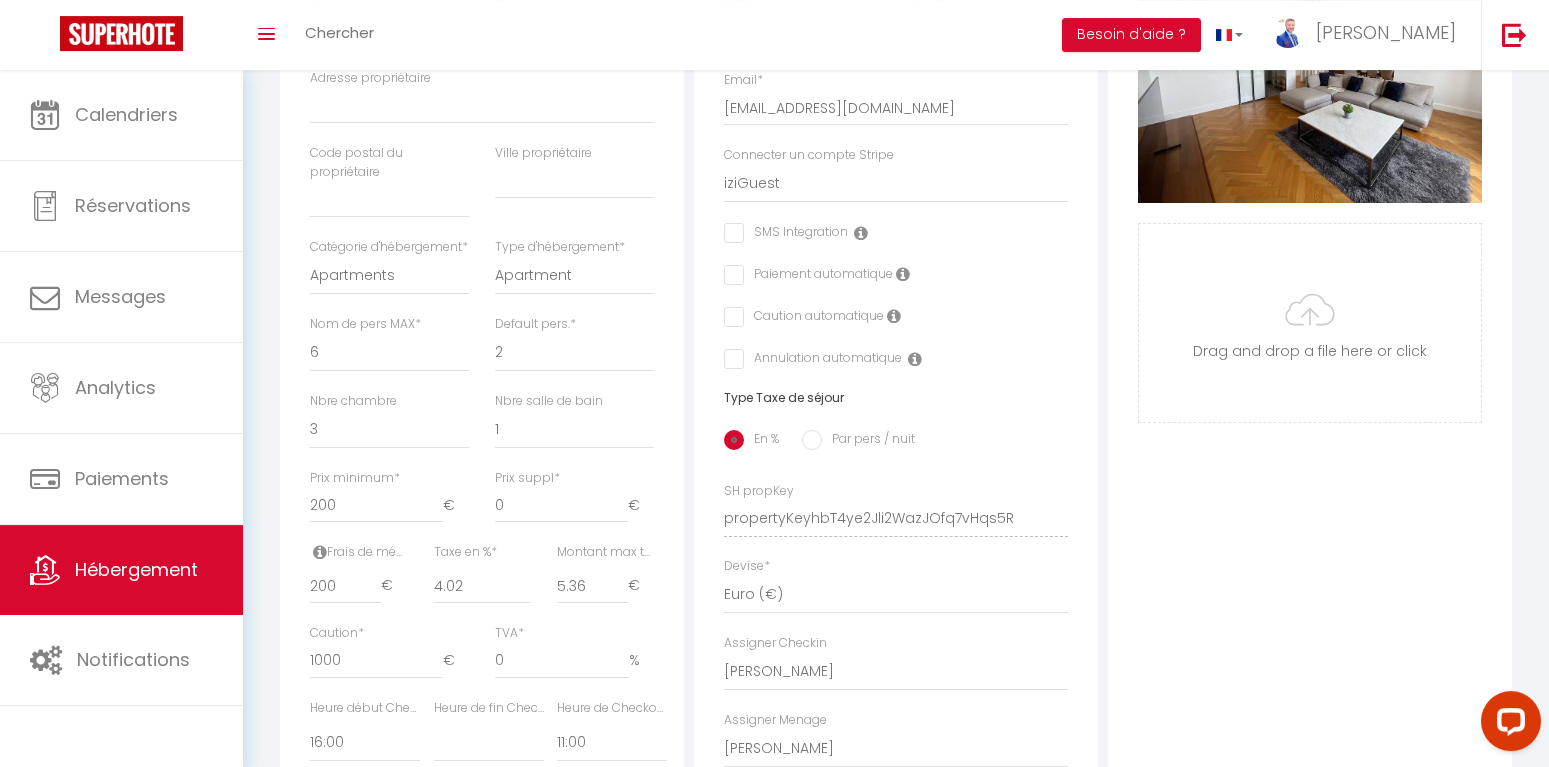 select 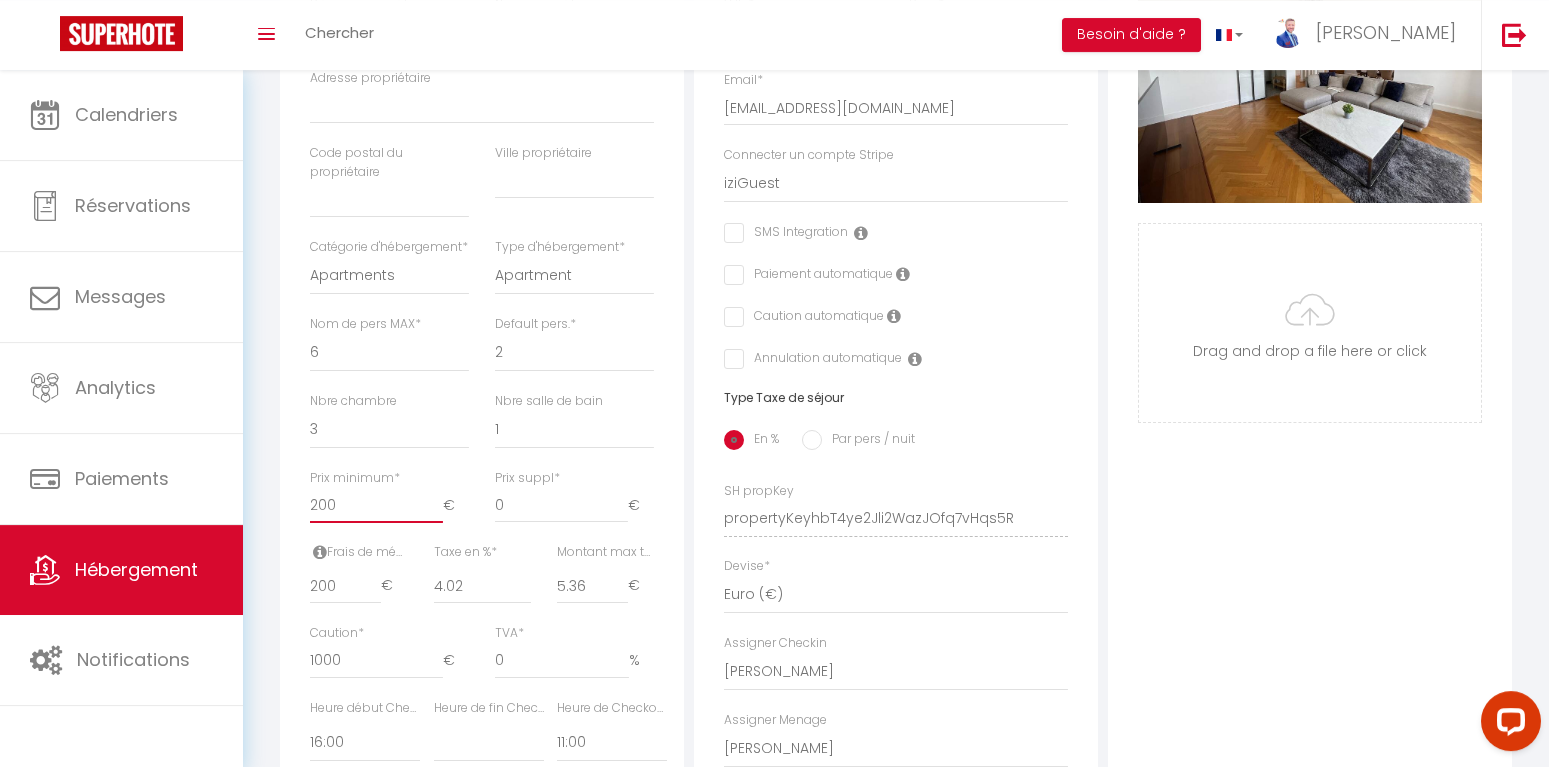 drag, startPoint x: 342, startPoint y: 521, endPoint x: 286, endPoint y: 529, distance: 56.568542 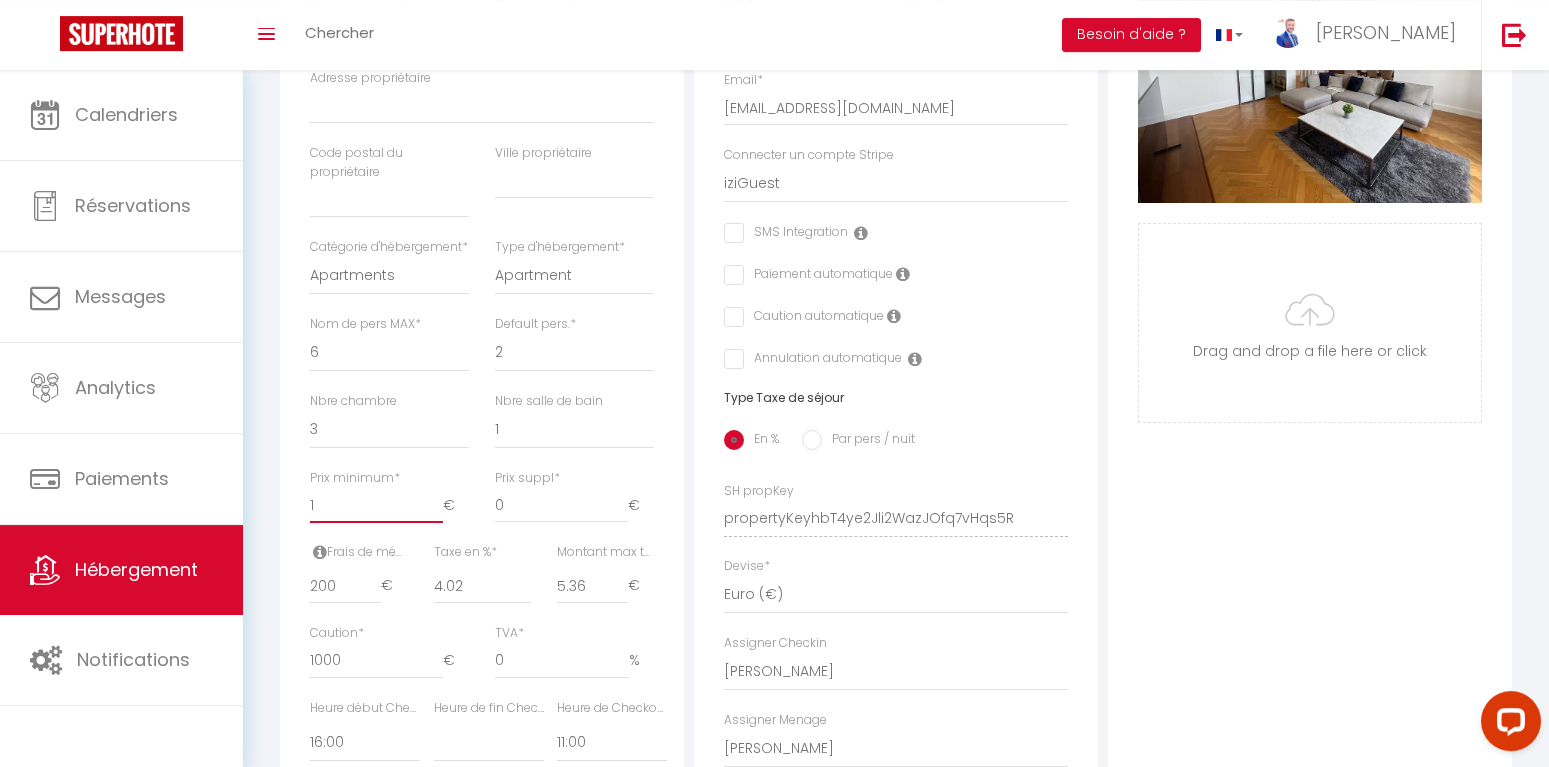 select 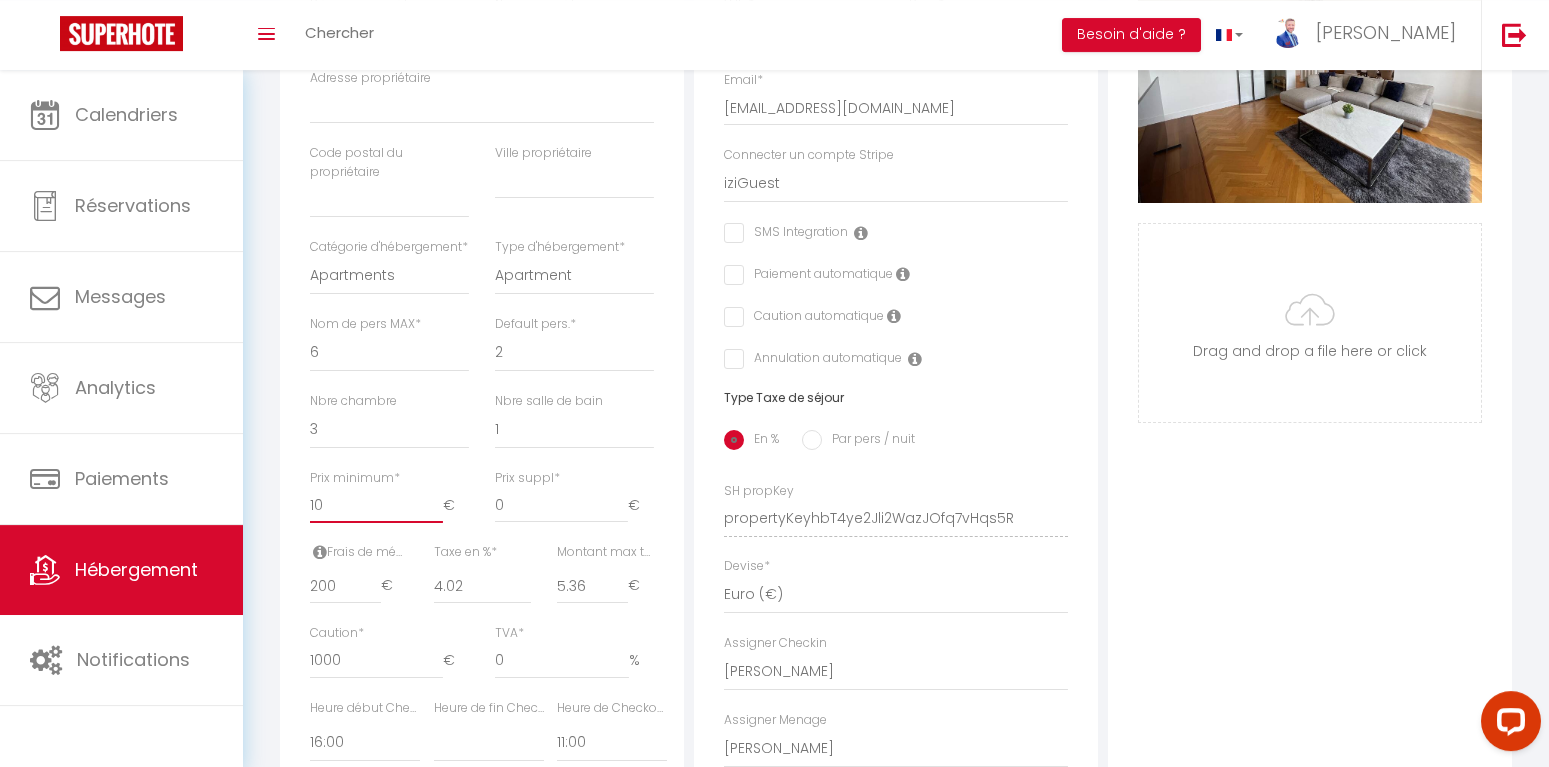 select 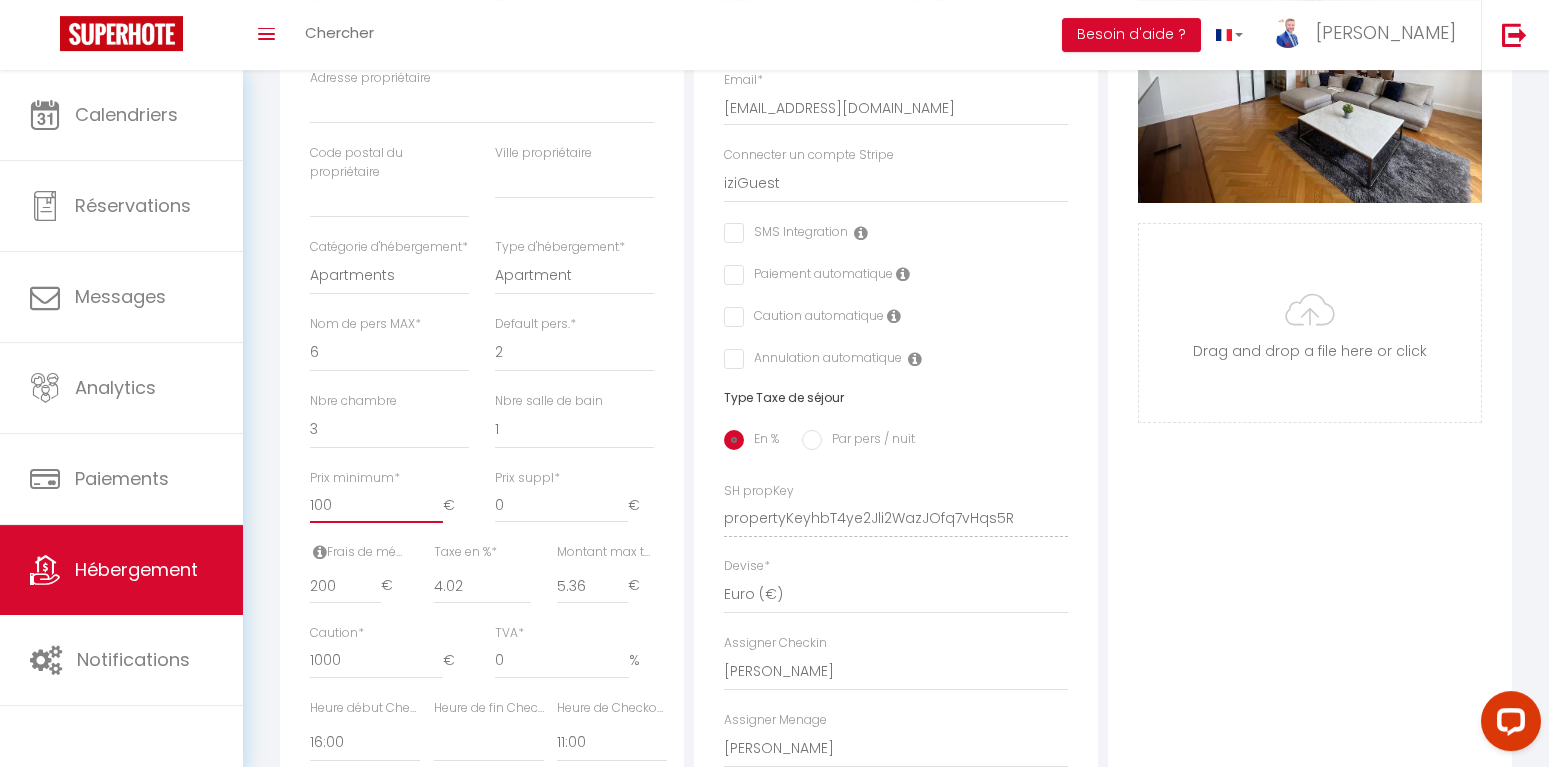 select 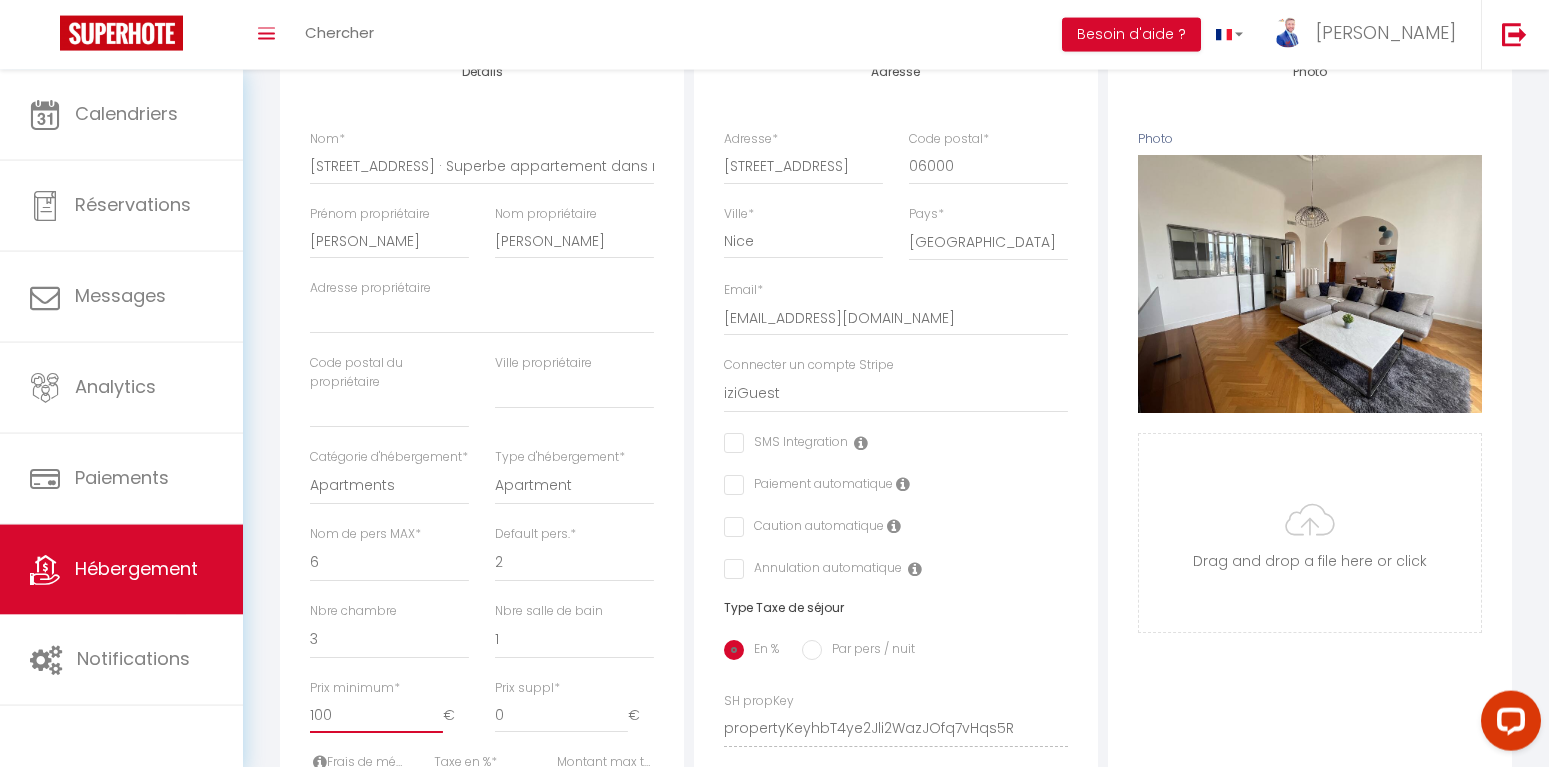 scroll, scrollTop: 0, scrollLeft: 0, axis: both 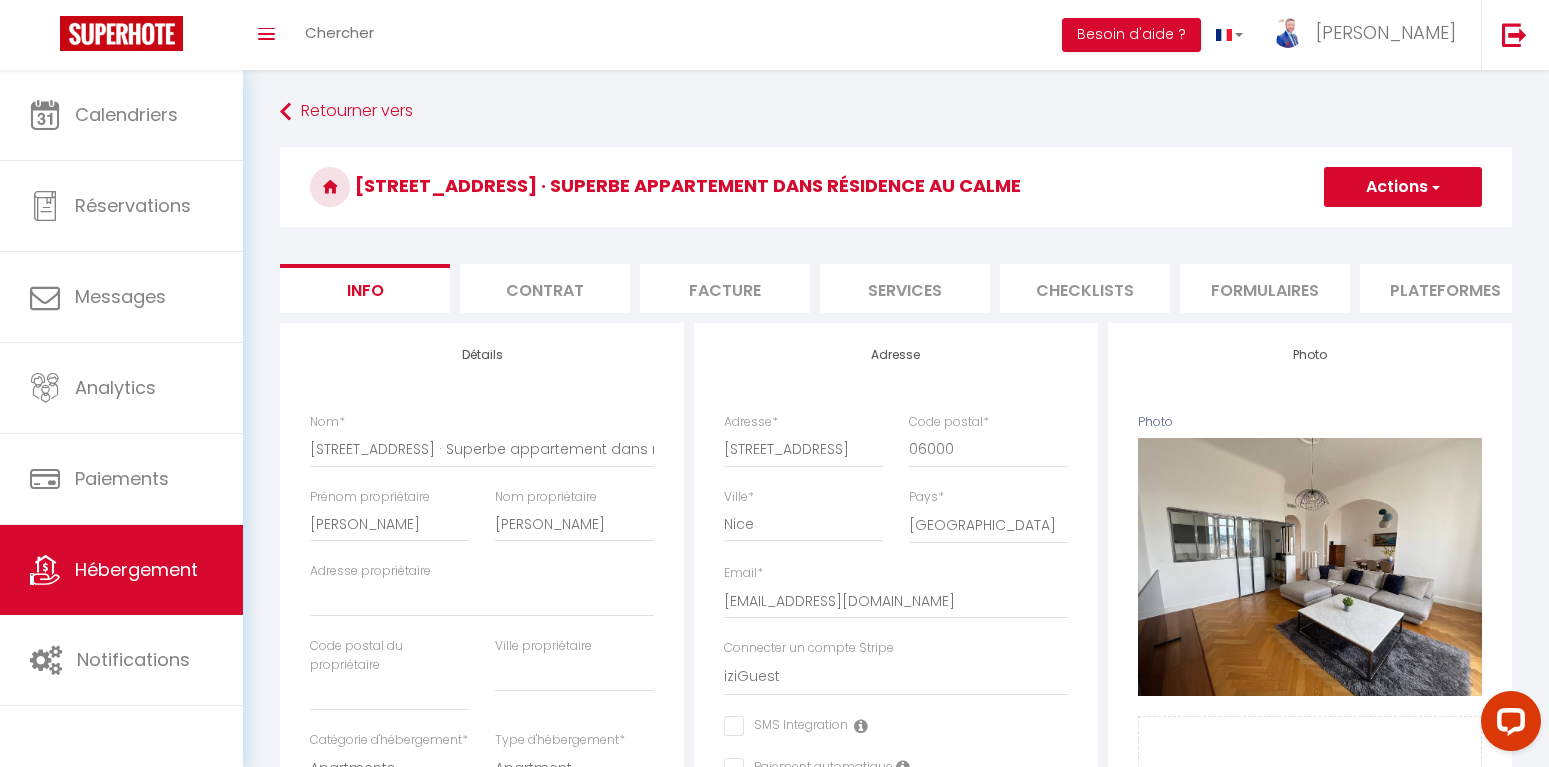 type on "100" 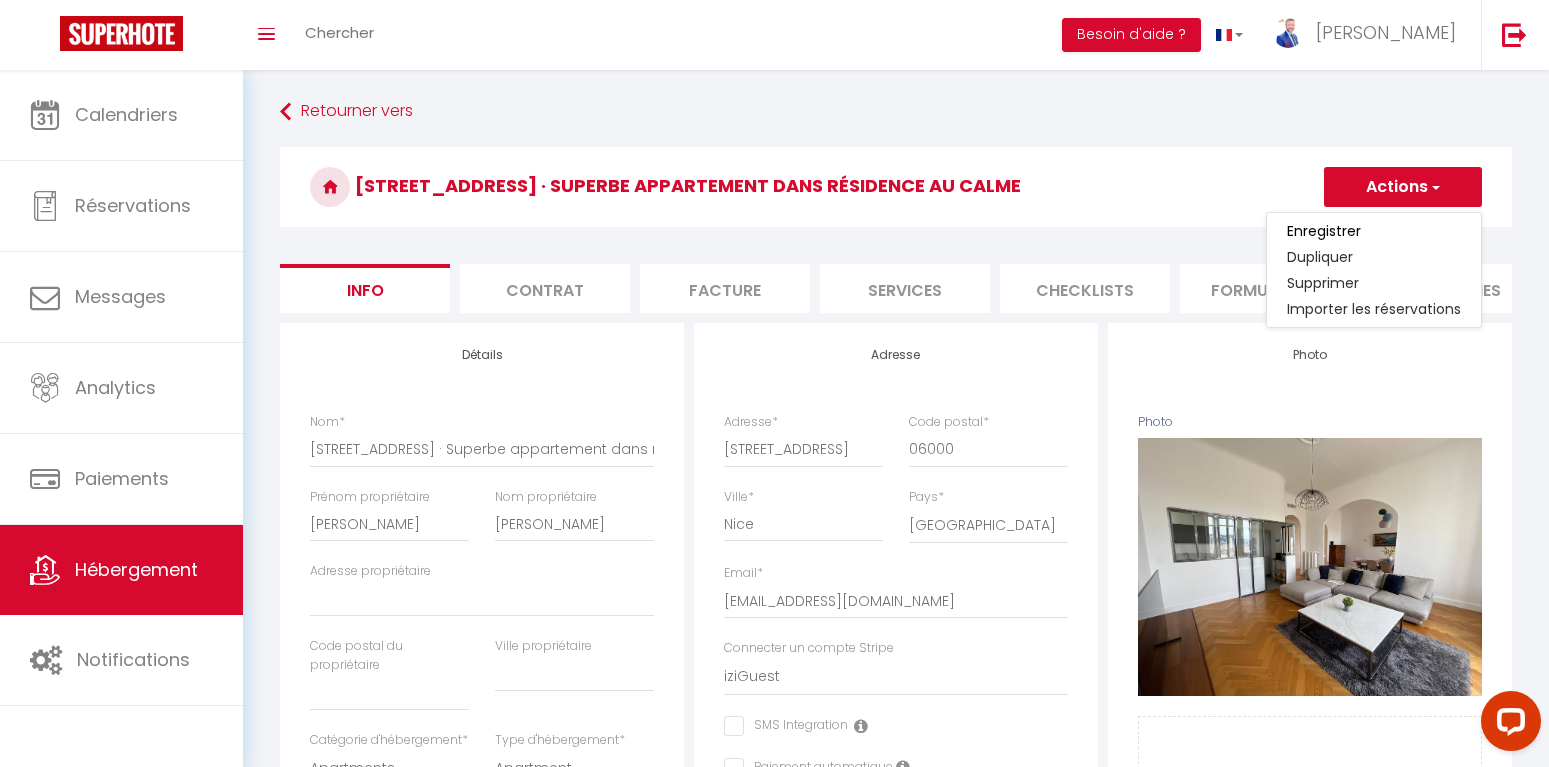 click on "Enregistrer" at bounding box center [1374, 231] 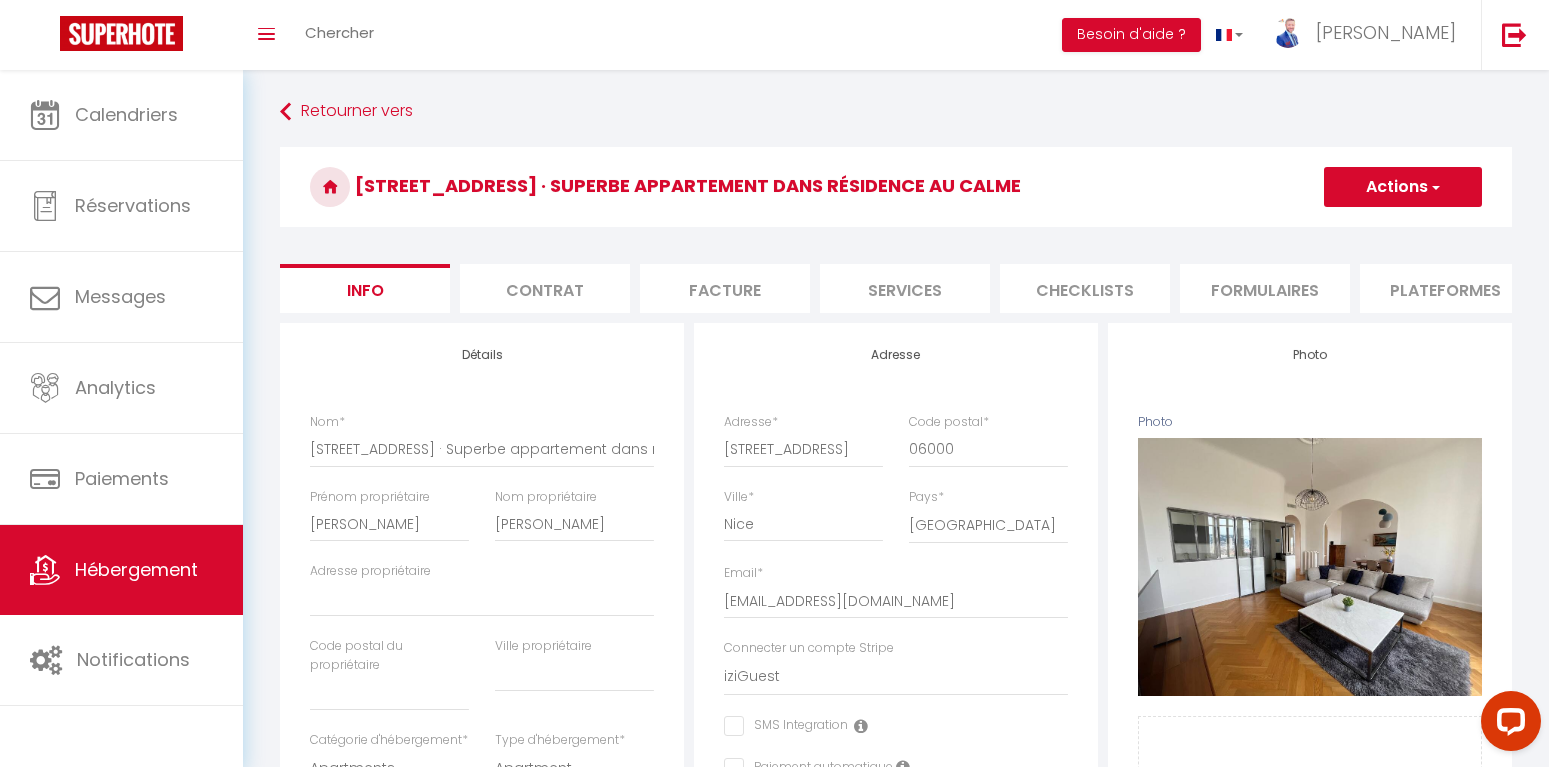 click on "[STREET_ADDRESS] · Superbe appartement dans résidence au calme" at bounding box center [896, 187] 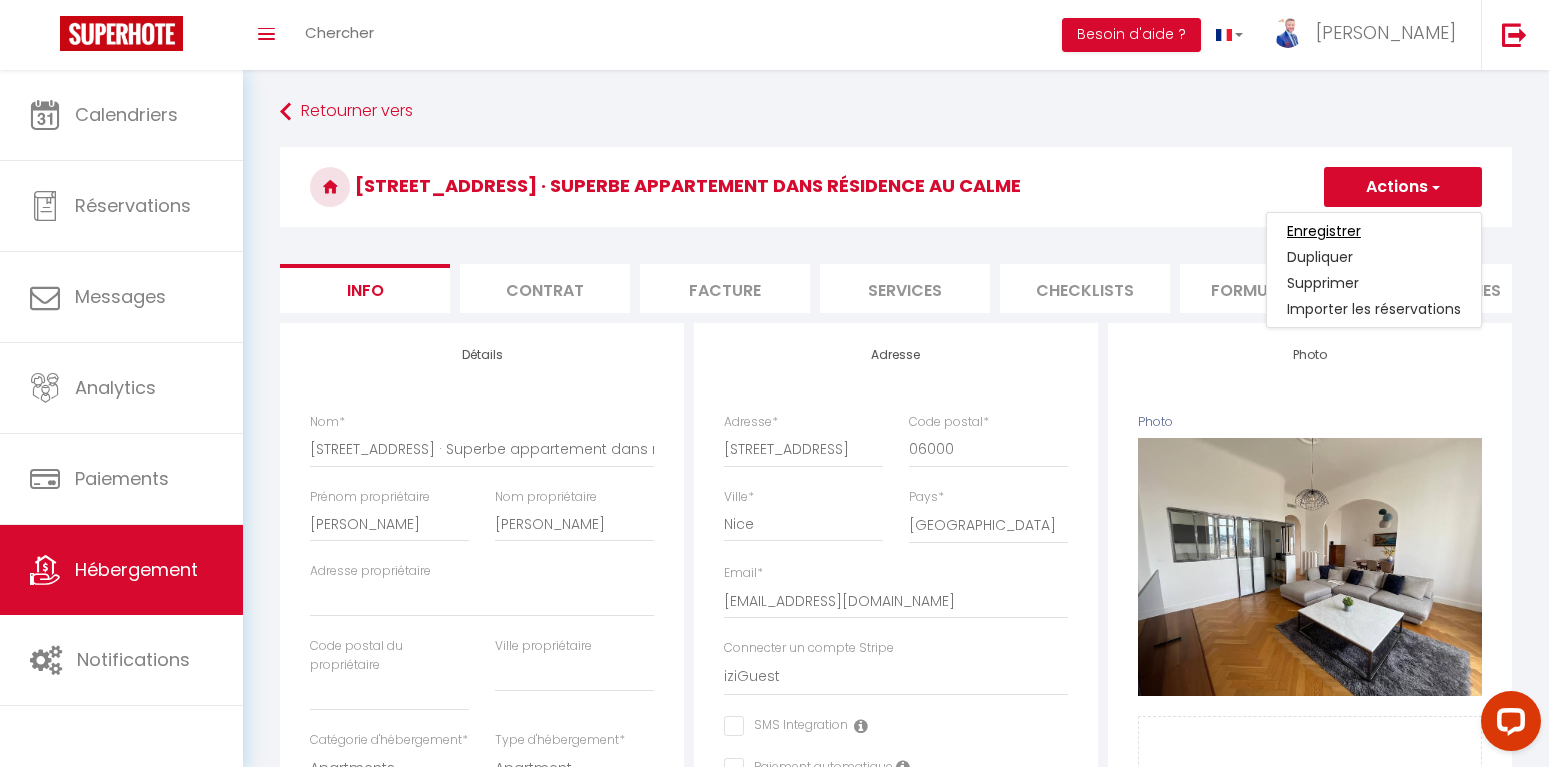 click on "Enregistrer" at bounding box center [1324, 231] 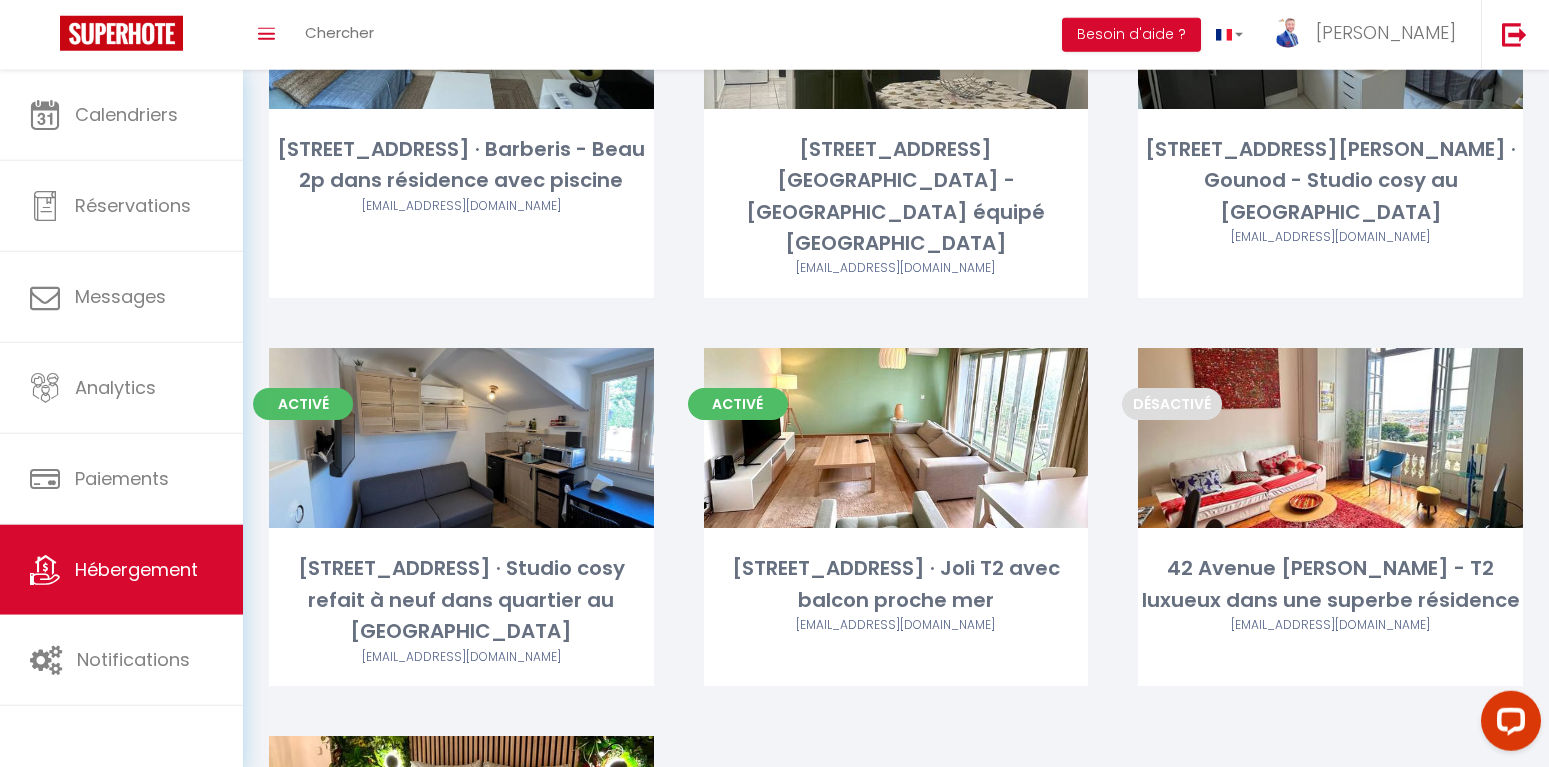 scroll, scrollTop: 4626, scrollLeft: 0, axis: vertical 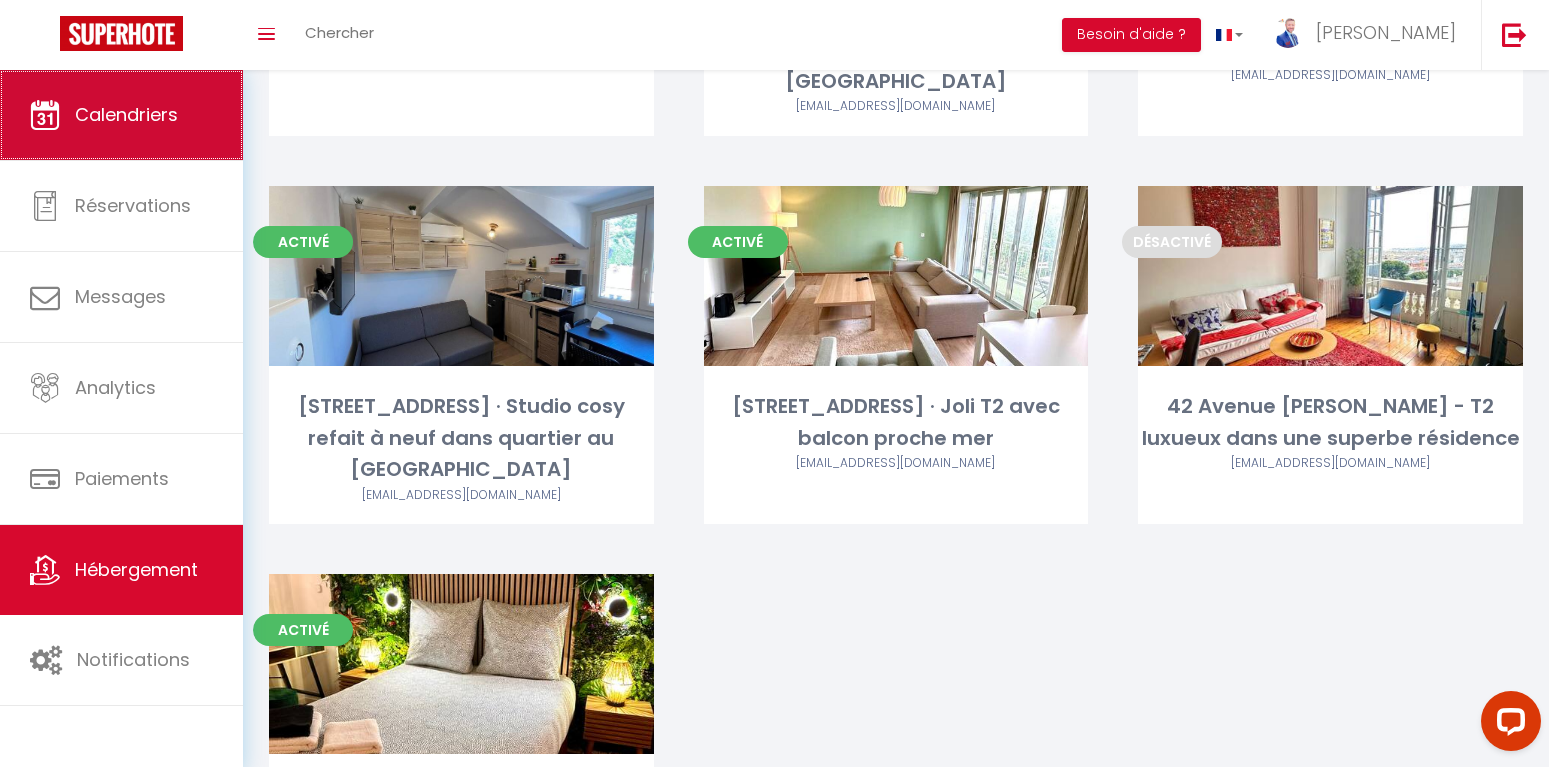 click on "Calendriers" at bounding box center [121, 115] 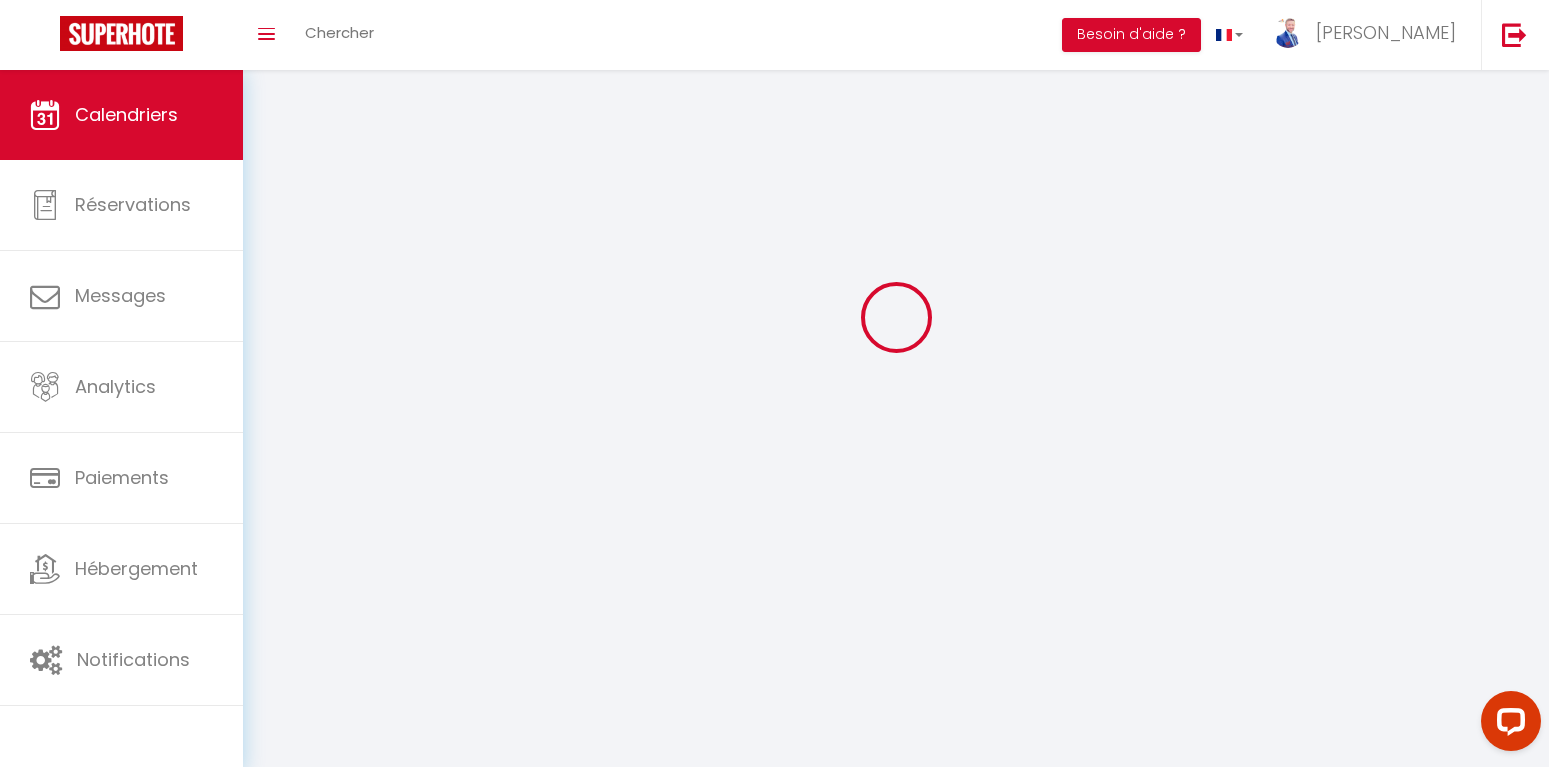 scroll, scrollTop: 0, scrollLeft: 0, axis: both 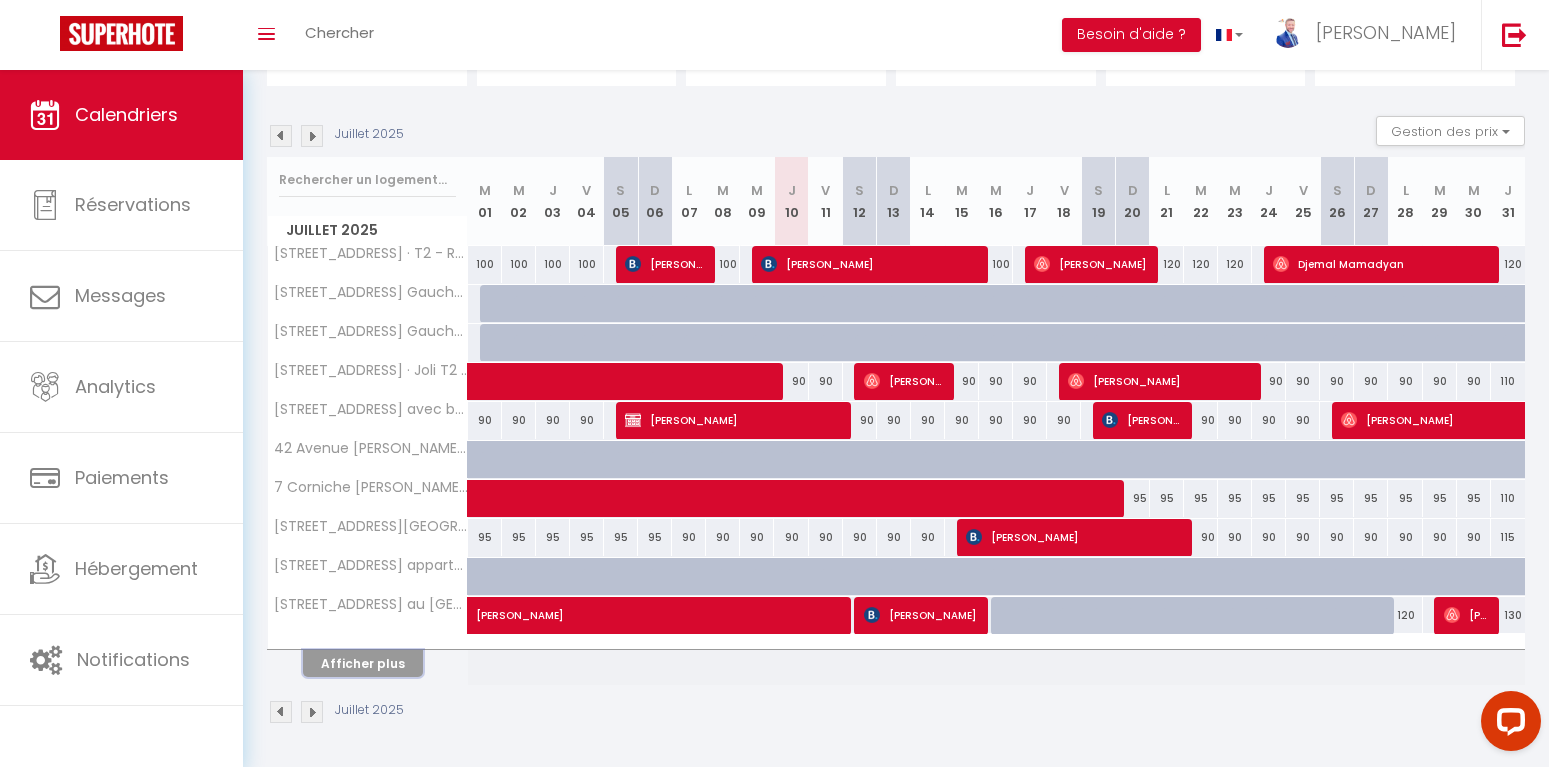 click on "Afficher plus" at bounding box center [363, 663] 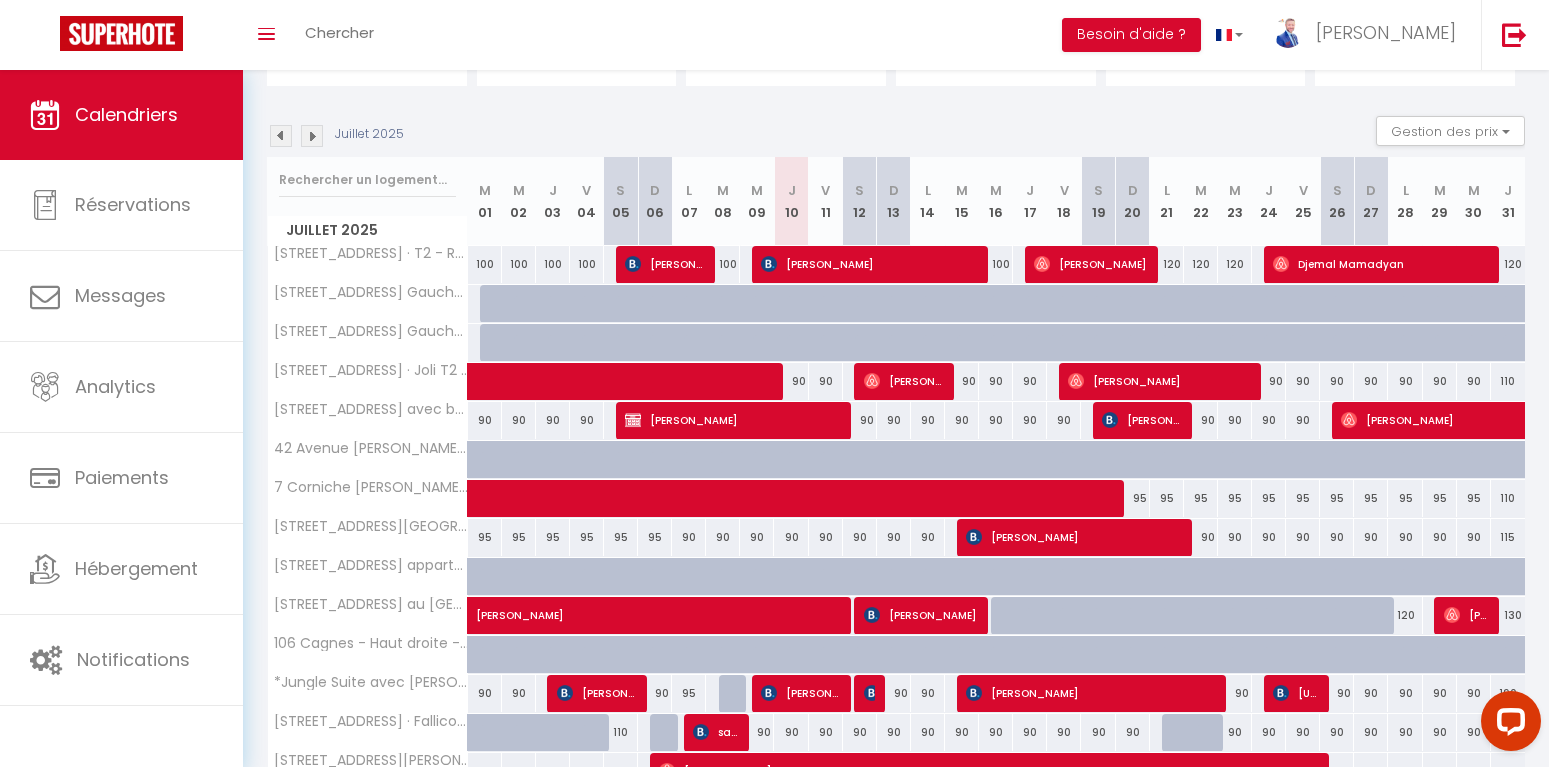 scroll, scrollTop: 0, scrollLeft: 0, axis: both 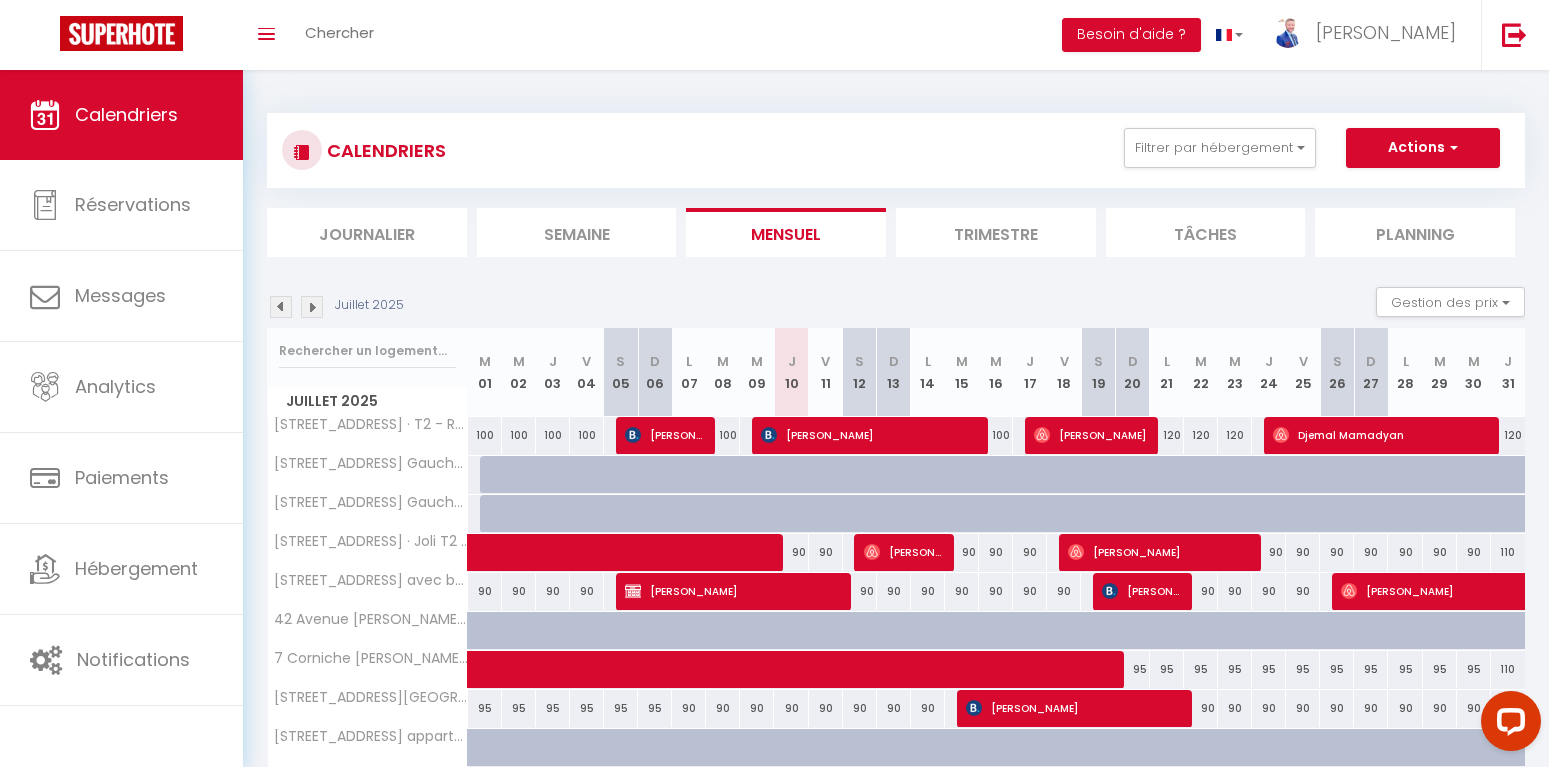 click at bounding box center (312, 307) 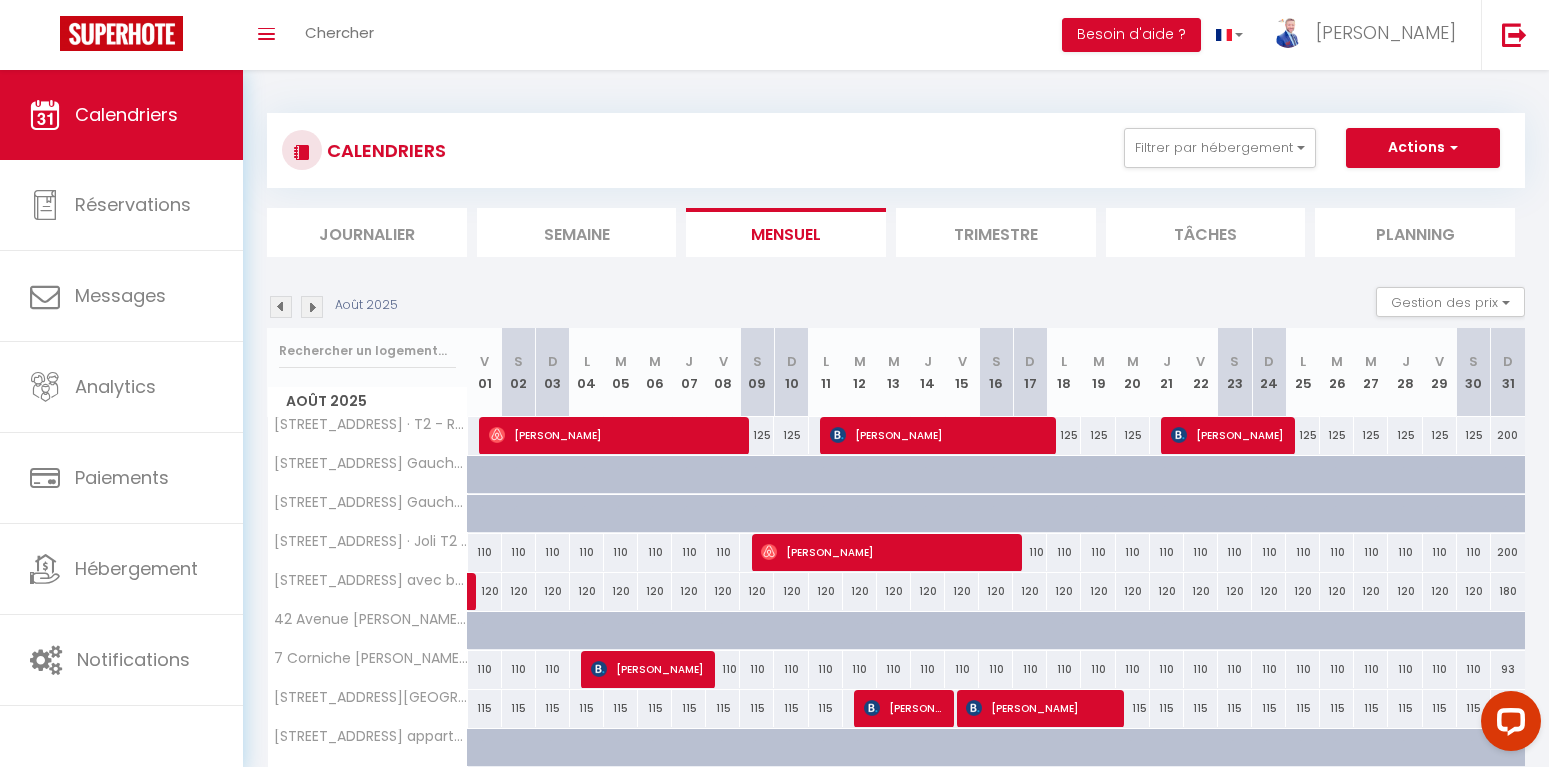 click at bounding box center [312, 307] 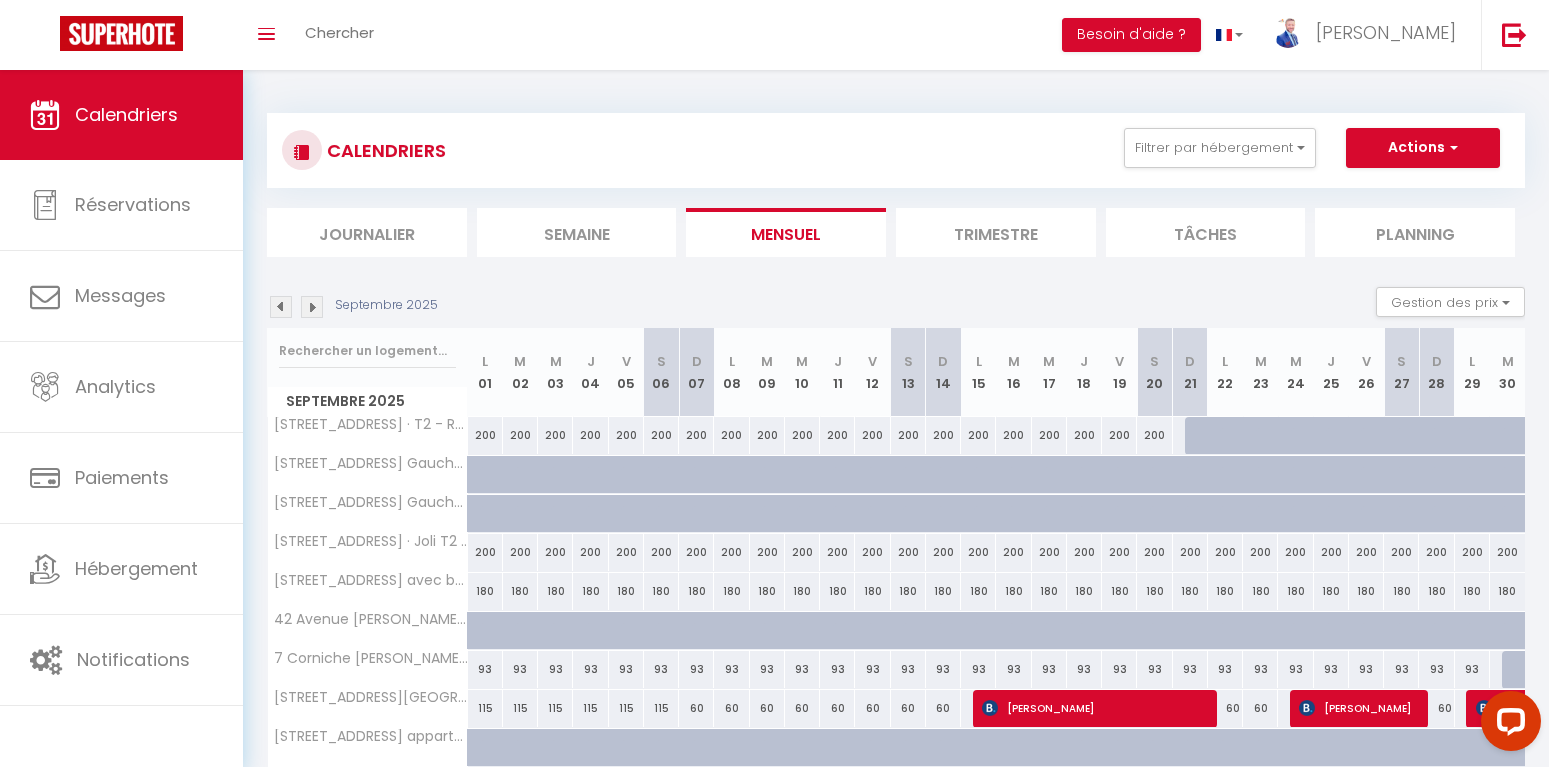 scroll, scrollTop: 103, scrollLeft: 0, axis: vertical 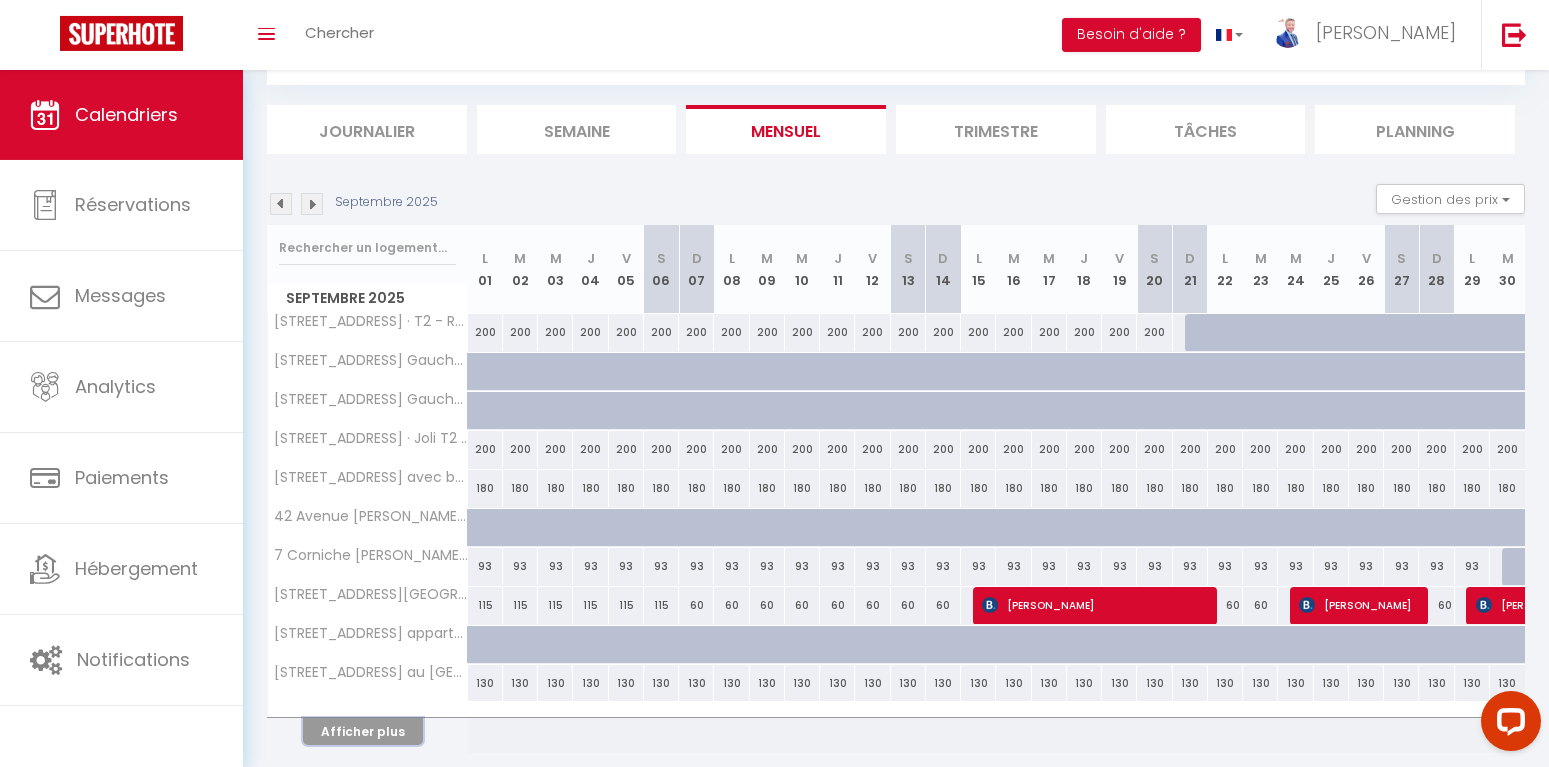 click on "Afficher plus" at bounding box center [363, 731] 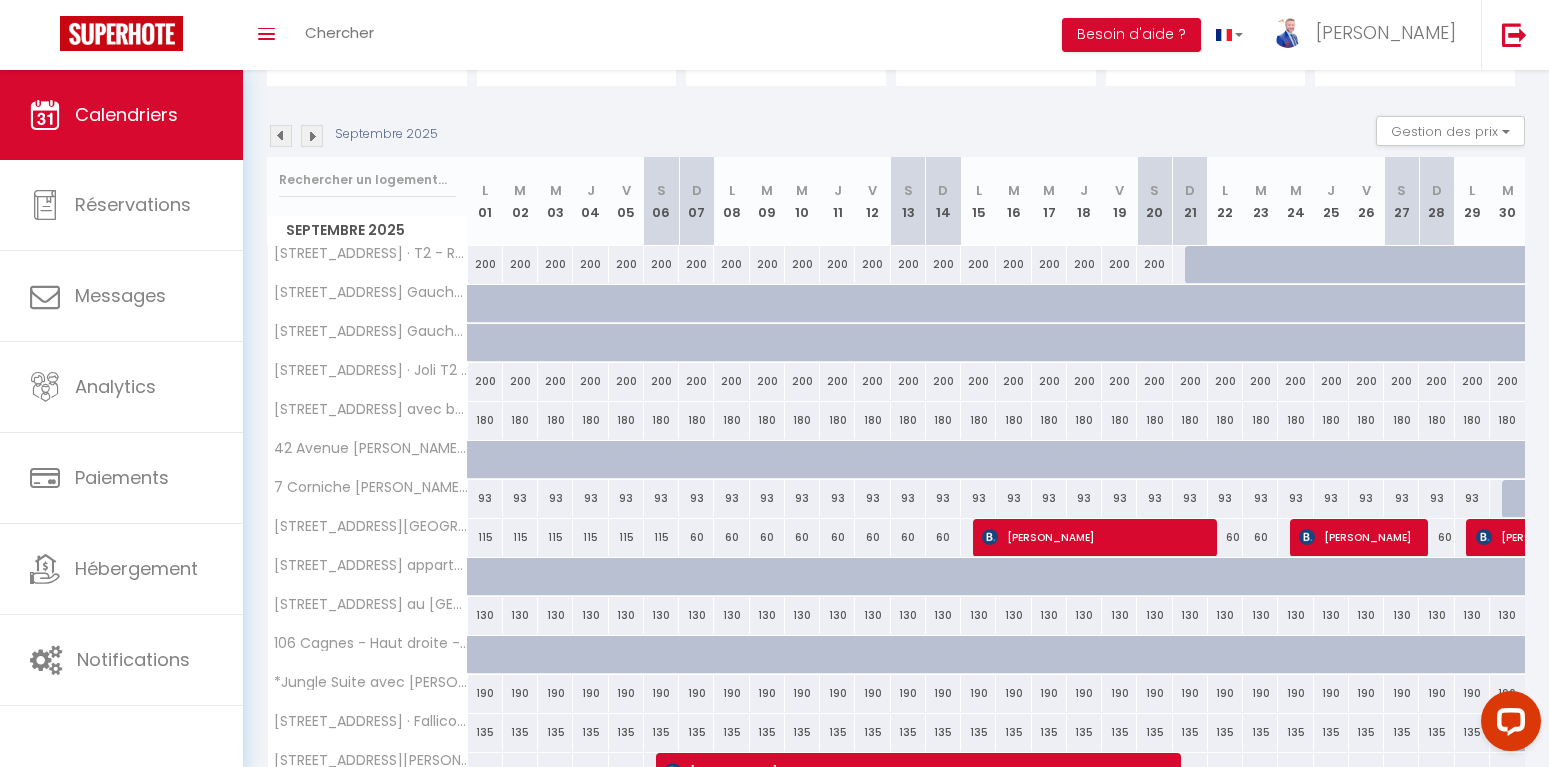 scroll, scrollTop: 561, scrollLeft: 0, axis: vertical 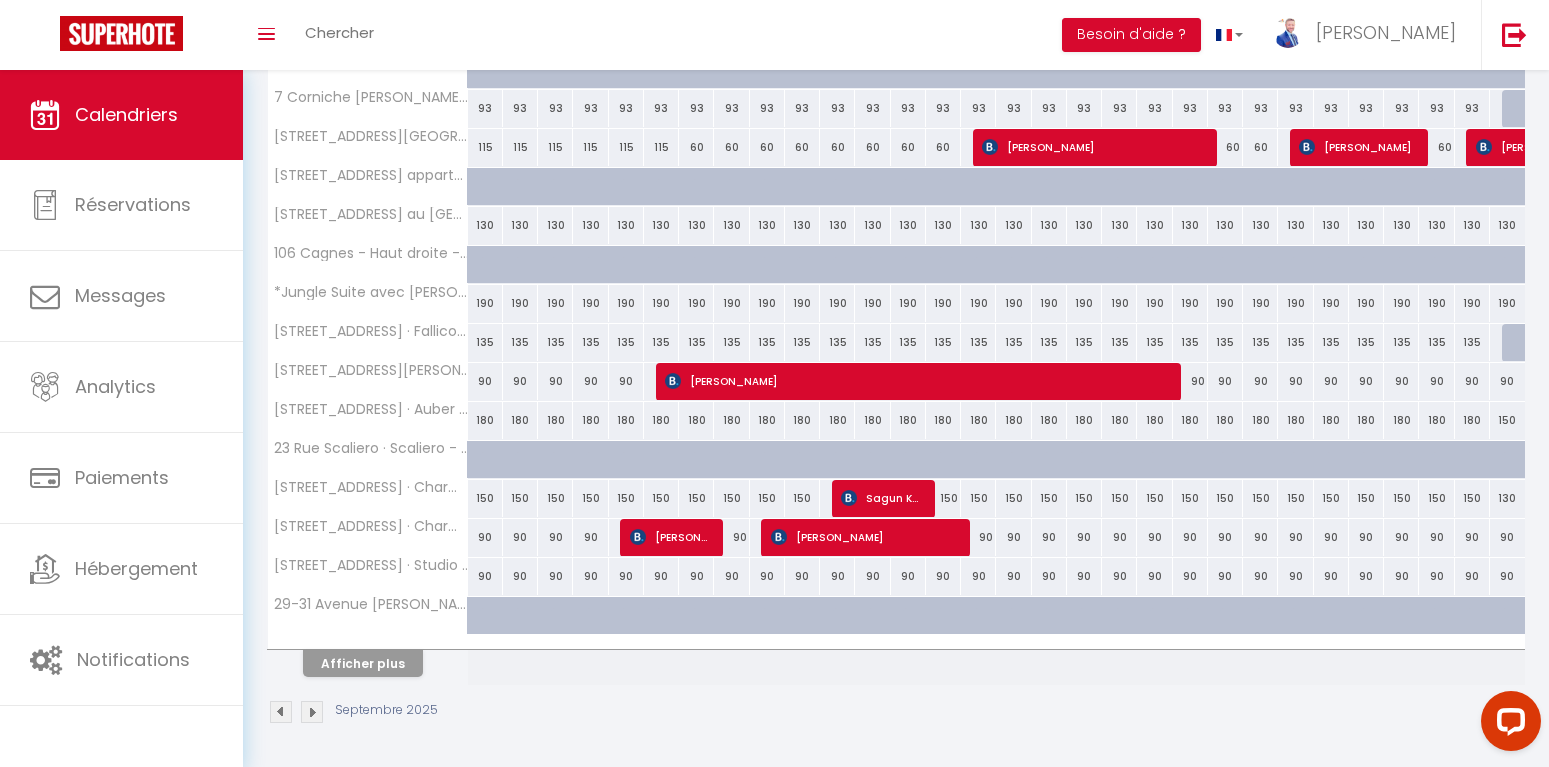 click at bounding box center (368, 642) 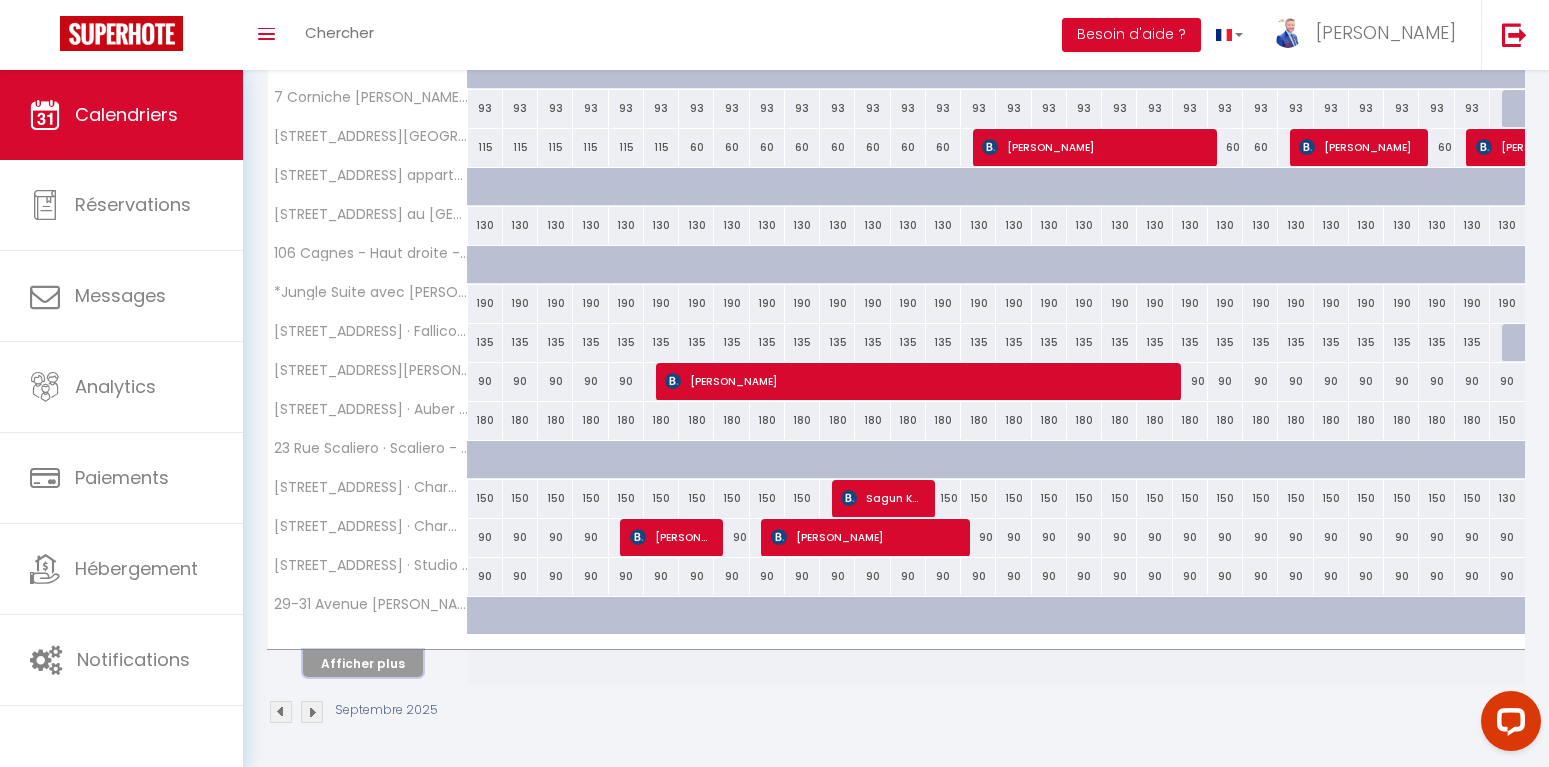 click on "Afficher plus" at bounding box center (363, 663) 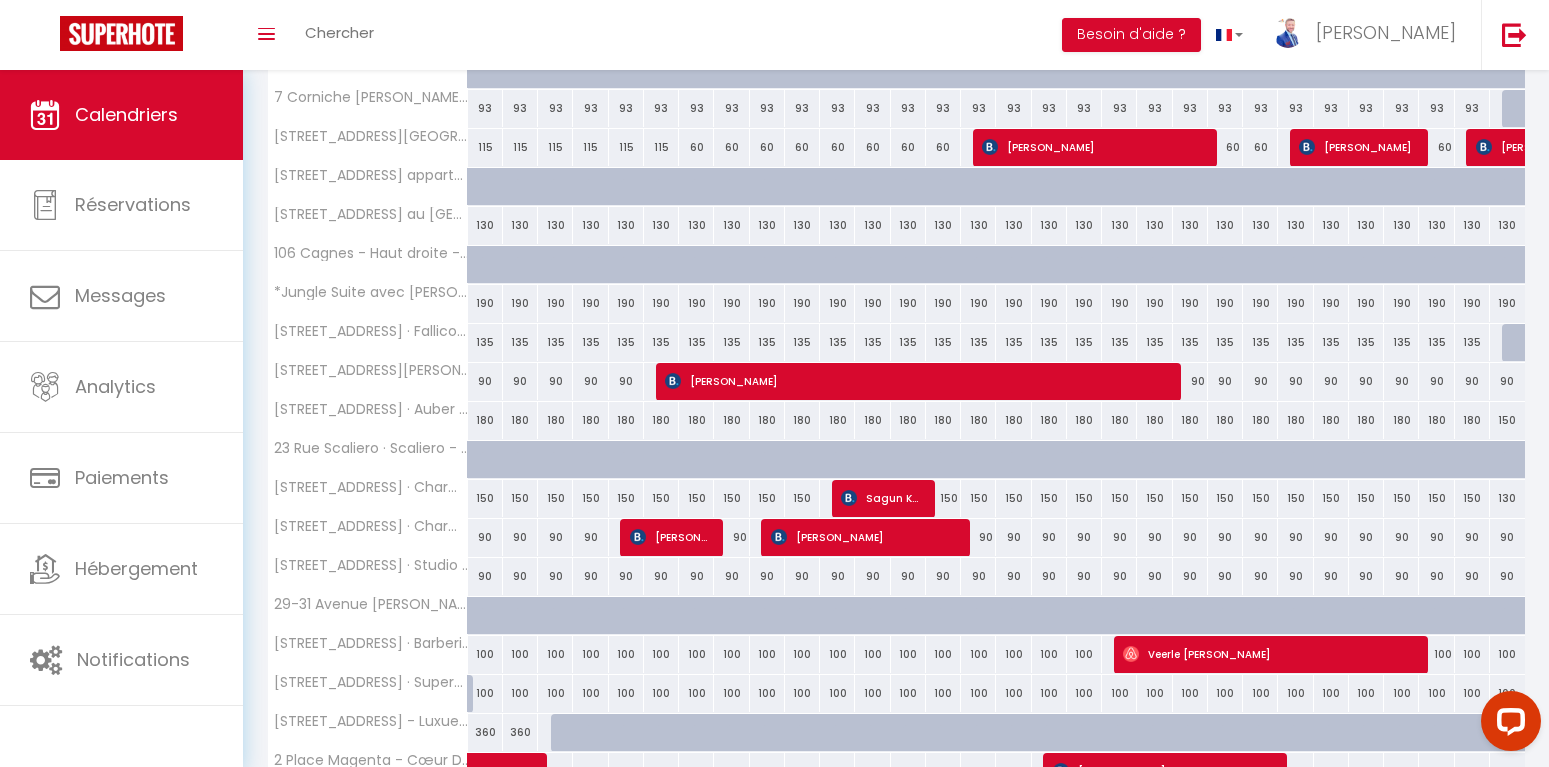 scroll, scrollTop: 951, scrollLeft: 0, axis: vertical 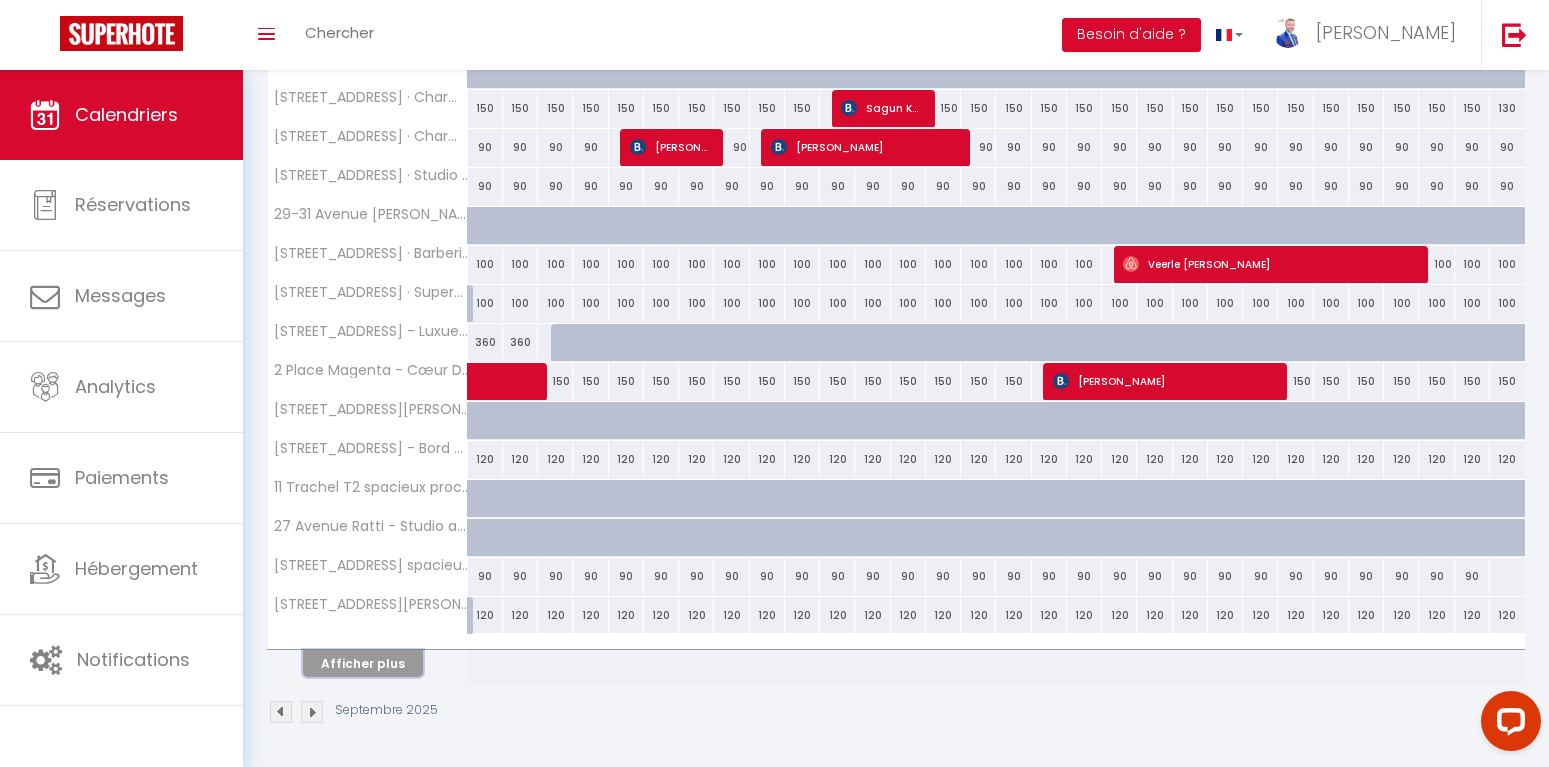 click on "Afficher plus" at bounding box center (363, 663) 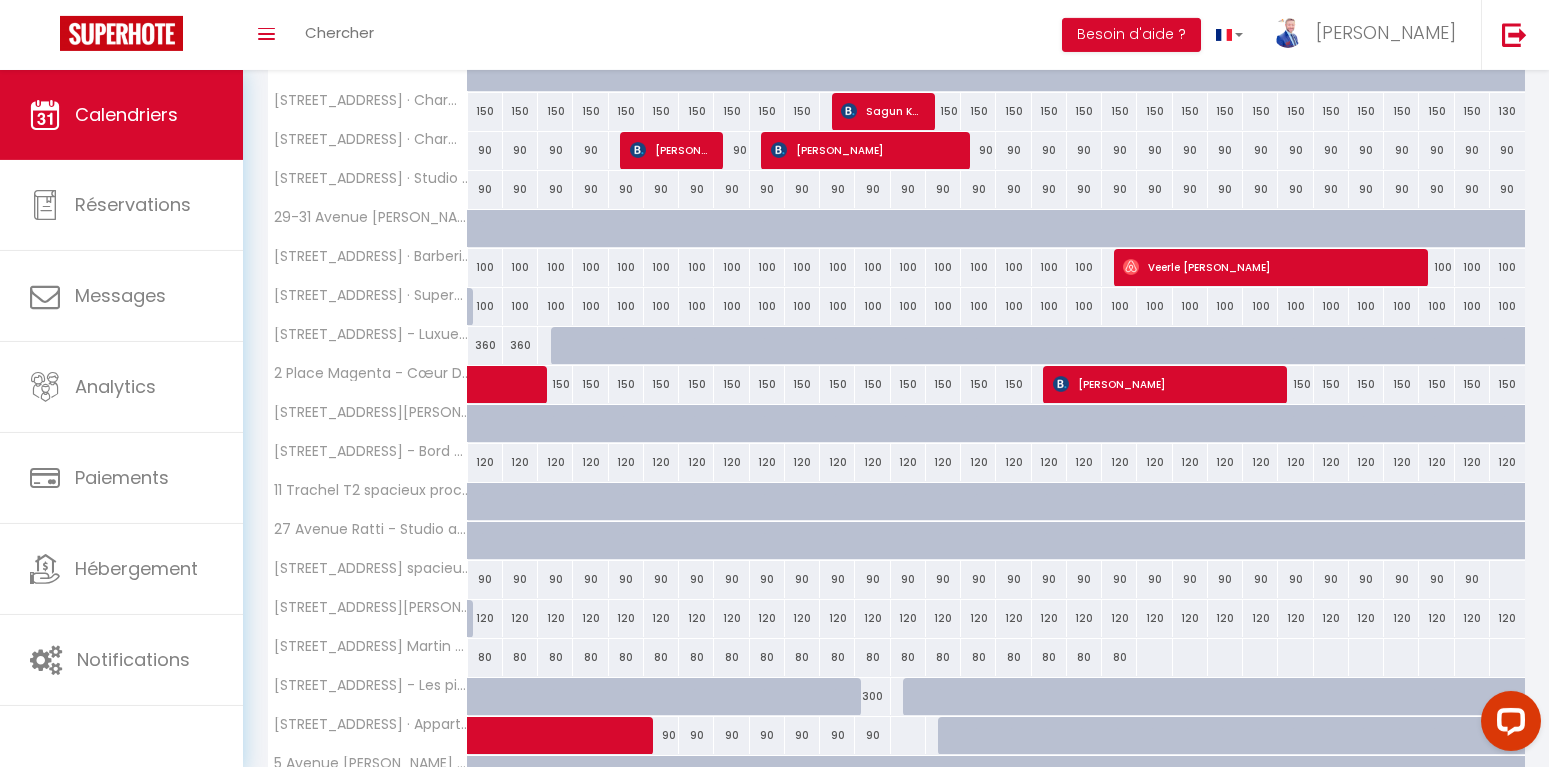 scroll, scrollTop: 917, scrollLeft: 0, axis: vertical 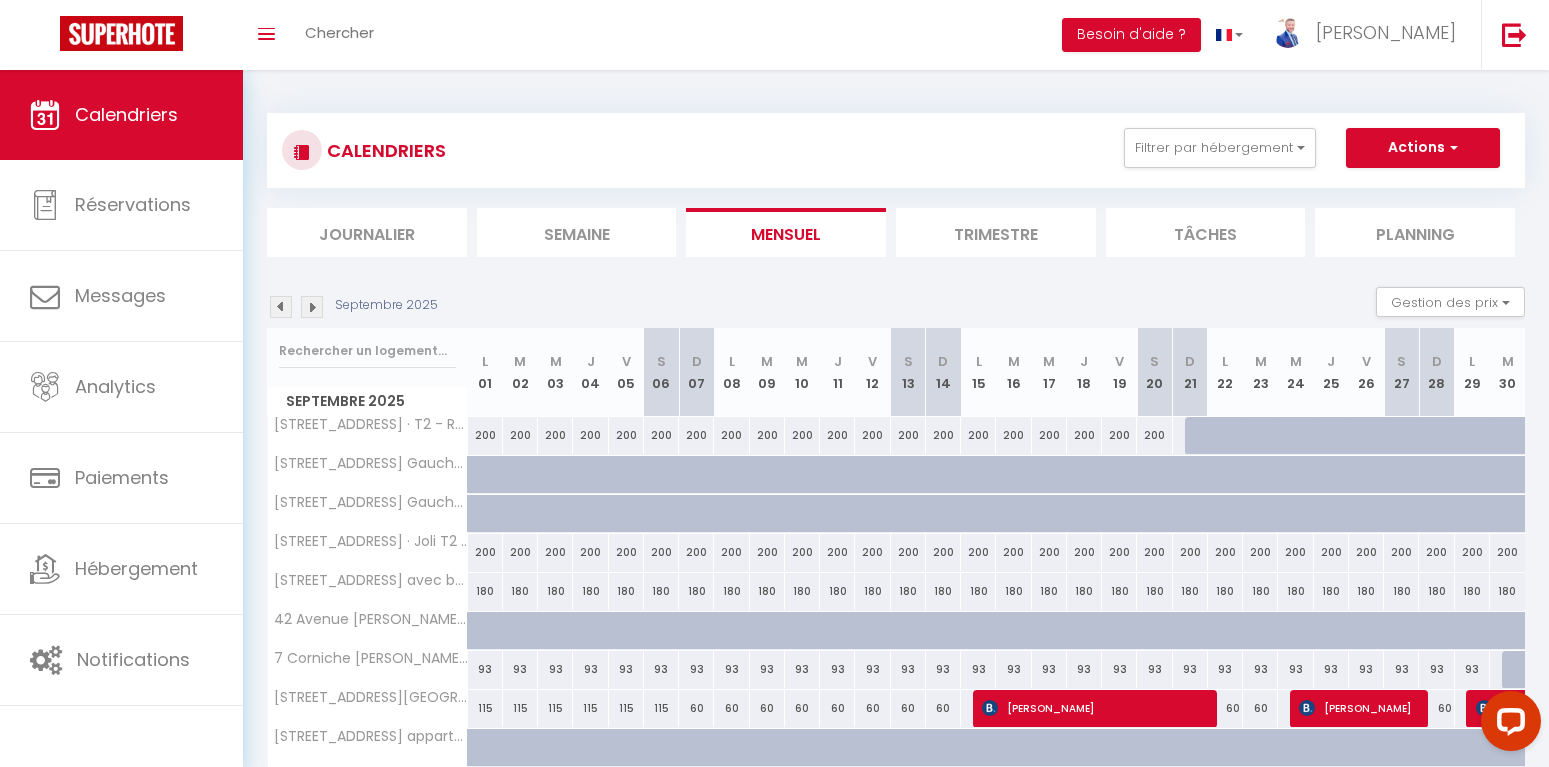 click at bounding box center [281, 307] 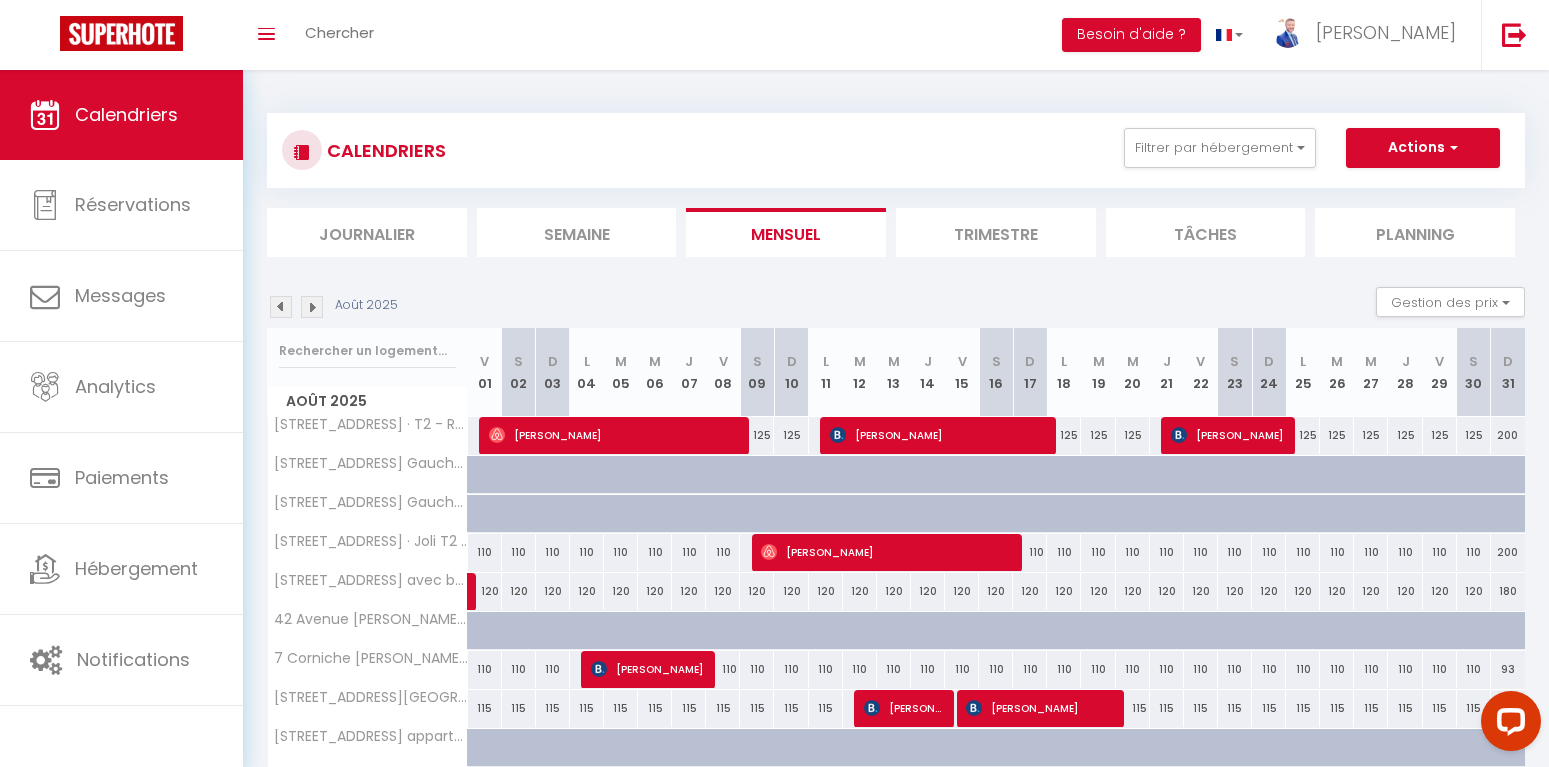 click at bounding box center (281, 307) 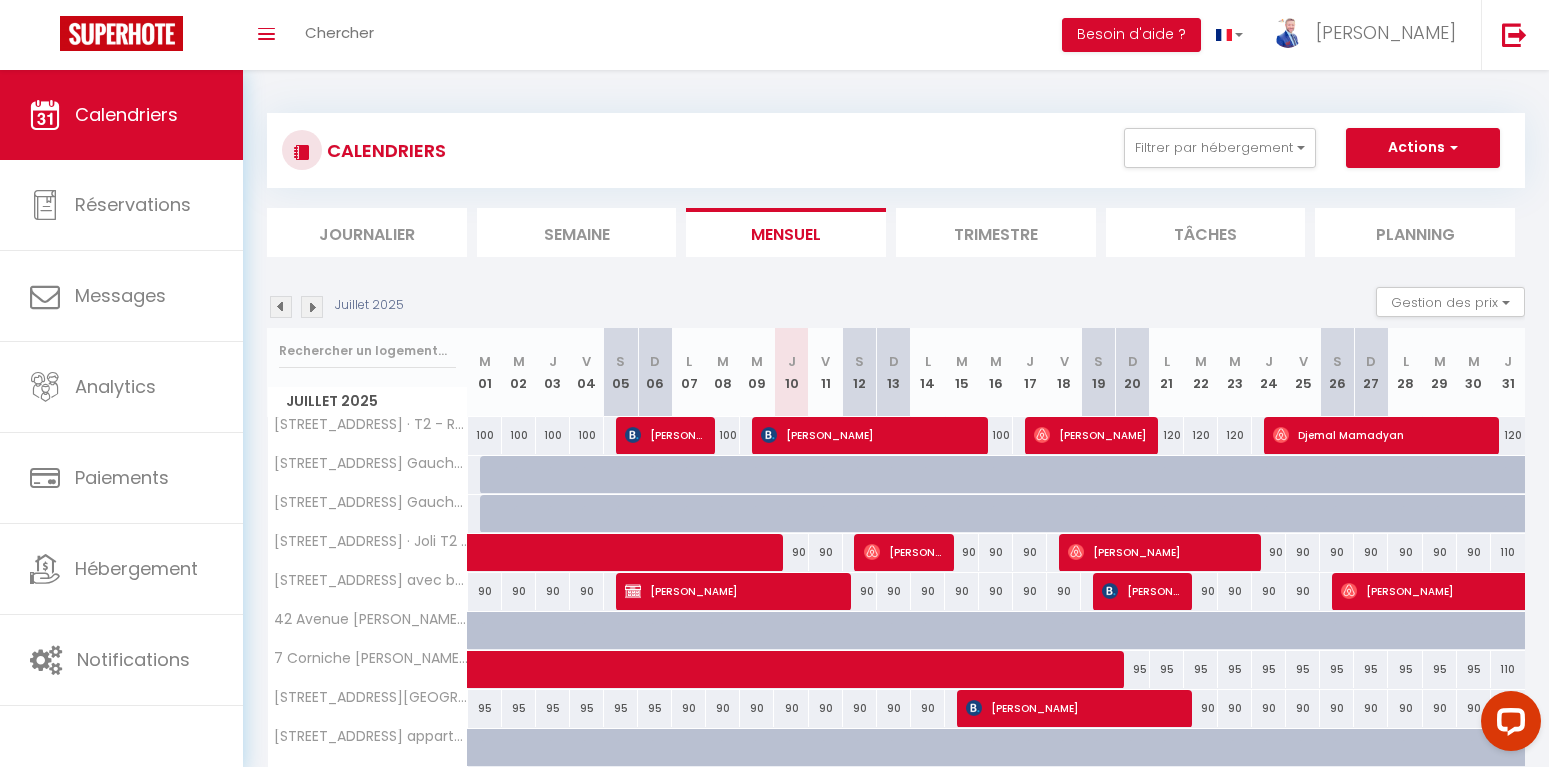scroll, scrollTop: 171, scrollLeft: 0, axis: vertical 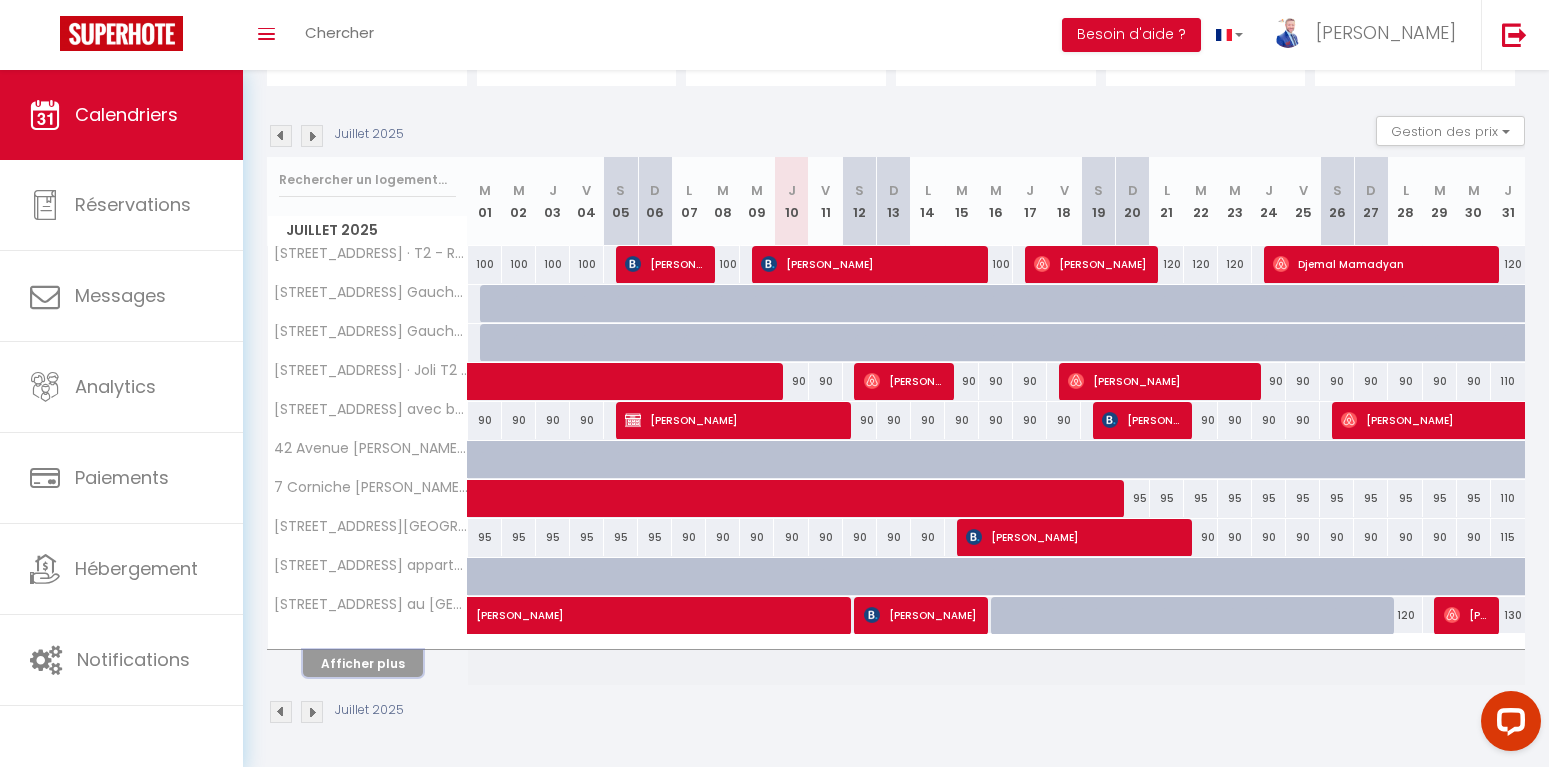 click on "Afficher plus" at bounding box center (363, 663) 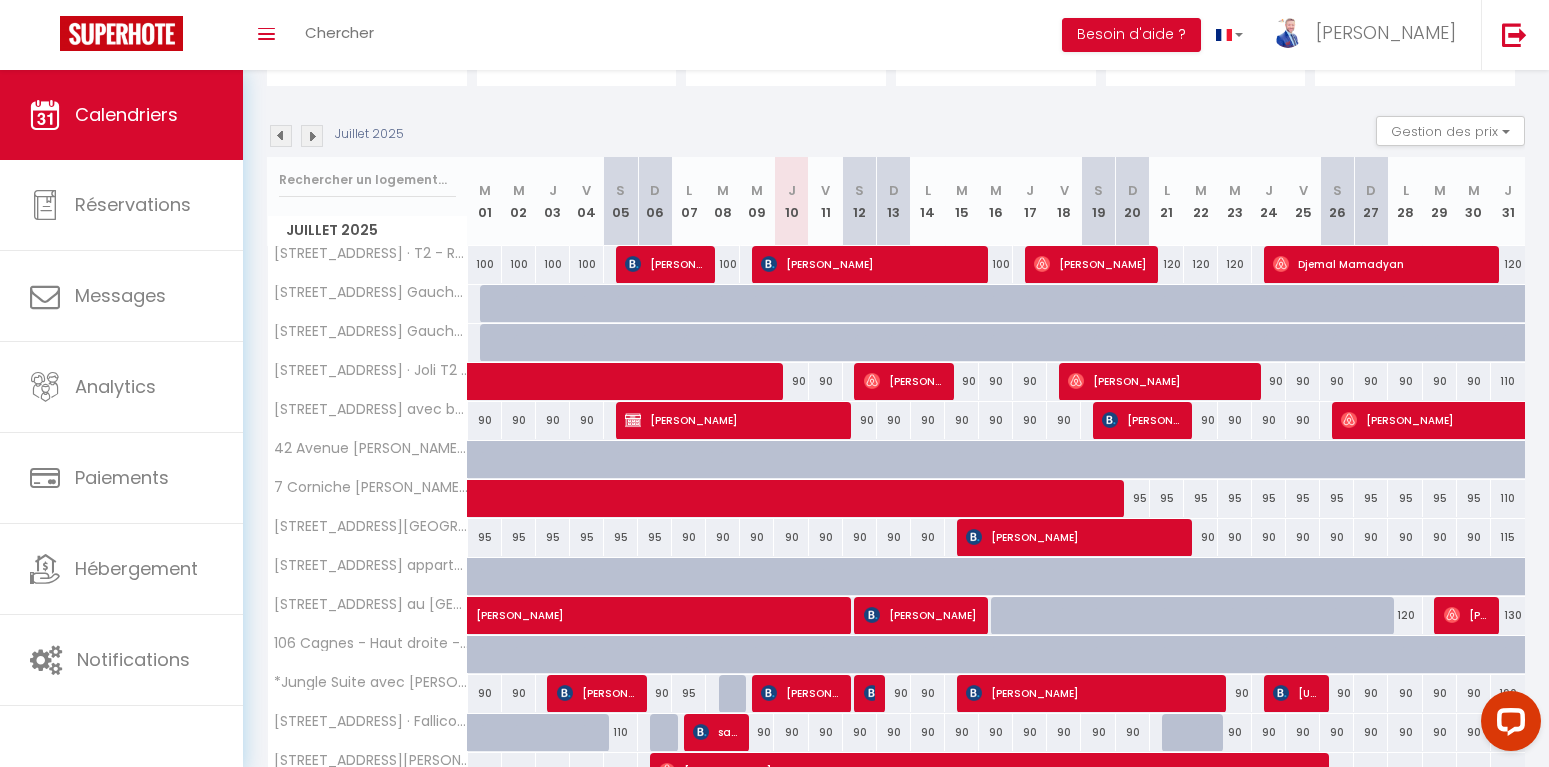 scroll, scrollTop: 561, scrollLeft: 0, axis: vertical 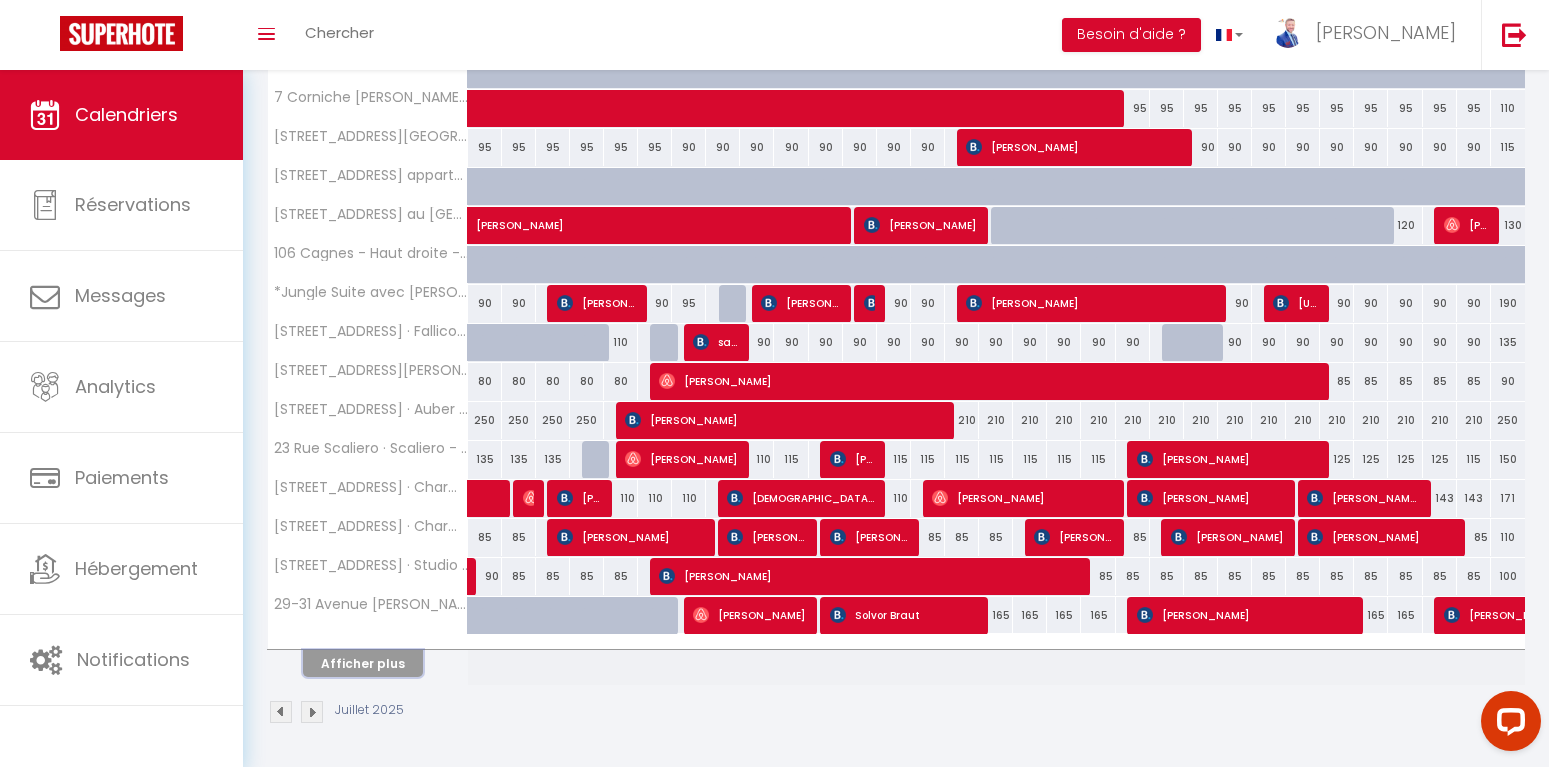 click on "Afficher plus" at bounding box center (363, 663) 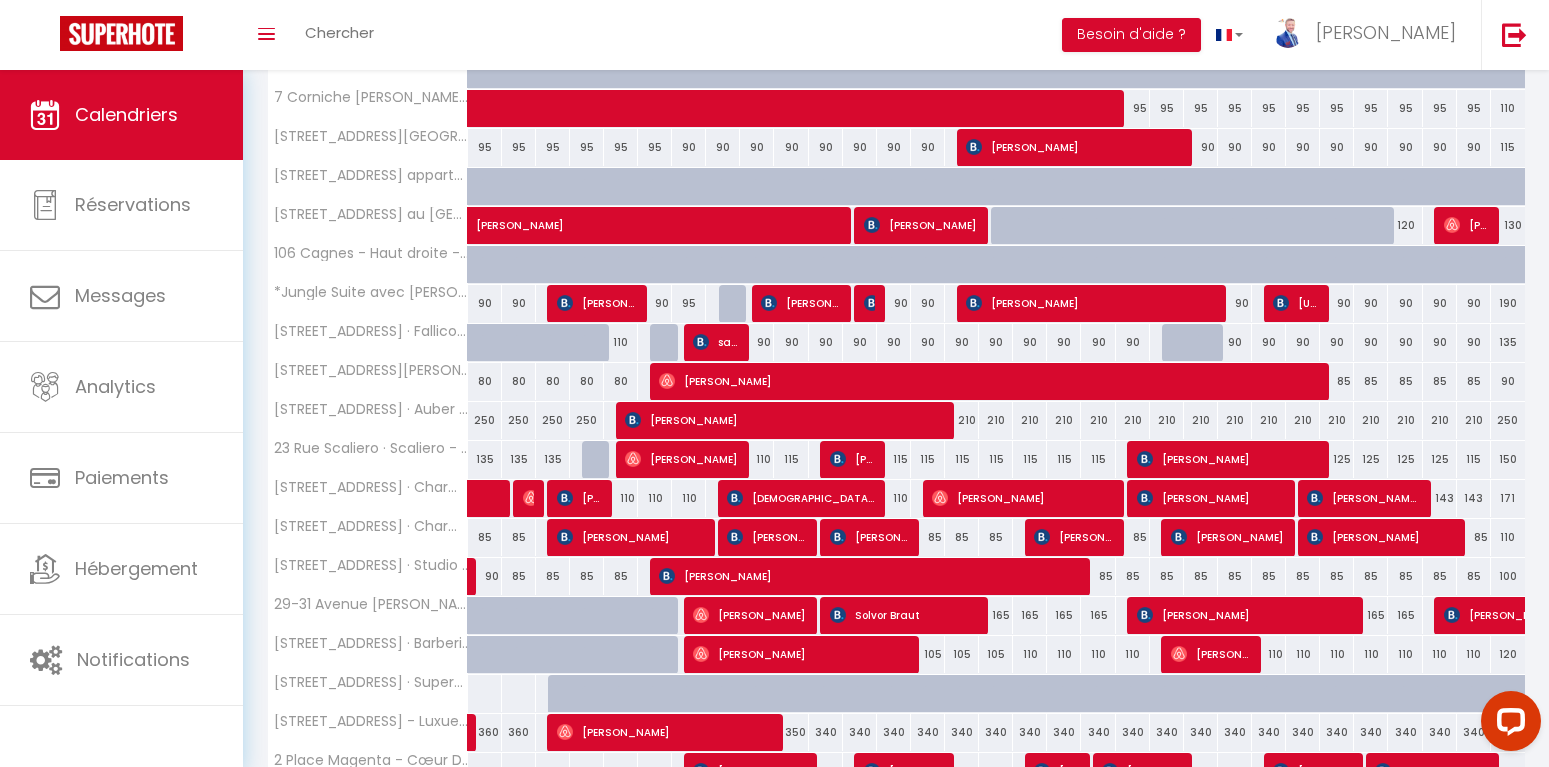 scroll, scrollTop: 951, scrollLeft: 0, axis: vertical 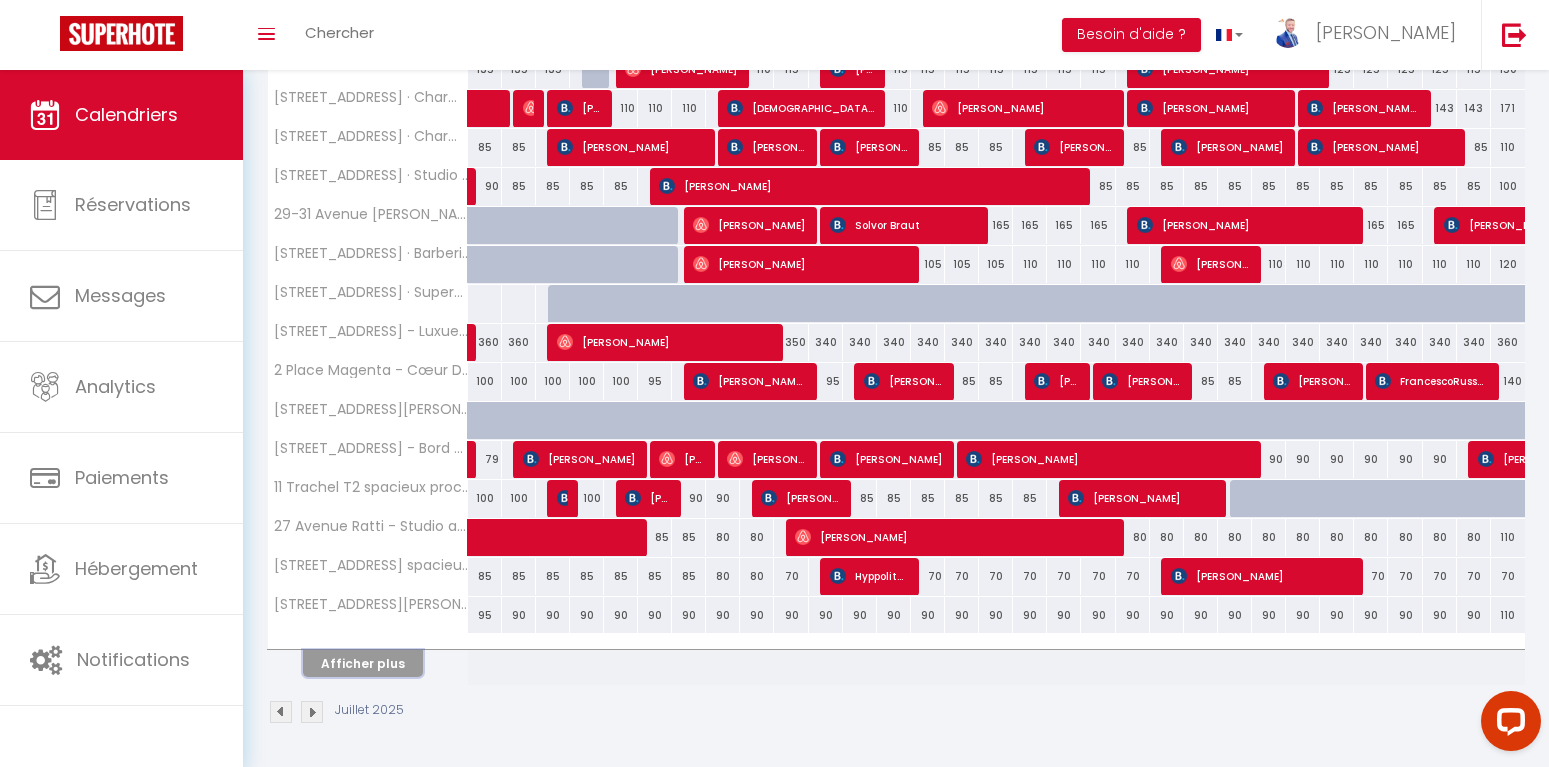 click on "Afficher plus" at bounding box center (363, 663) 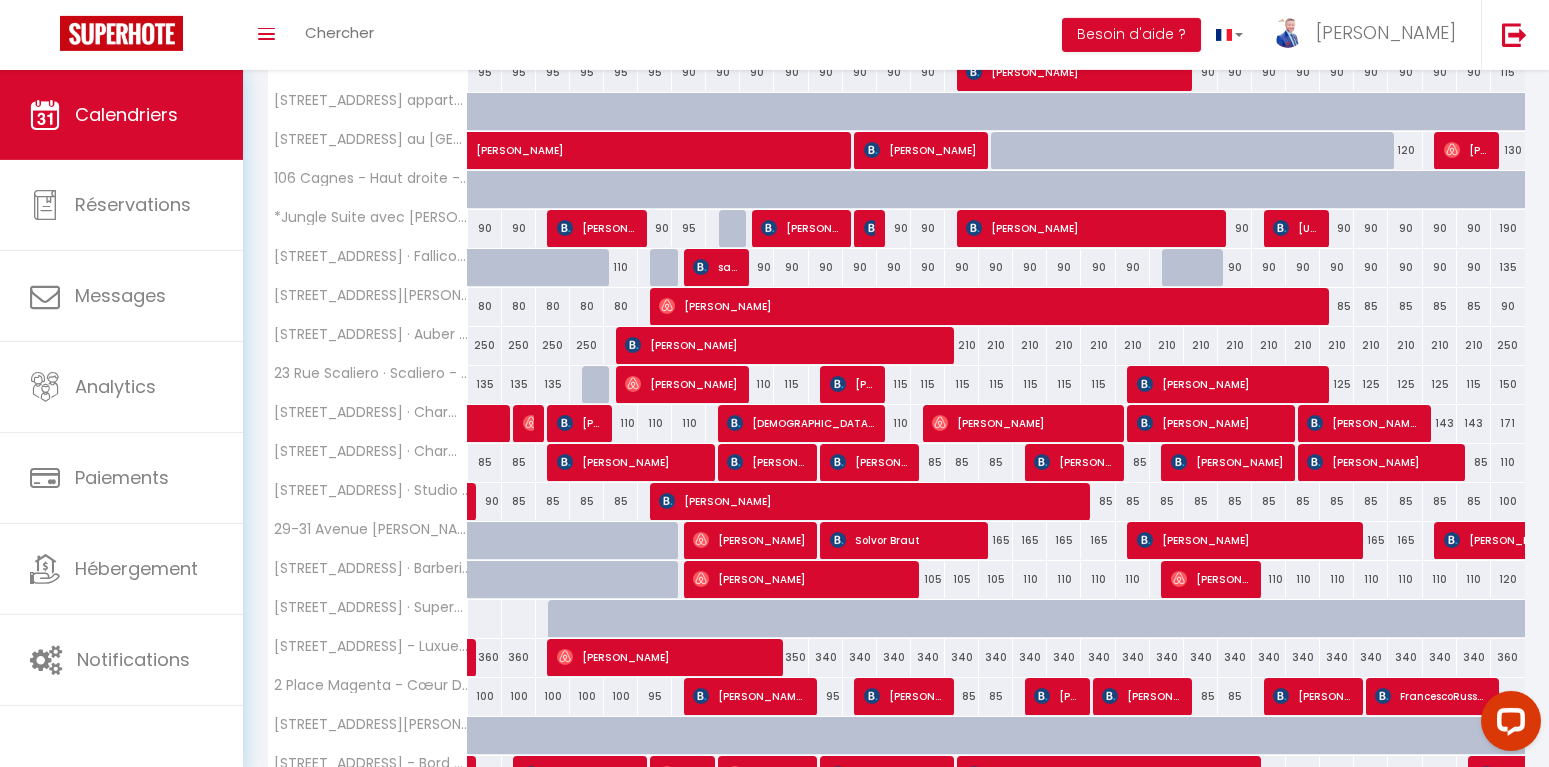 scroll, scrollTop: 624, scrollLeft: 0, axis: vertical 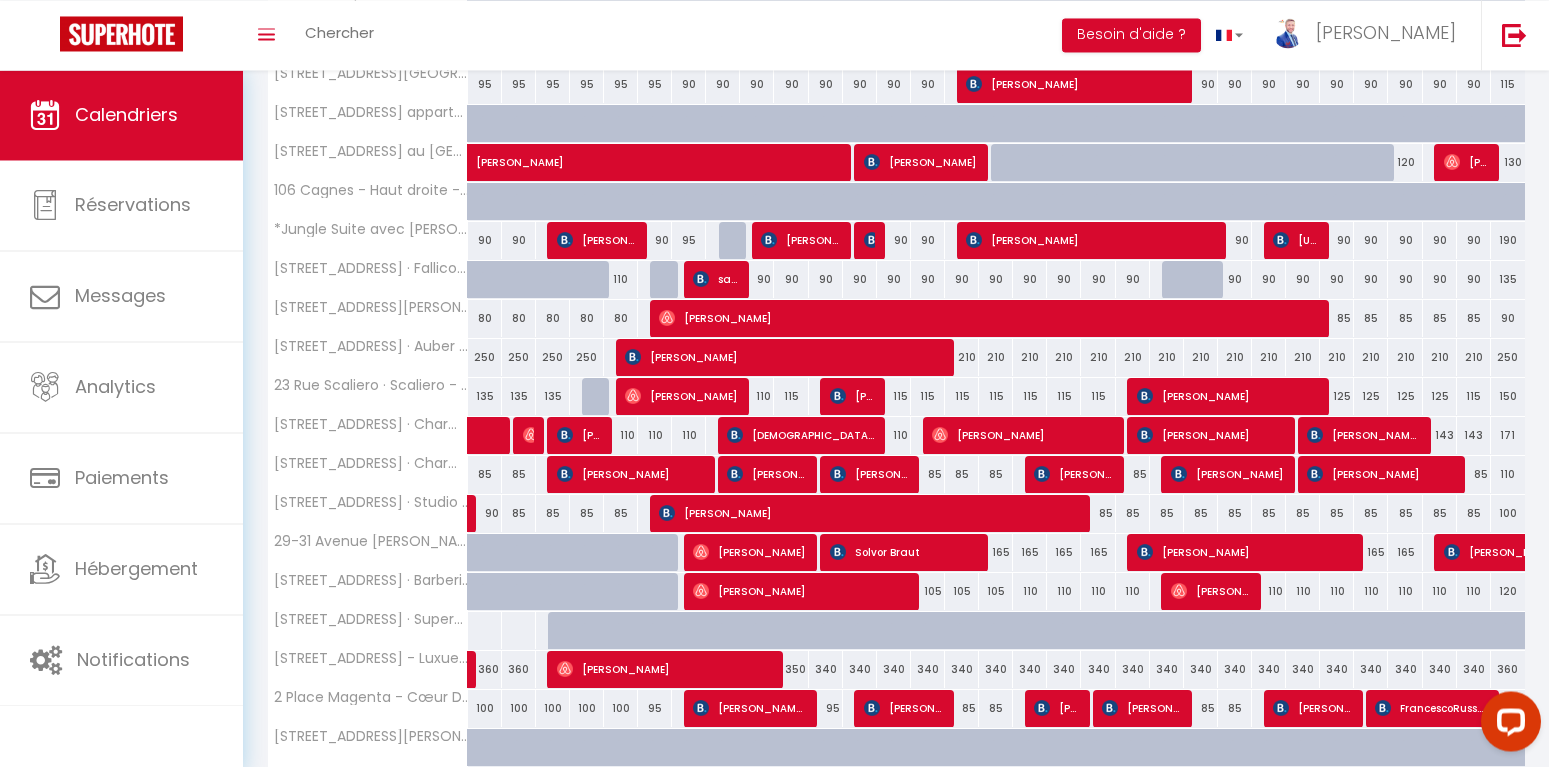 click on "[PERSON_NAME] Krog" at bounding box center (852, 396) 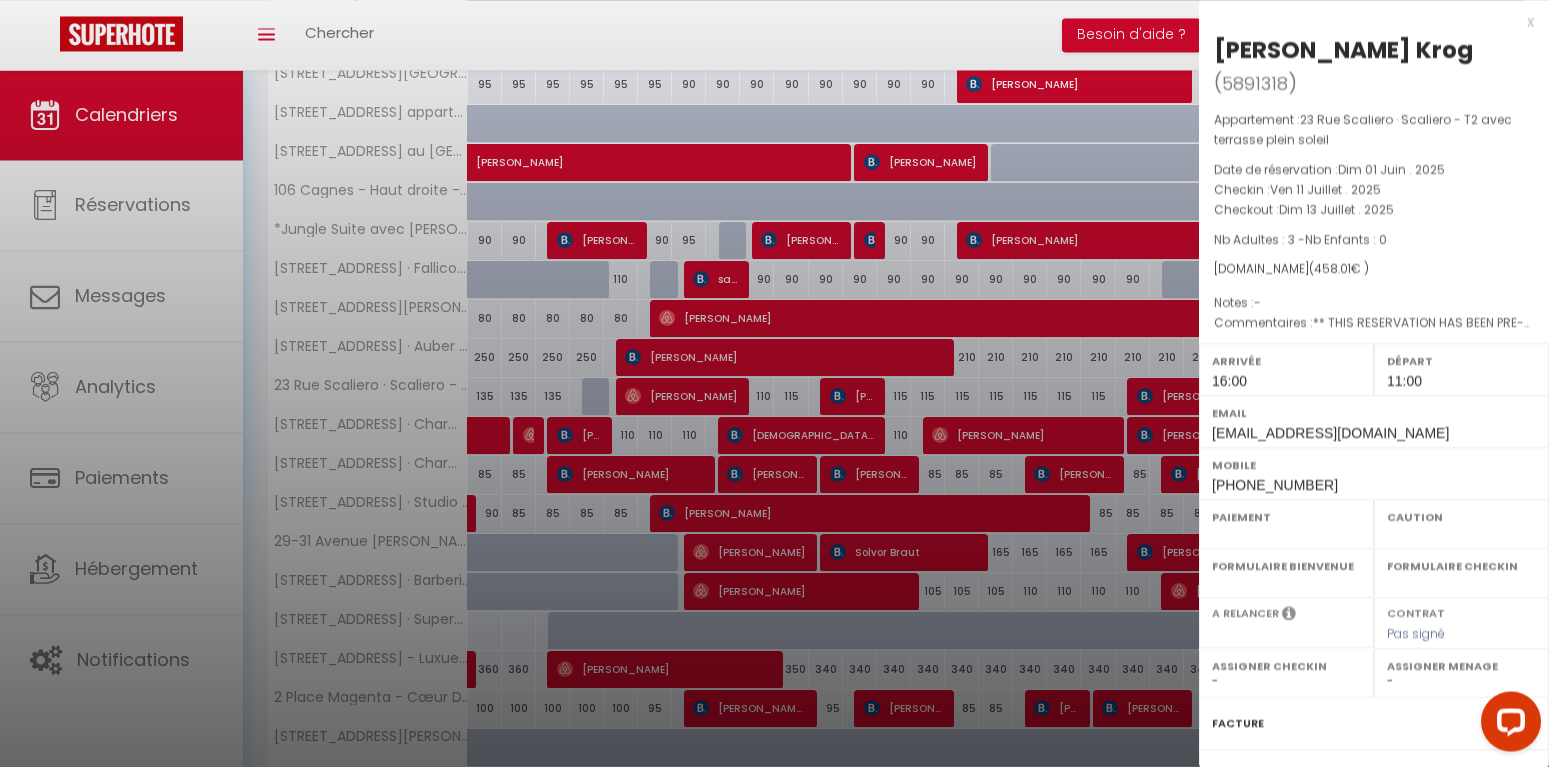 select on "OK" 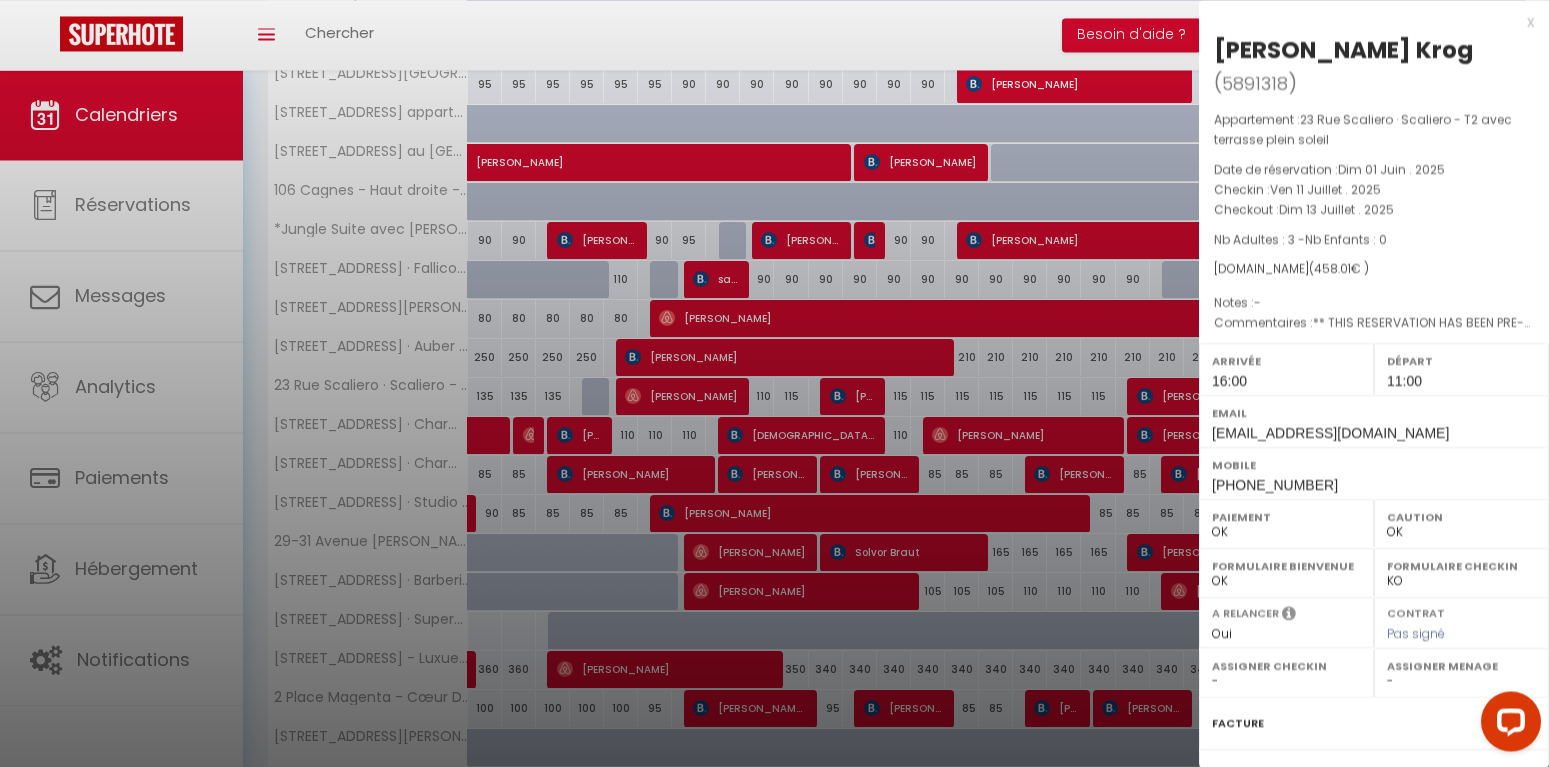 select on "20397" 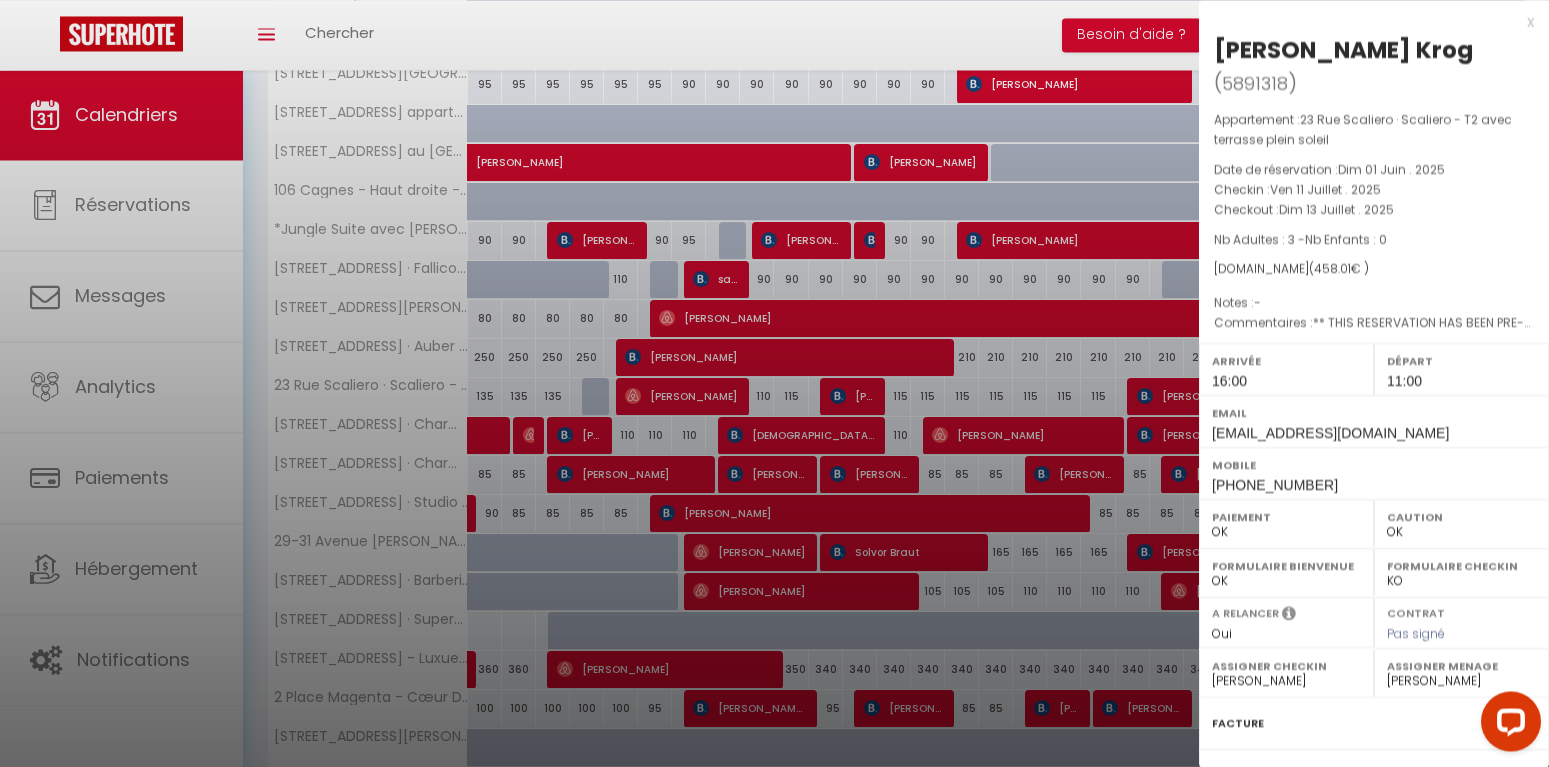 click on "x" at bounding box center [1366, 22] 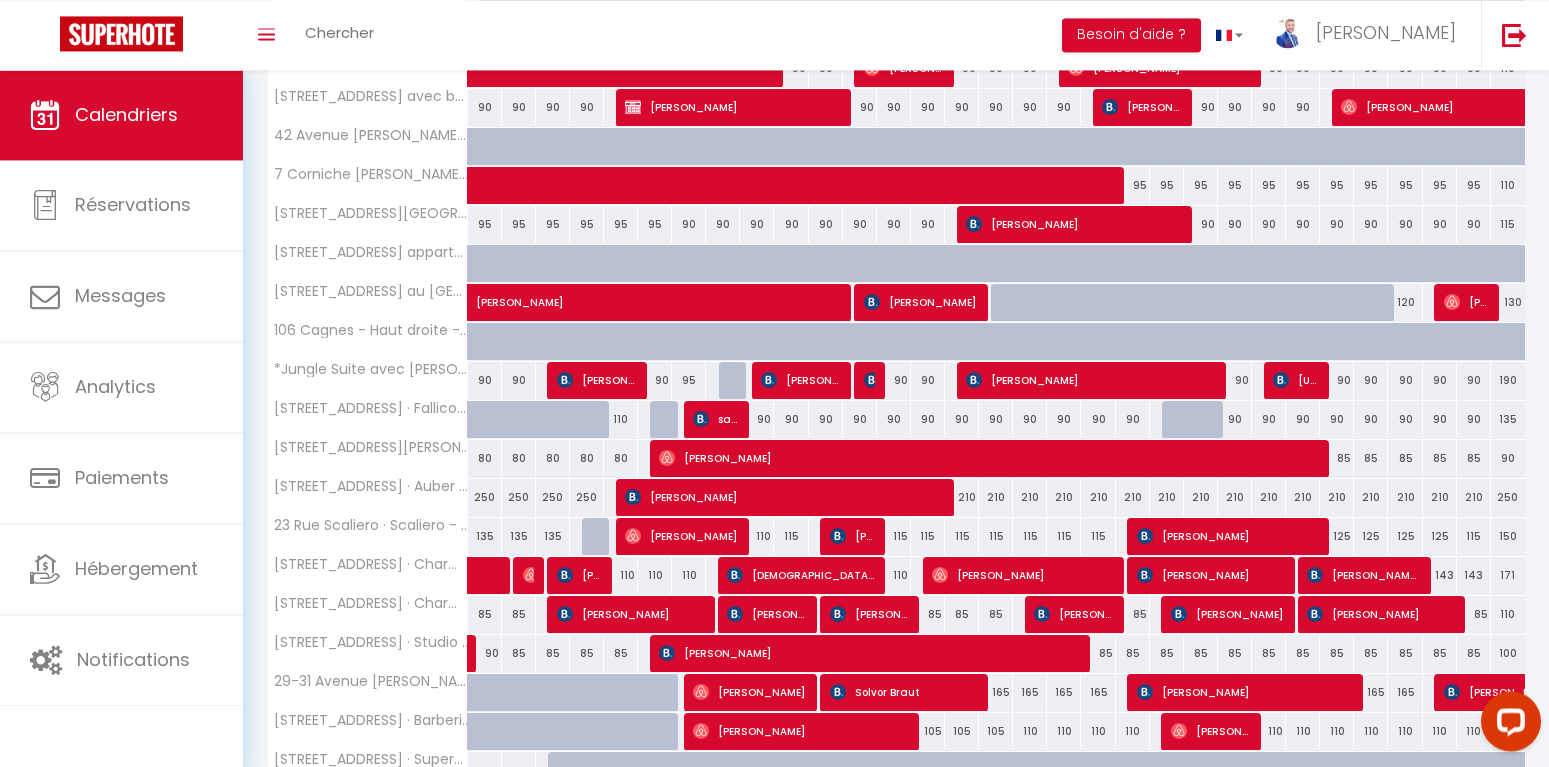 scroll, scrollTop: 483, scrollLeft: 0, axis: vertical 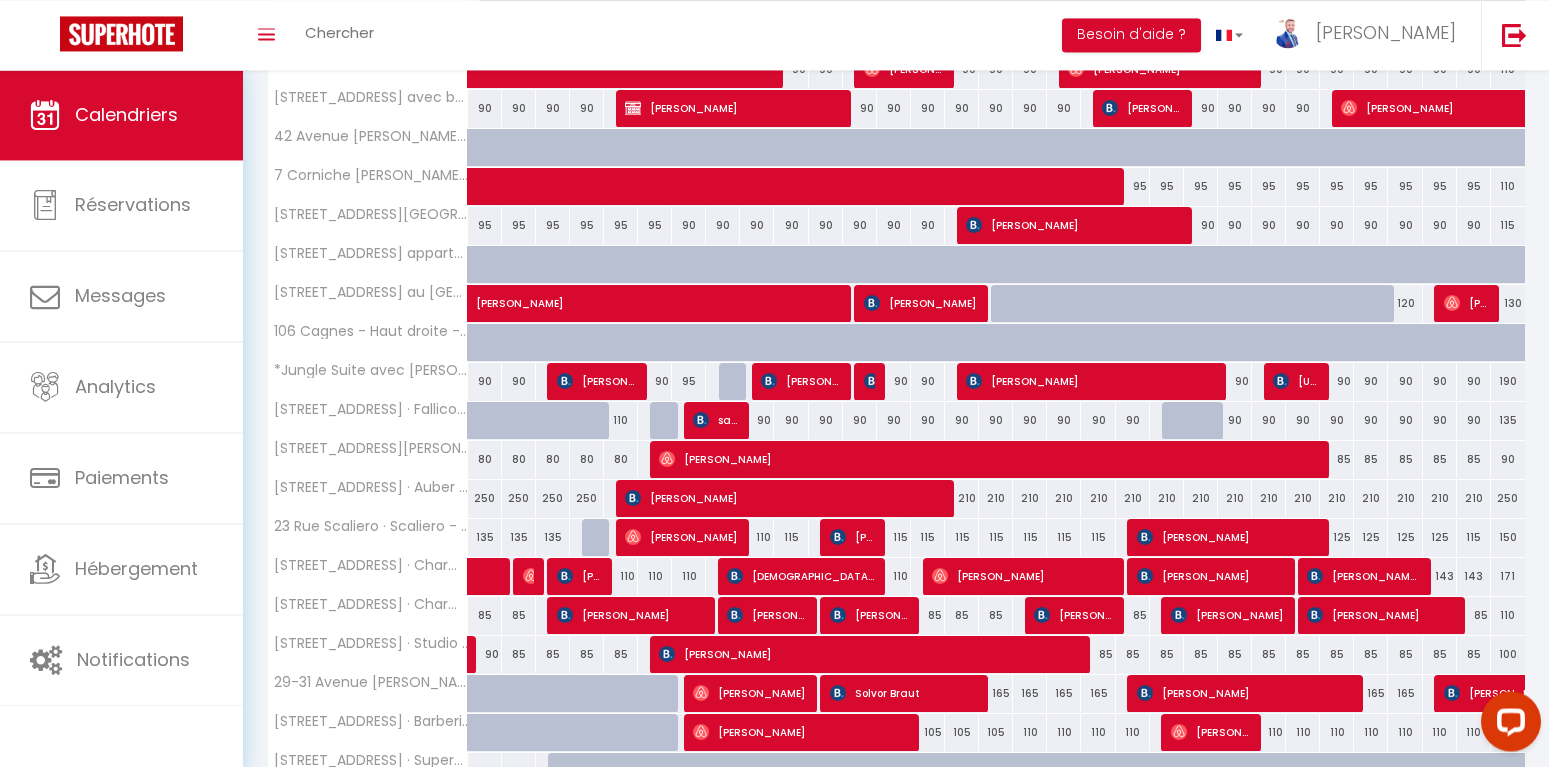 click on "[PERSON_NAME]" at bounding box center (800, 381) 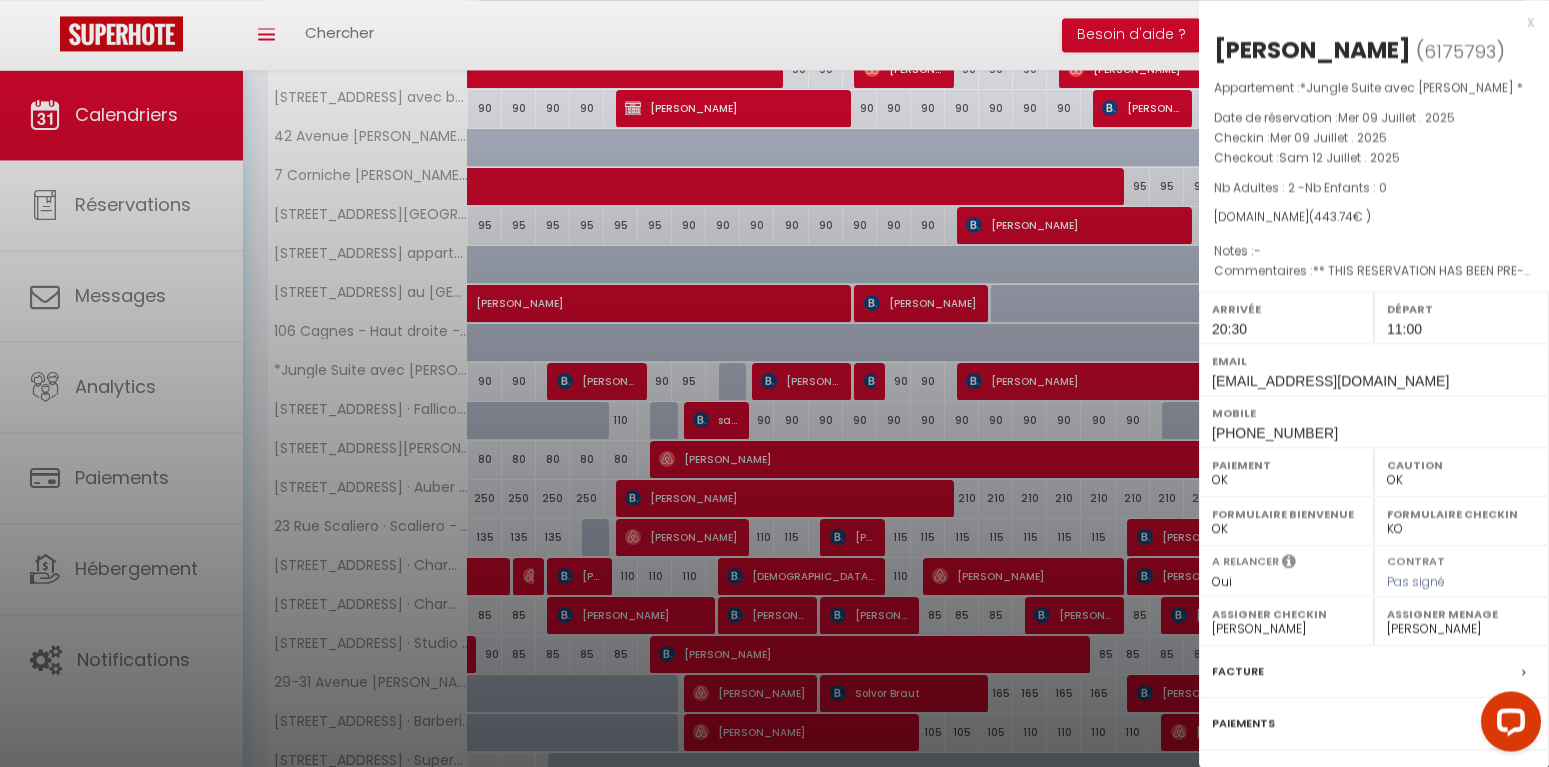 click on "x" at bounding box center [1366, 22] 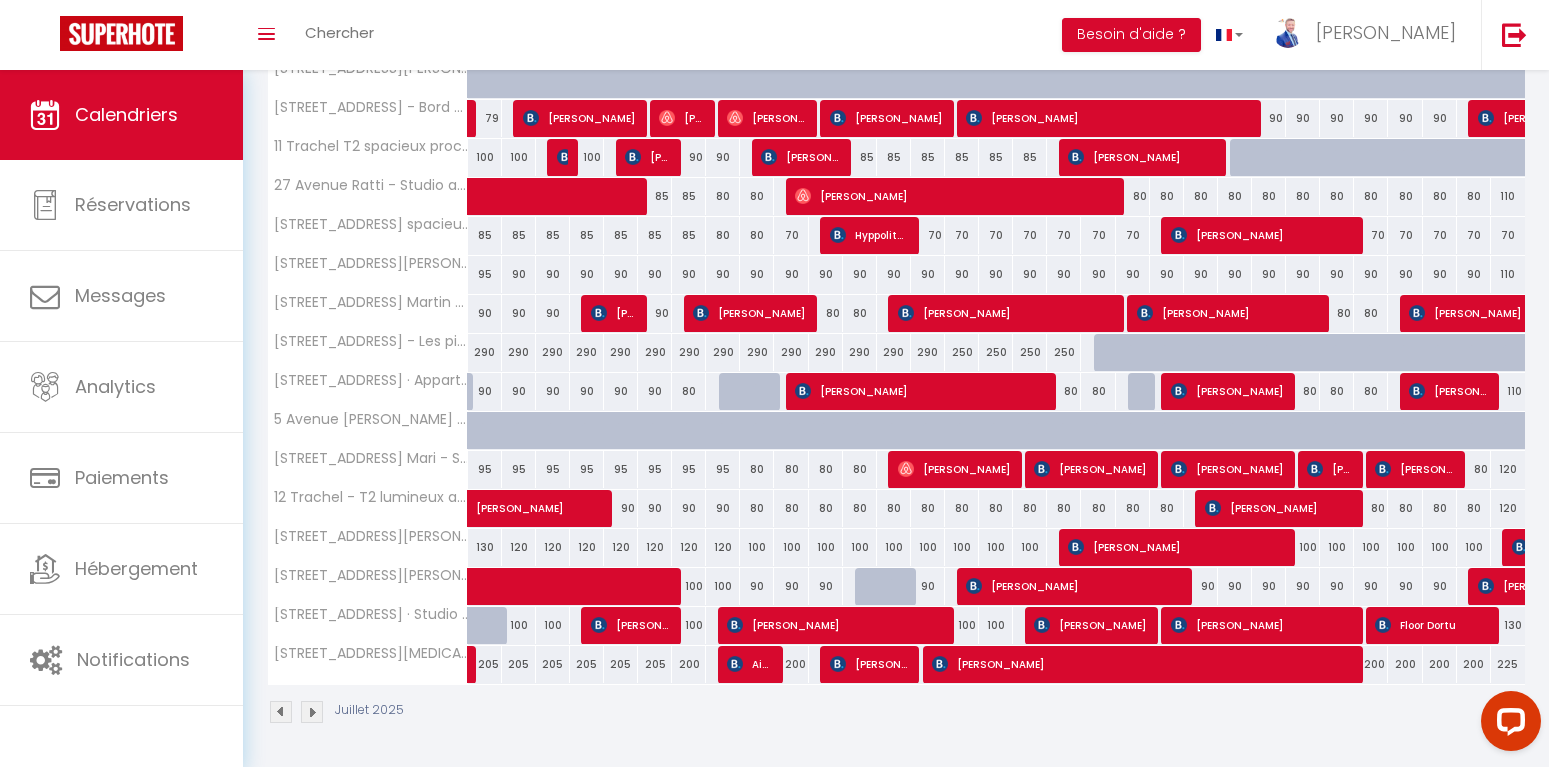 scroll, scrollTop: 0, scrollLeft: 0, axis: both 